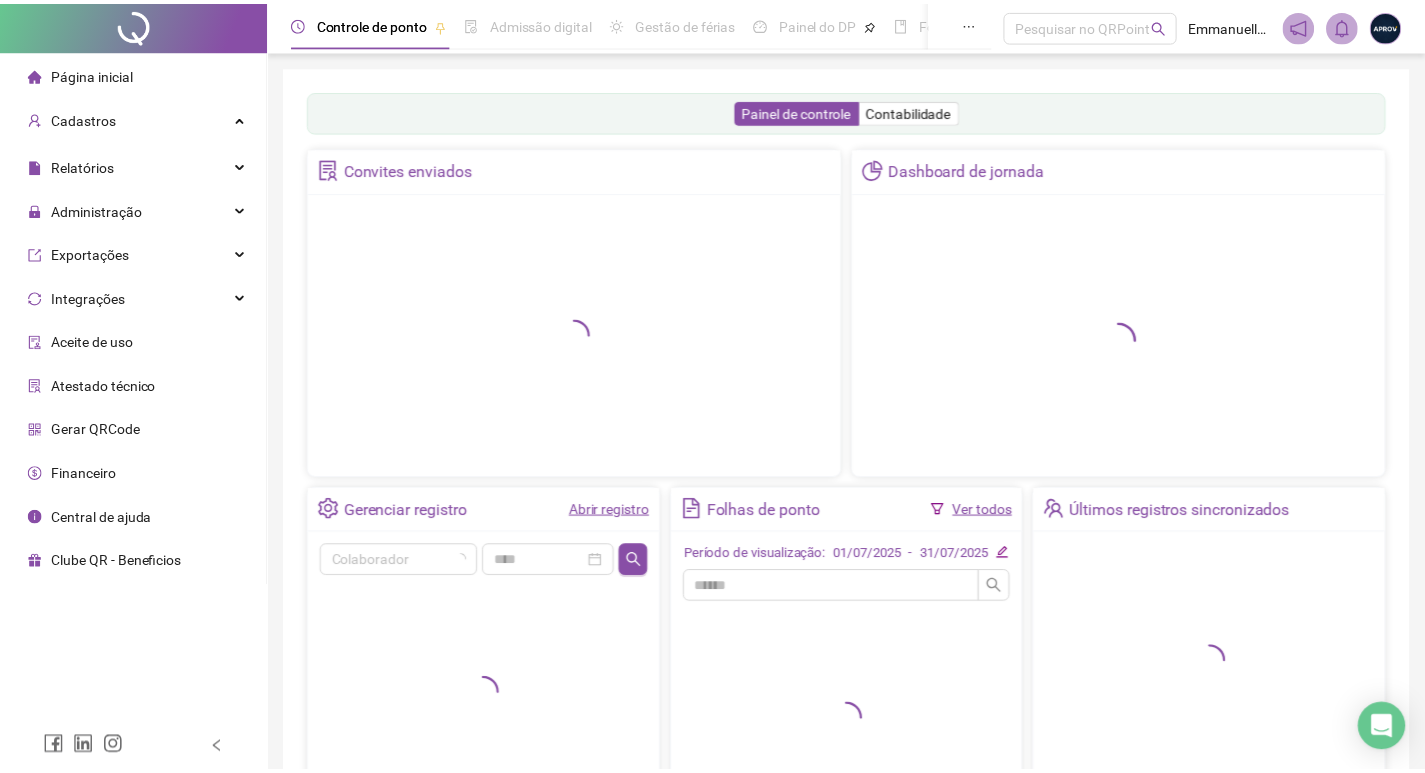 scroll, scrollTop: 0, scrollLeft: 0, axis: both 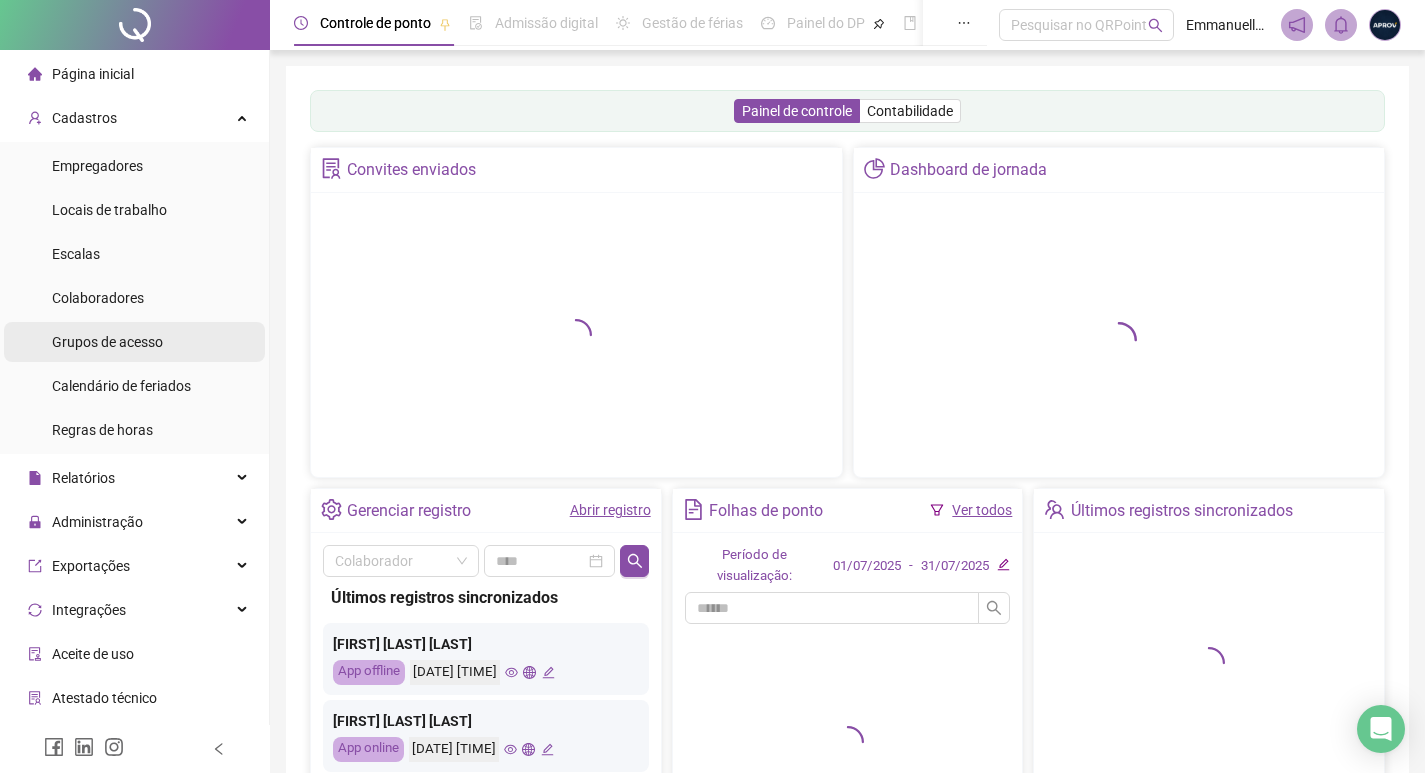 click on "Grupos de acesso" at bounding box center (107, 342) 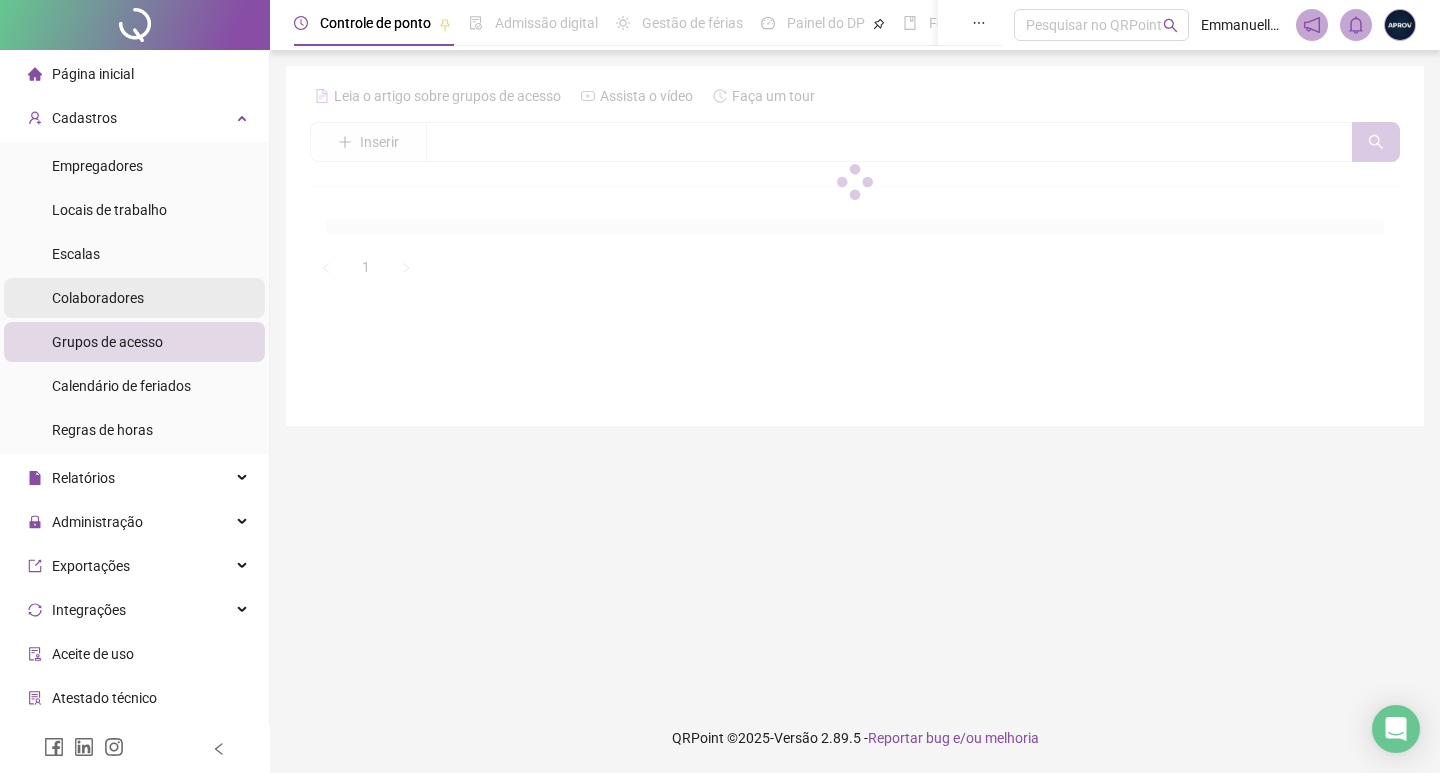 click on "Colaboradores" at bounding box center (98, 298) 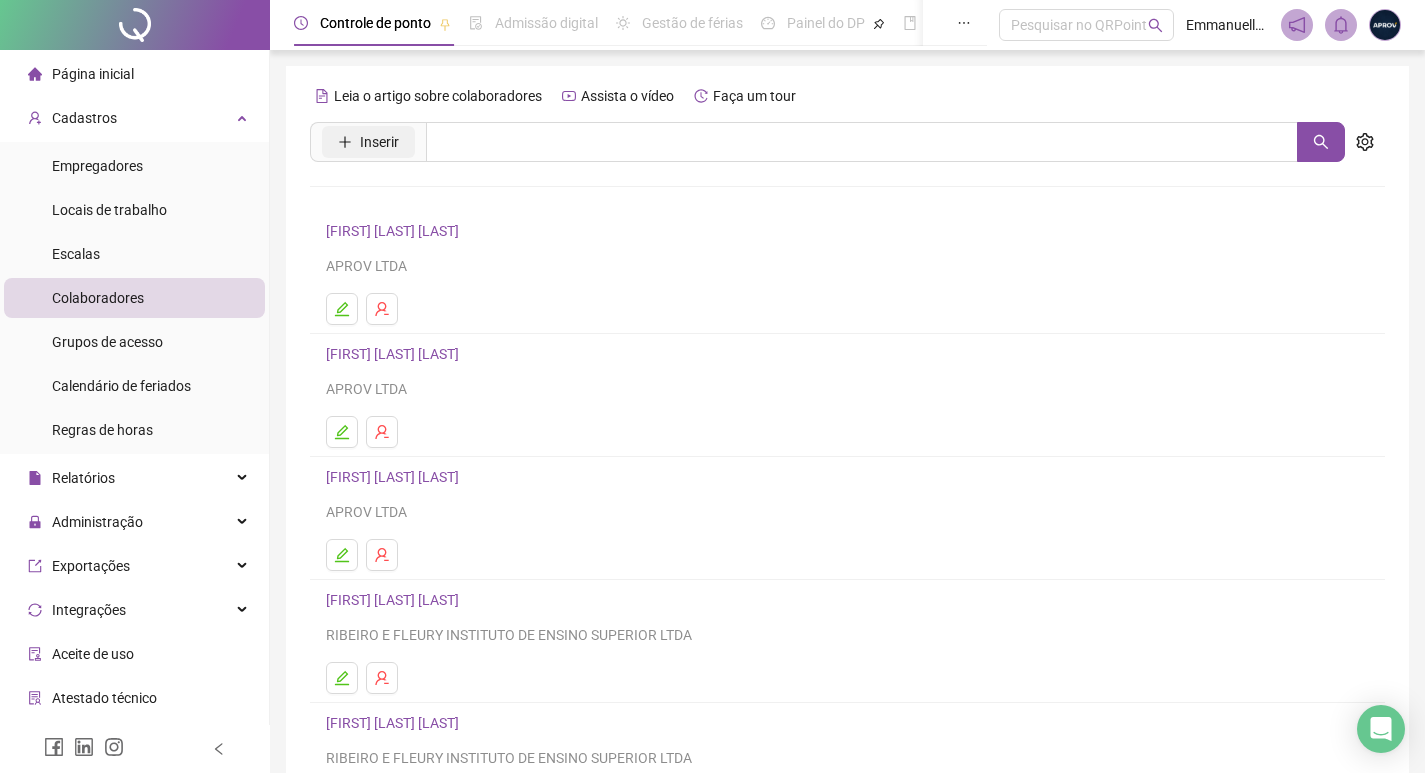 click on "Inserir" at bounding box center (379, 142) 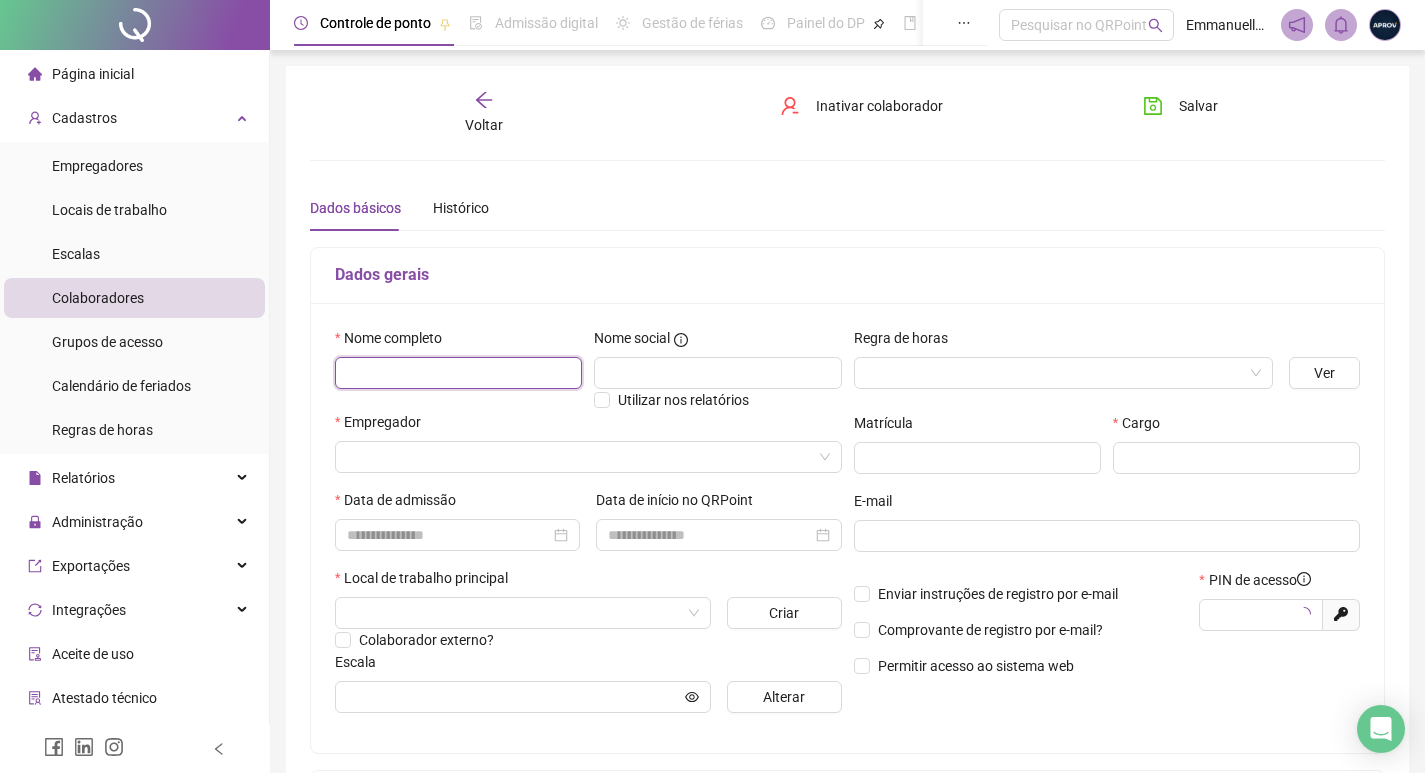 click at bounding box center [458, 373] 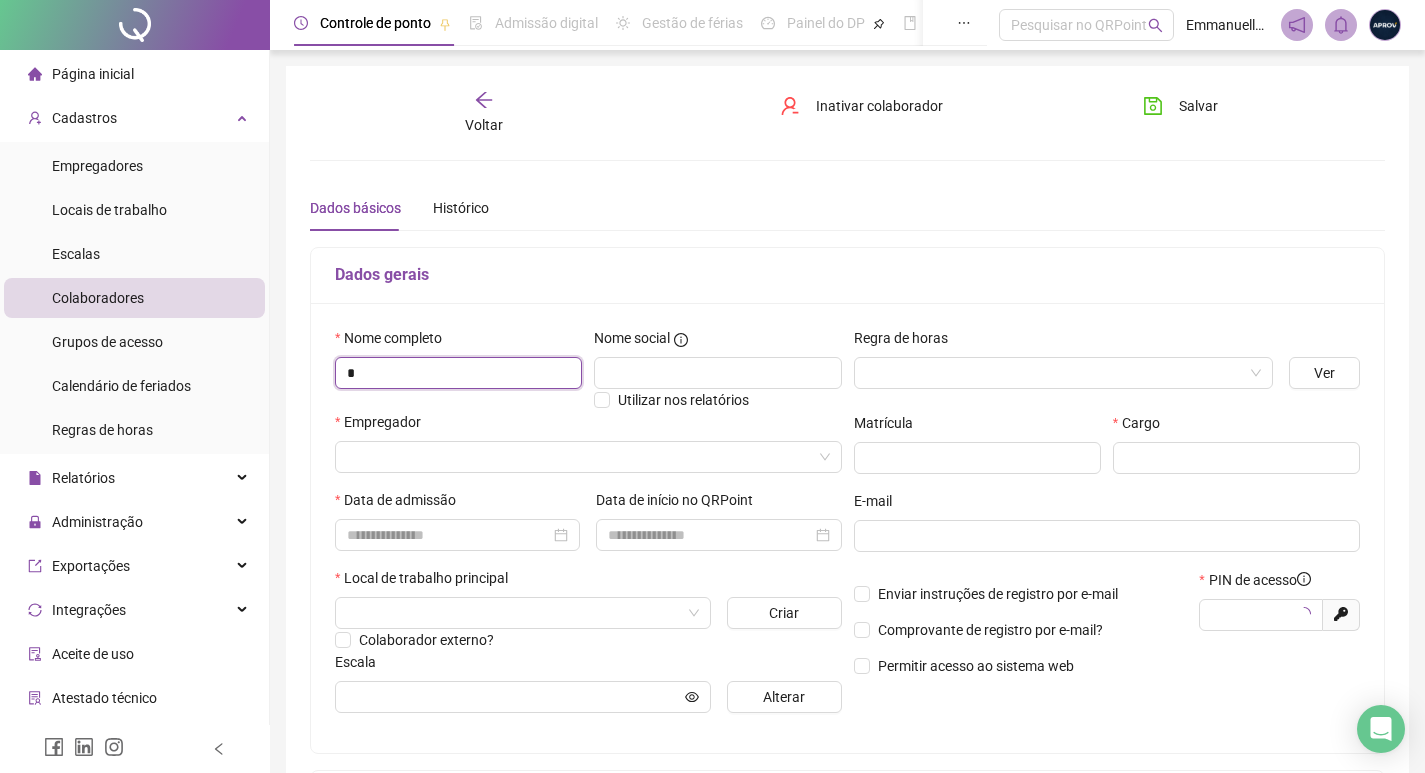 type on "*****" 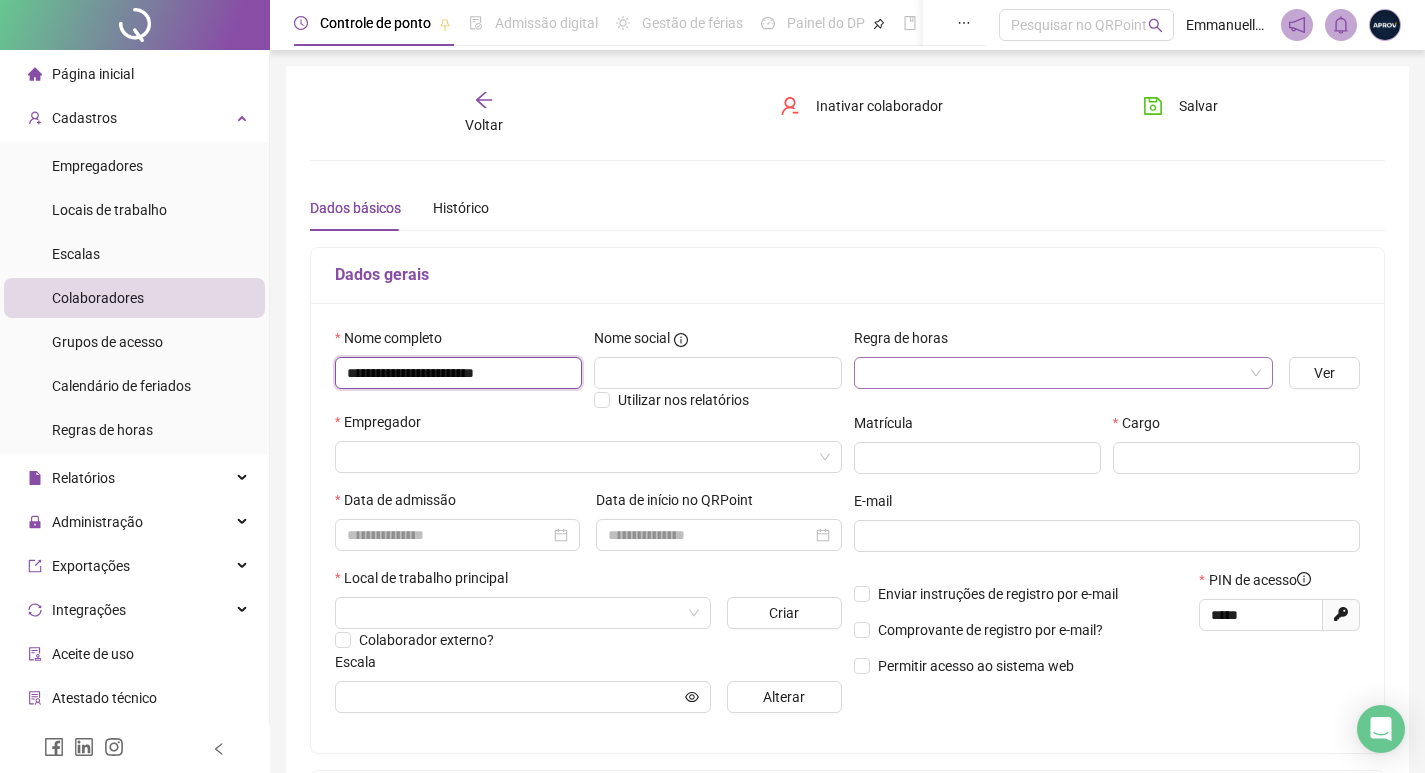 type on "**********" 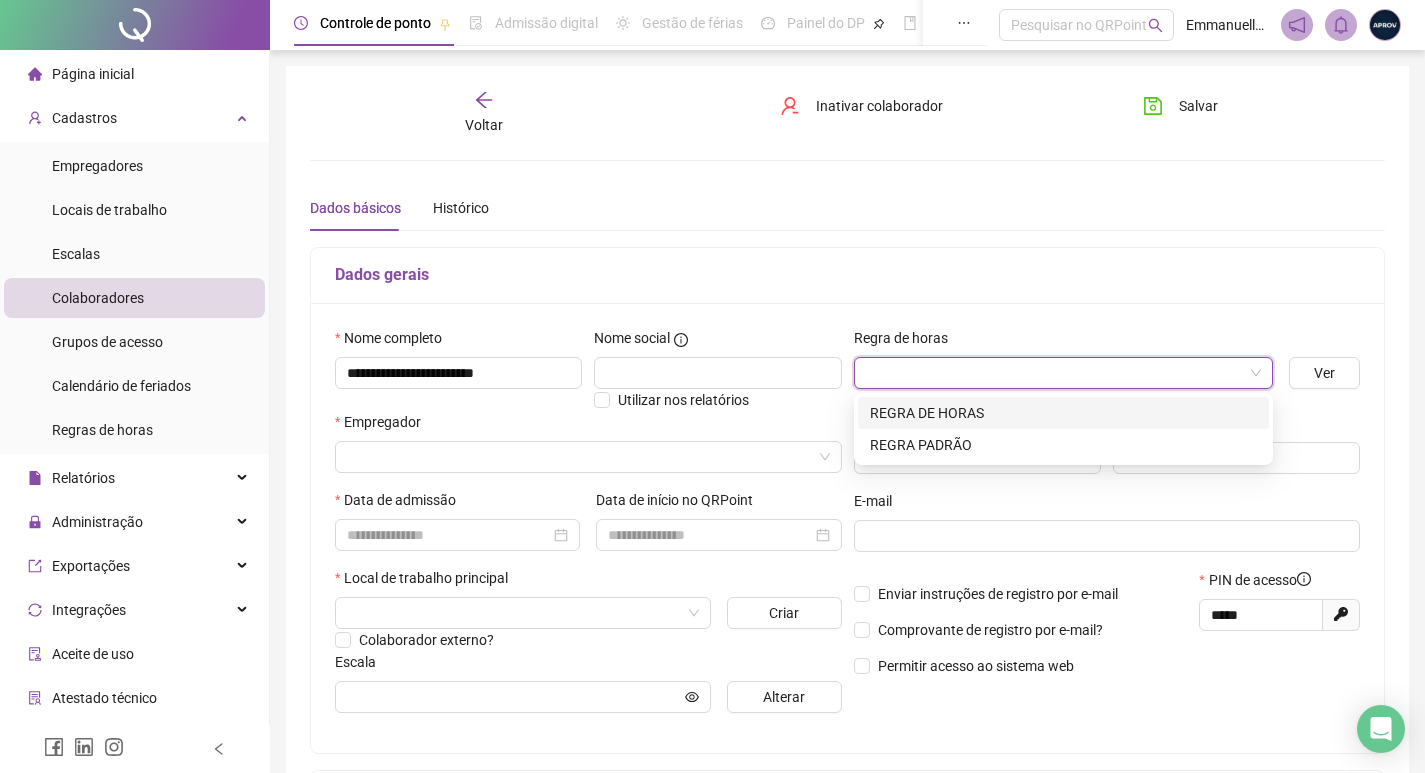 click at bounding box center [1054, 373] 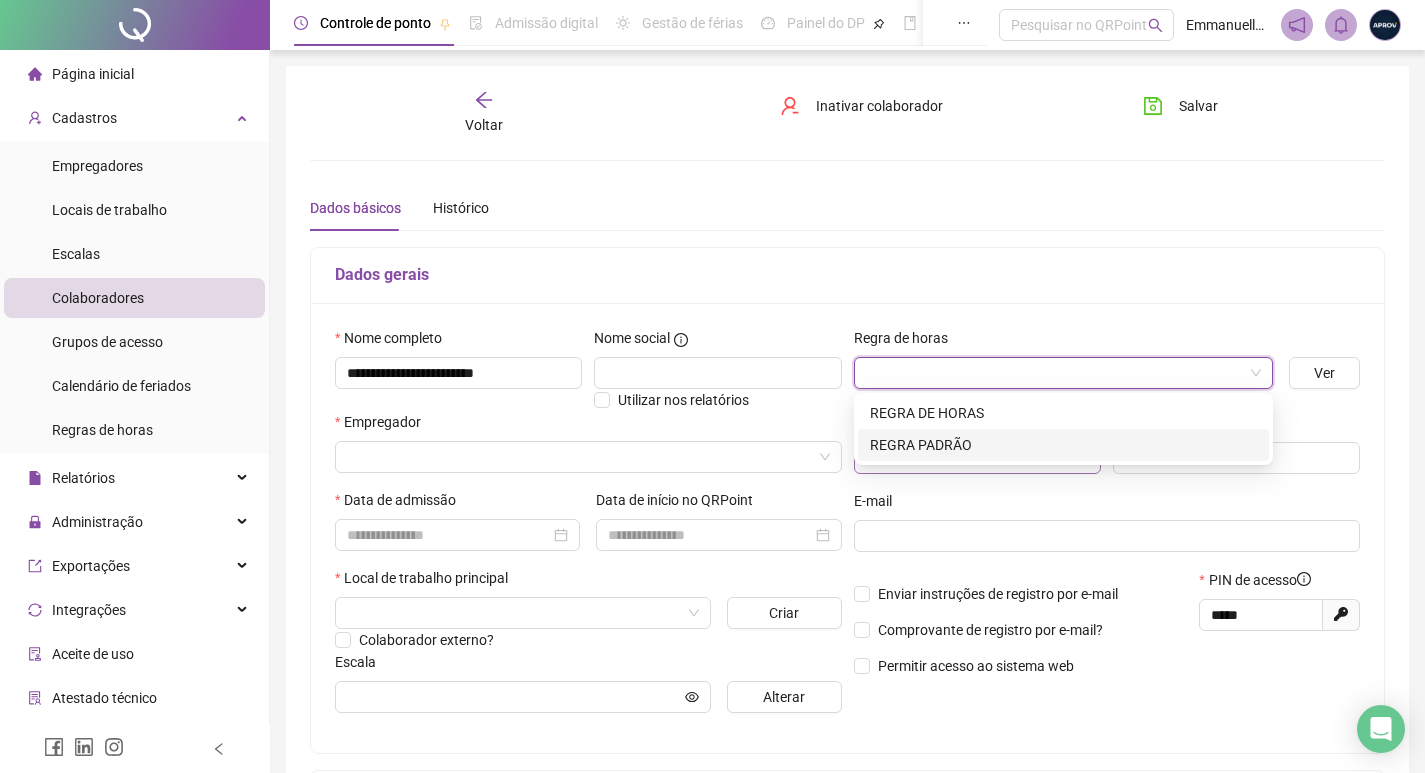 drag, startPoint x: 944, startPoint y: 455, endPoint x: 1005, endPoint y: 458, distance: 61.073727 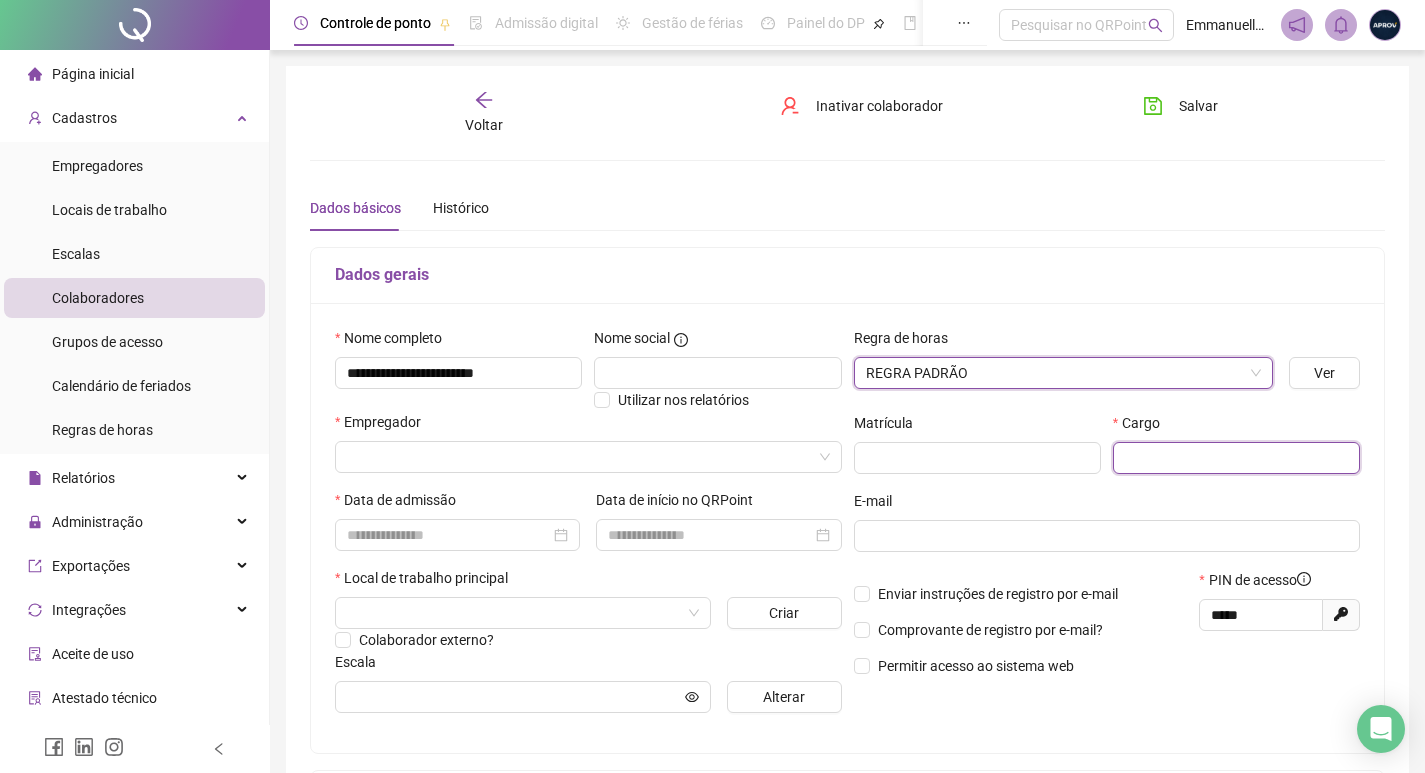 click at bounding box center [1236, 458] 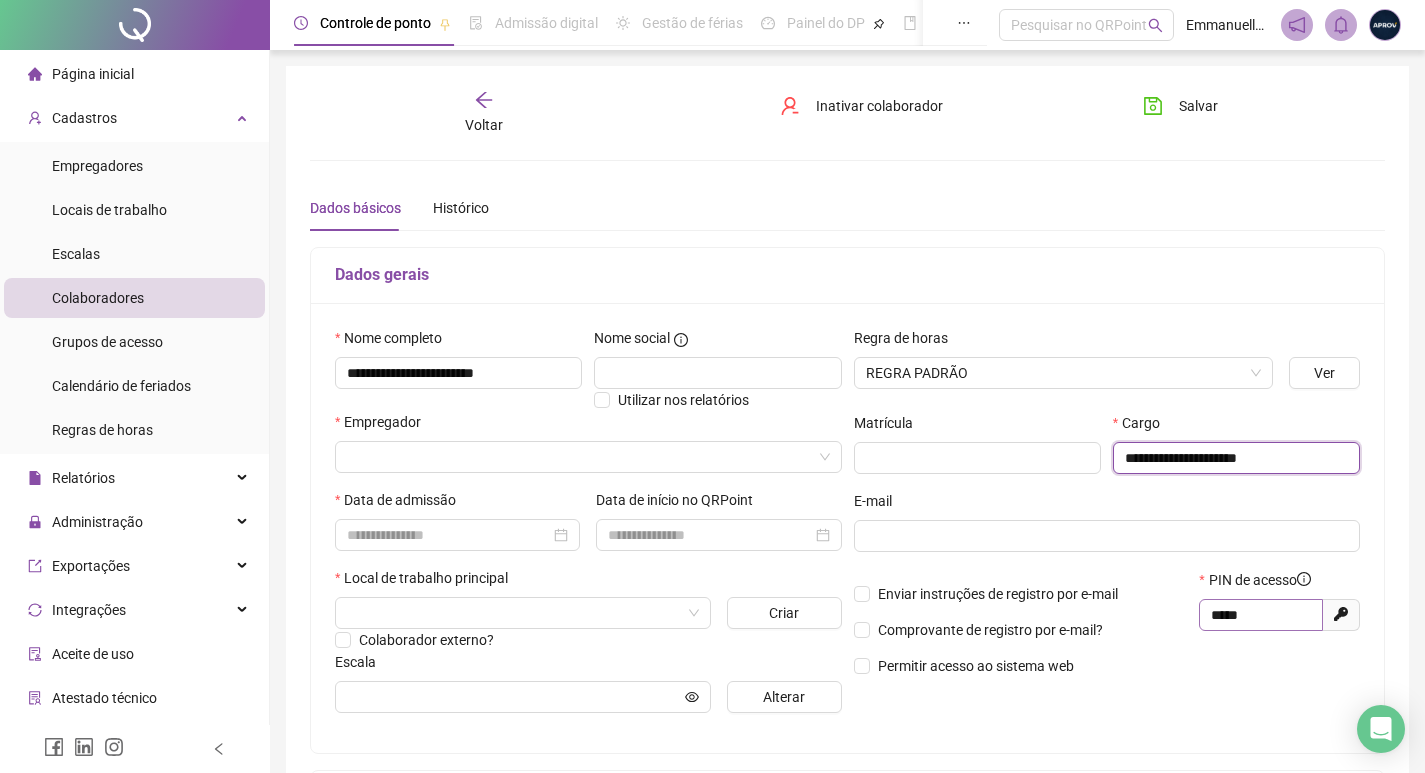 type on "**********" 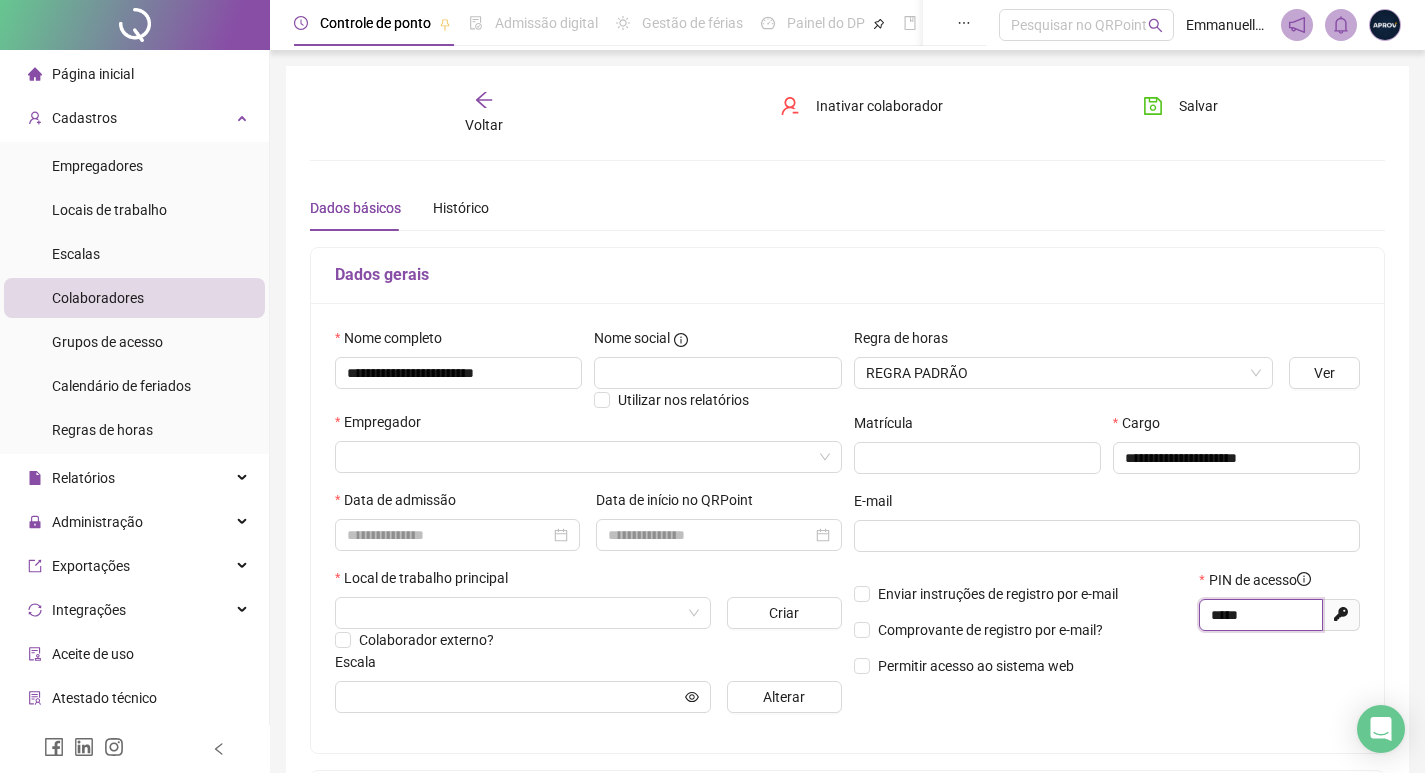 click on "*****" at bounding box center (1259, 615) 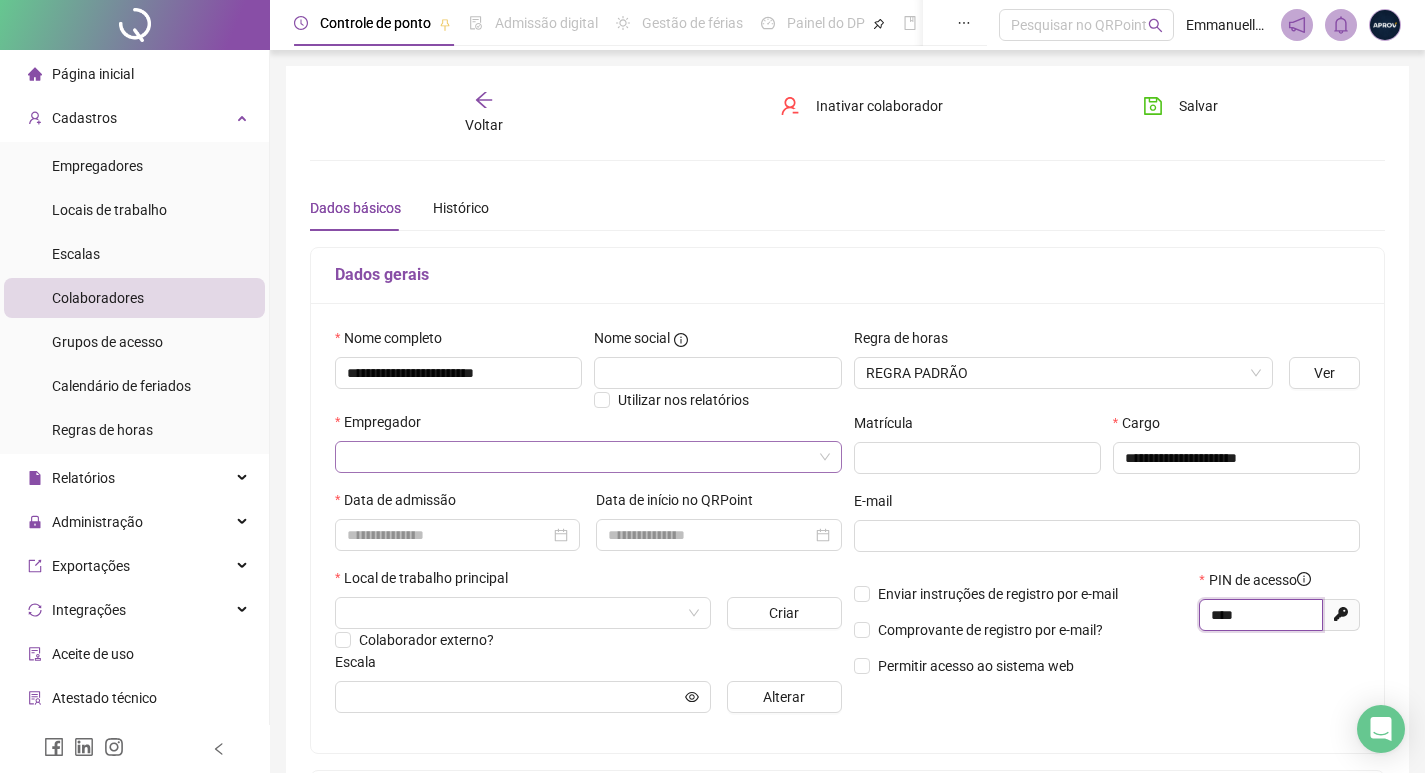type on "****" 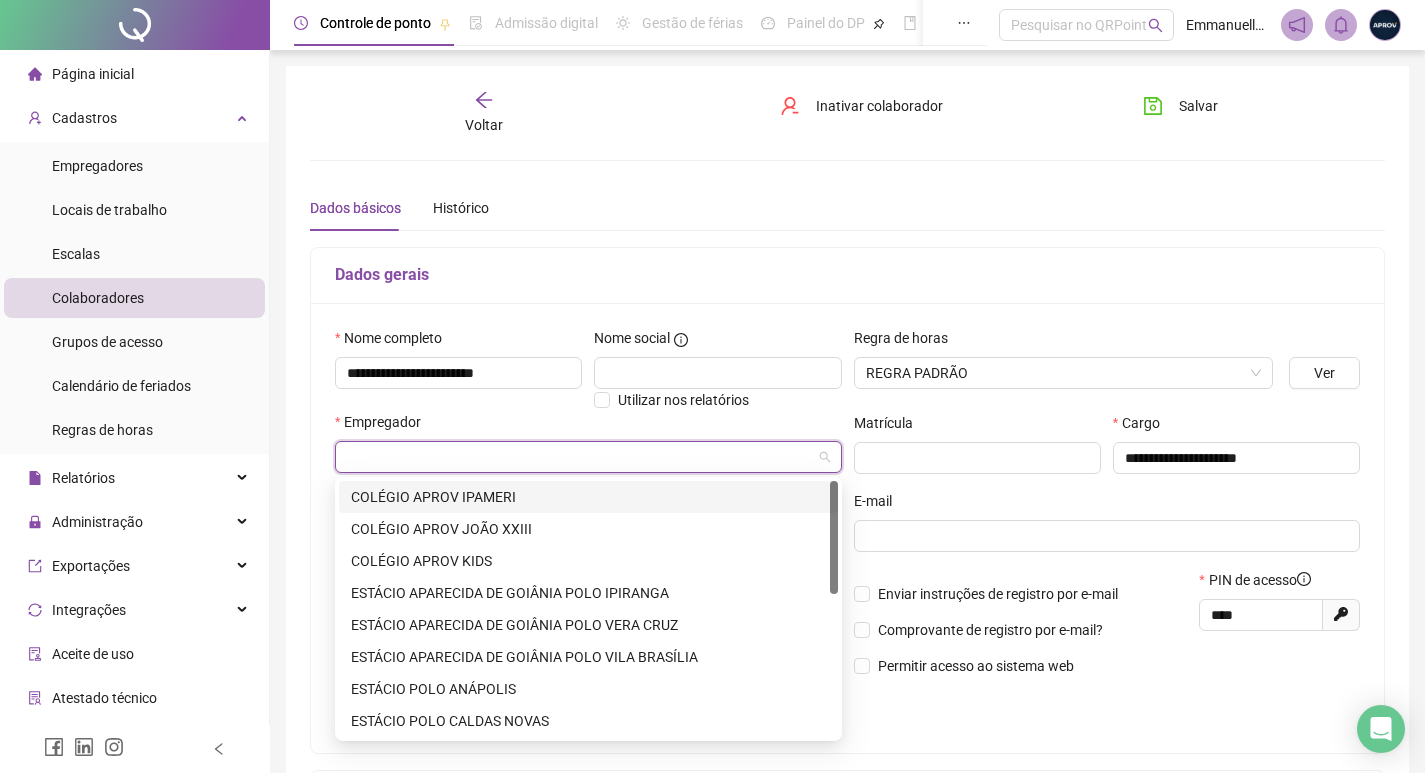 click at bounding box center (579, 457) 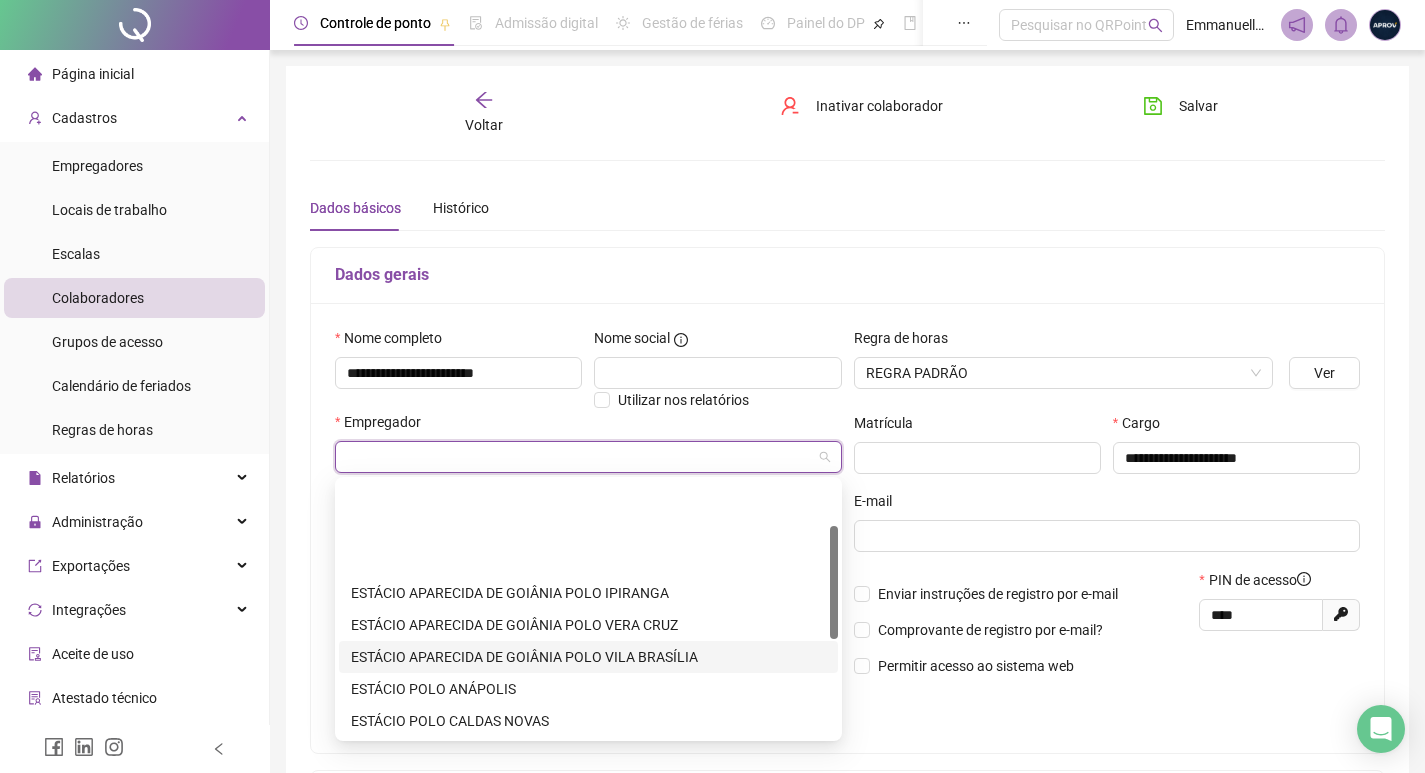 scroll, scrollTop: 100, scrollLeft: 0, axis: vertical 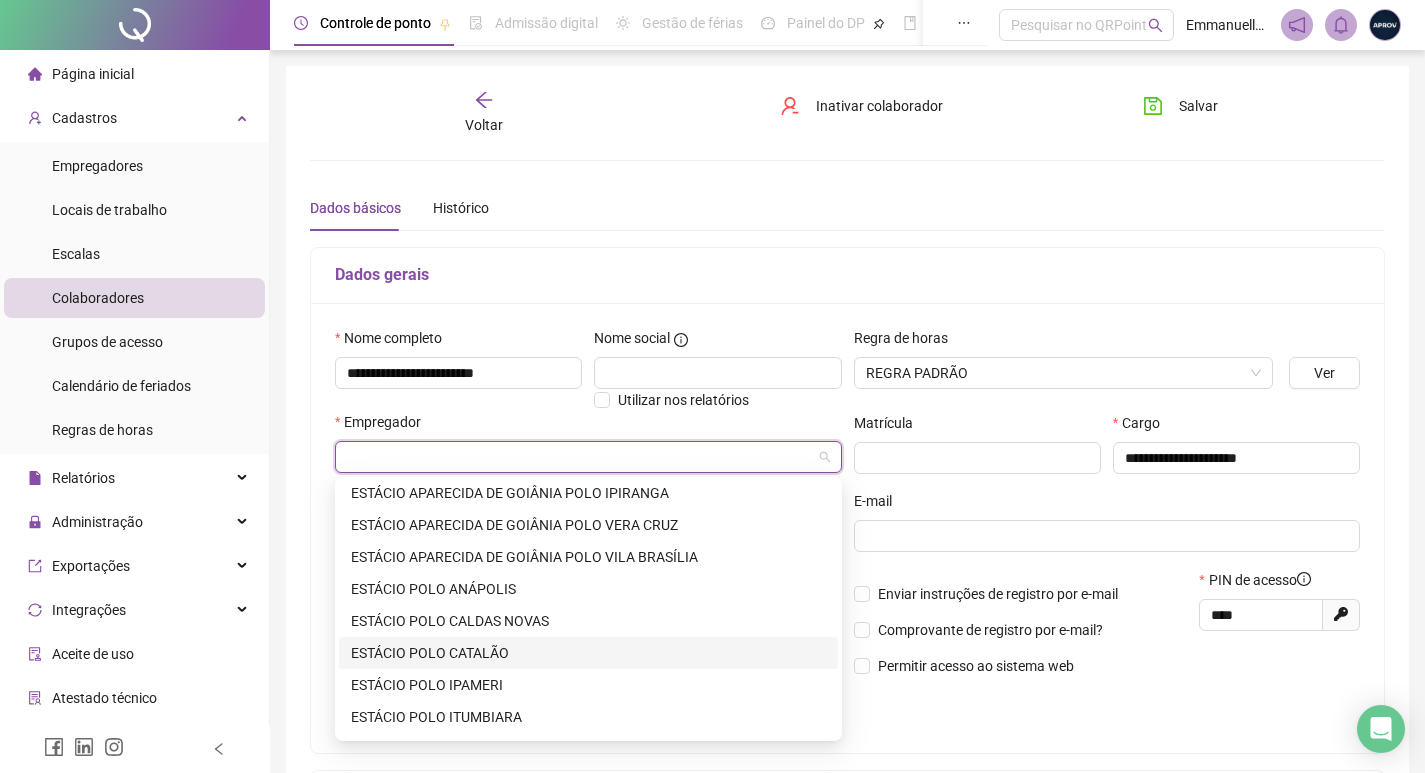 click on "ESTÁCIO POLO CATALÃO" at bounding box center [588, 653] 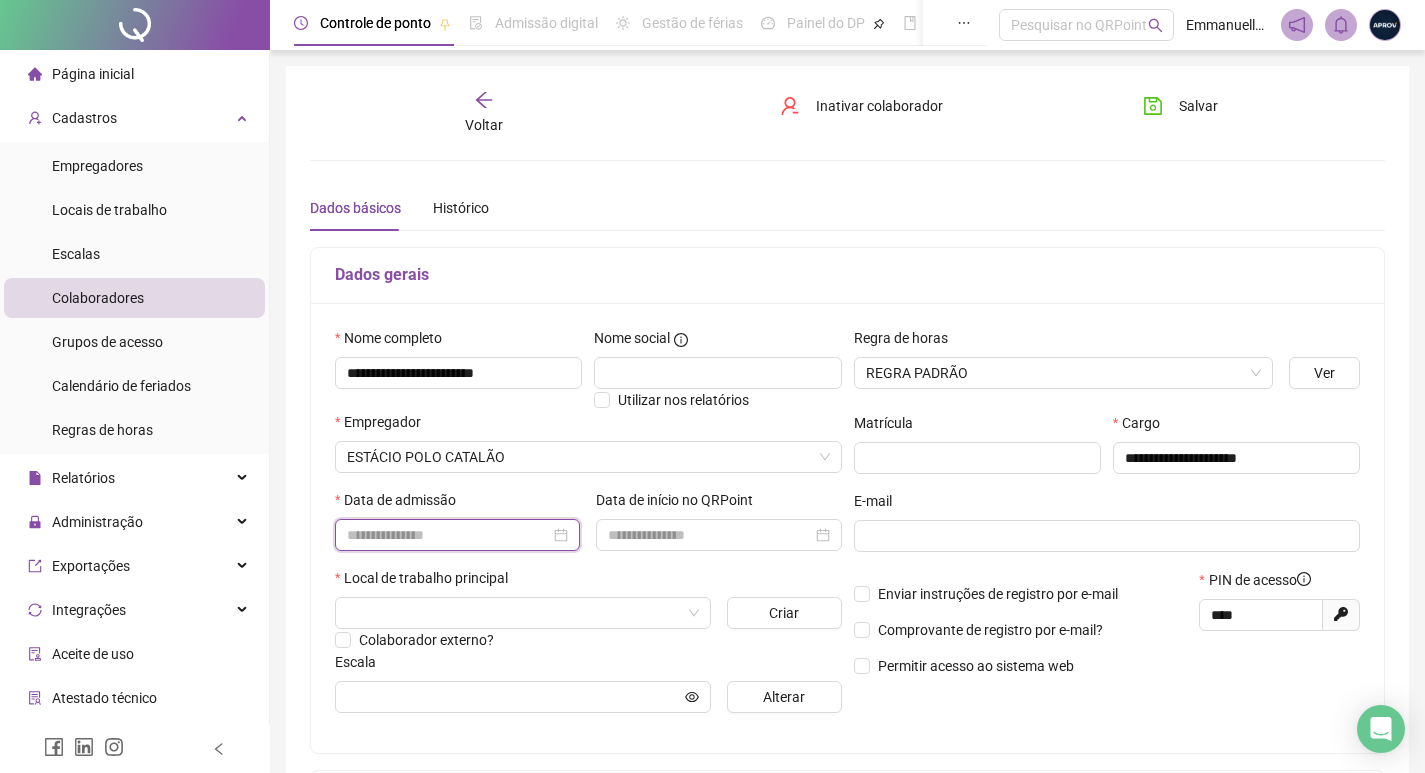 click at bounding box center [448, 535] 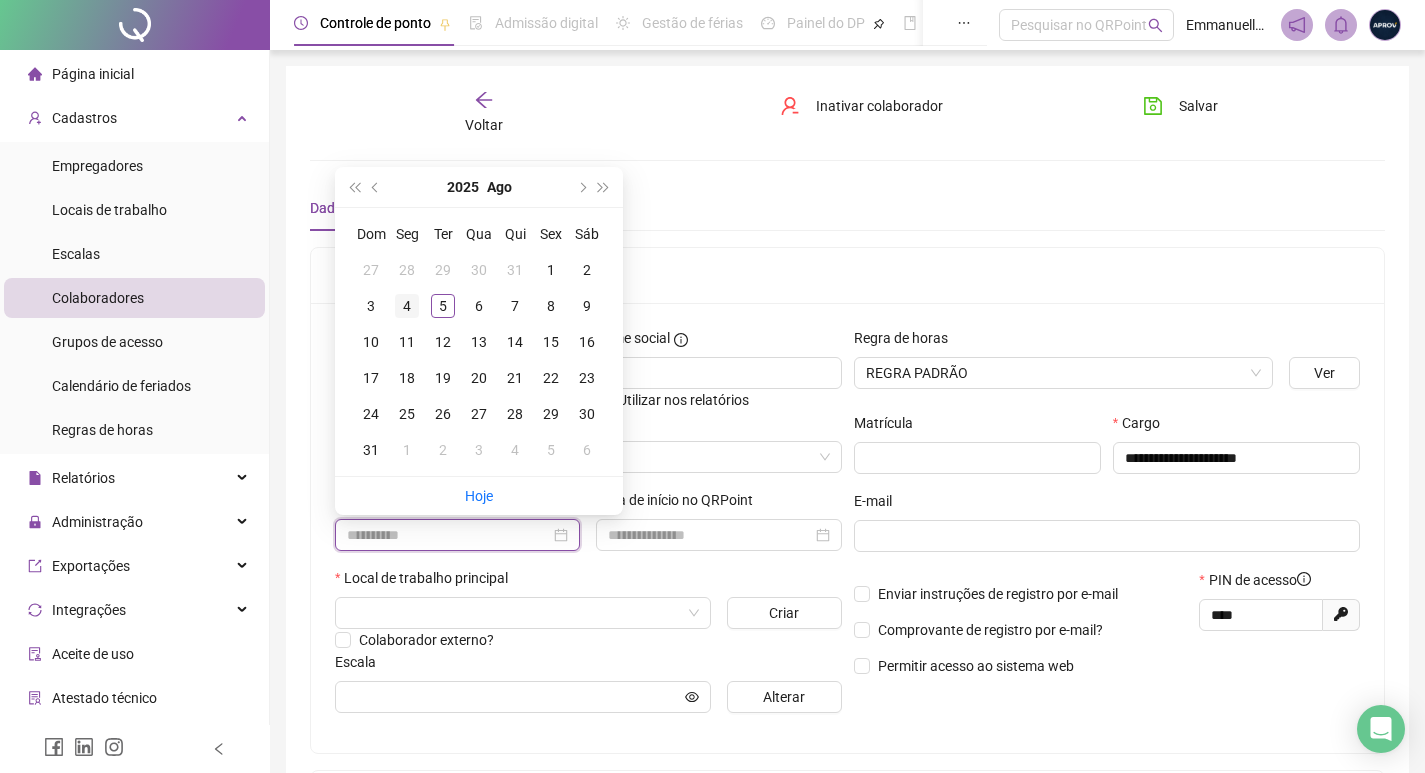 type on "**********" 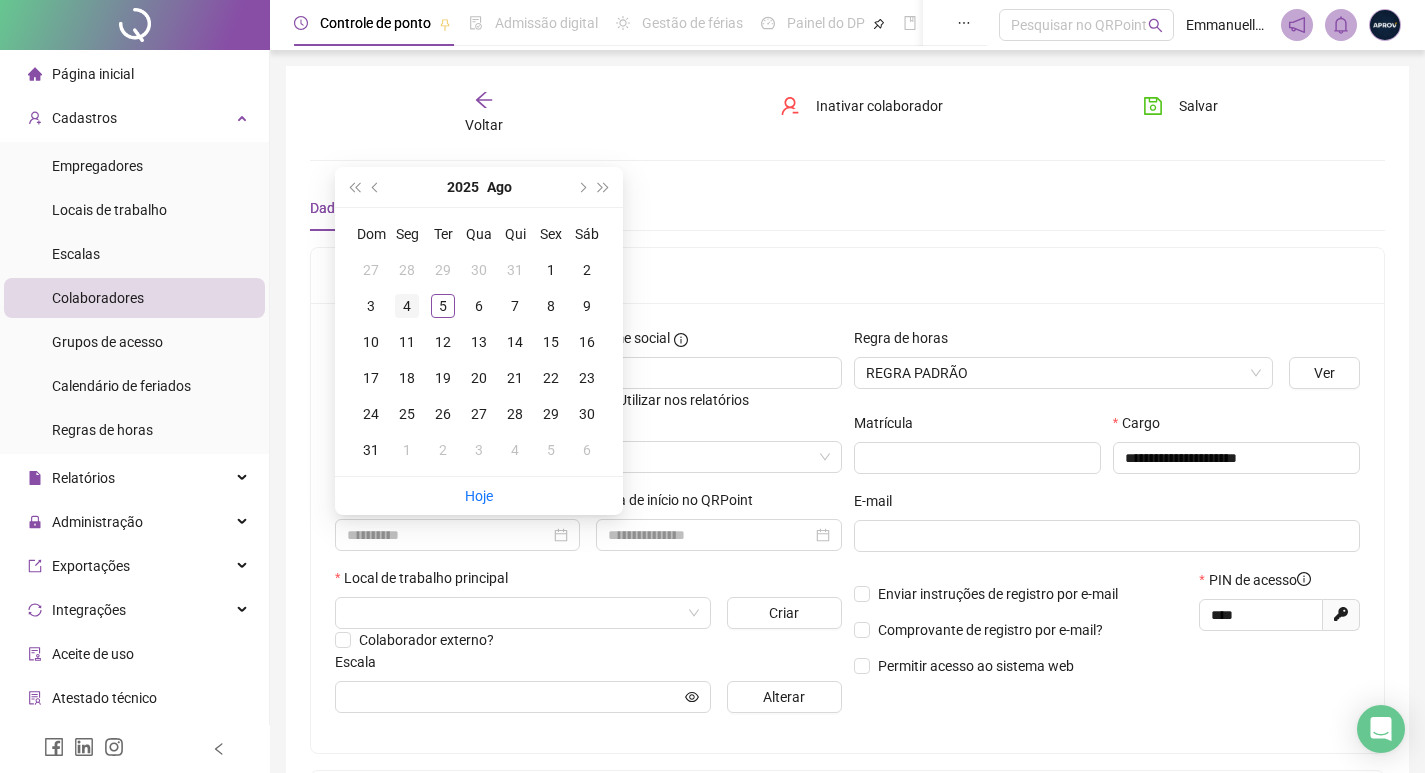 click on "4" at bounding box center [407, 306] 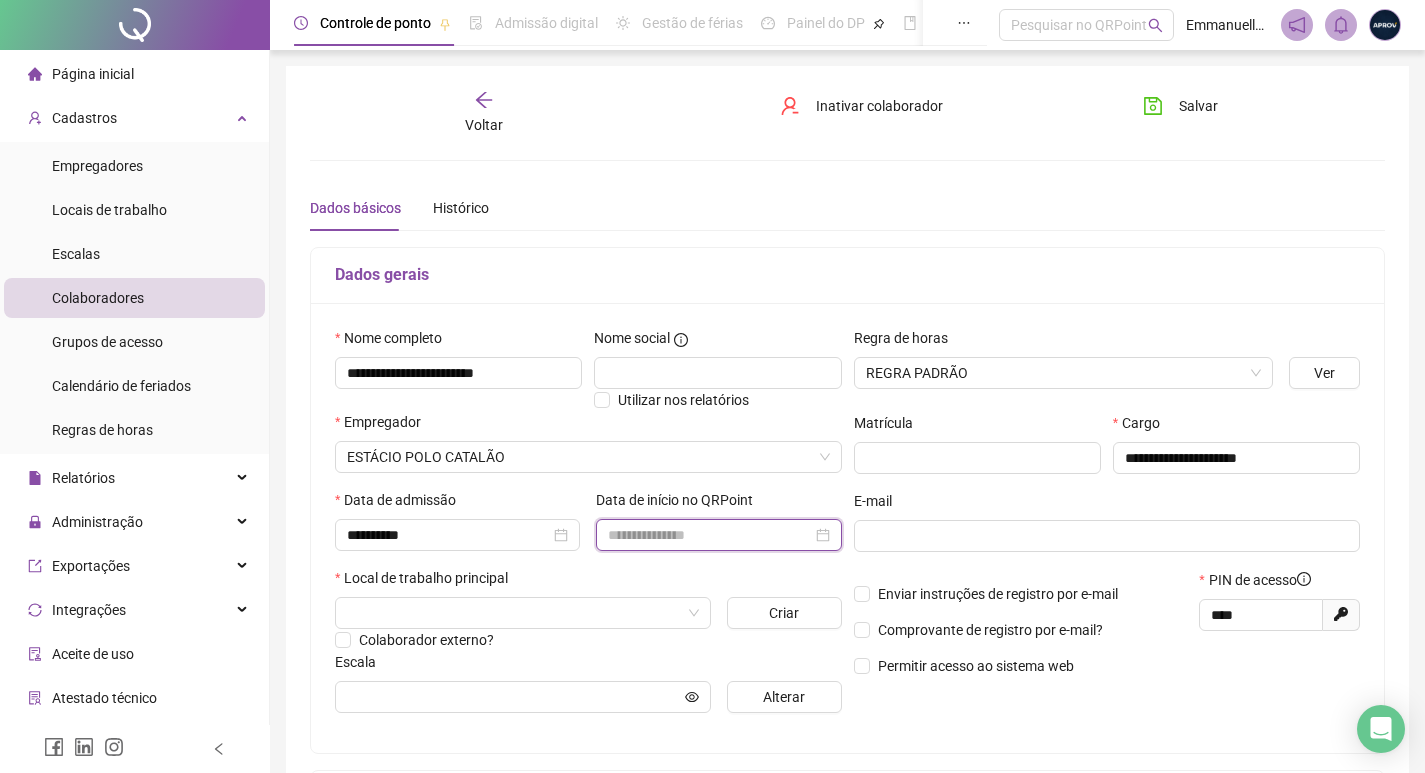 click at bounding box center (709, 535) 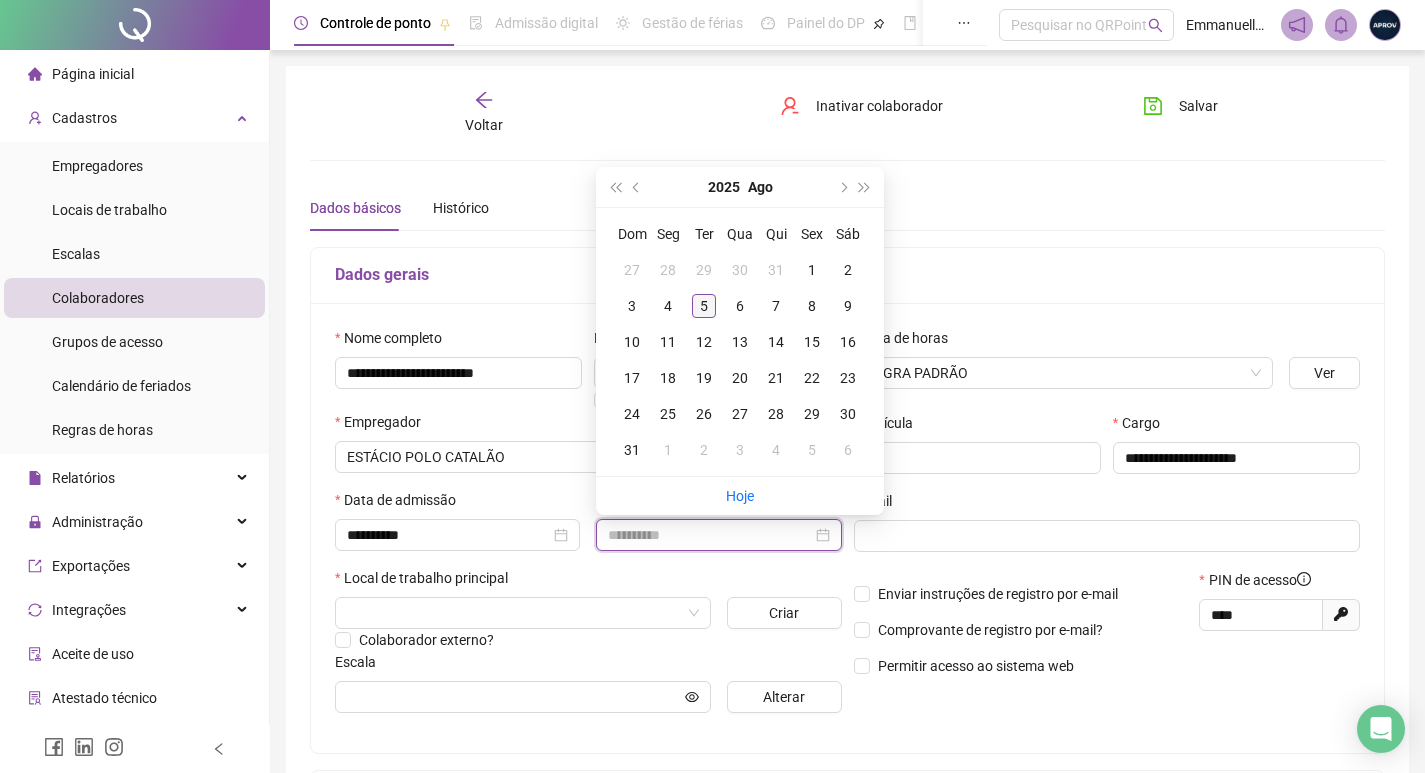 type on "**********" 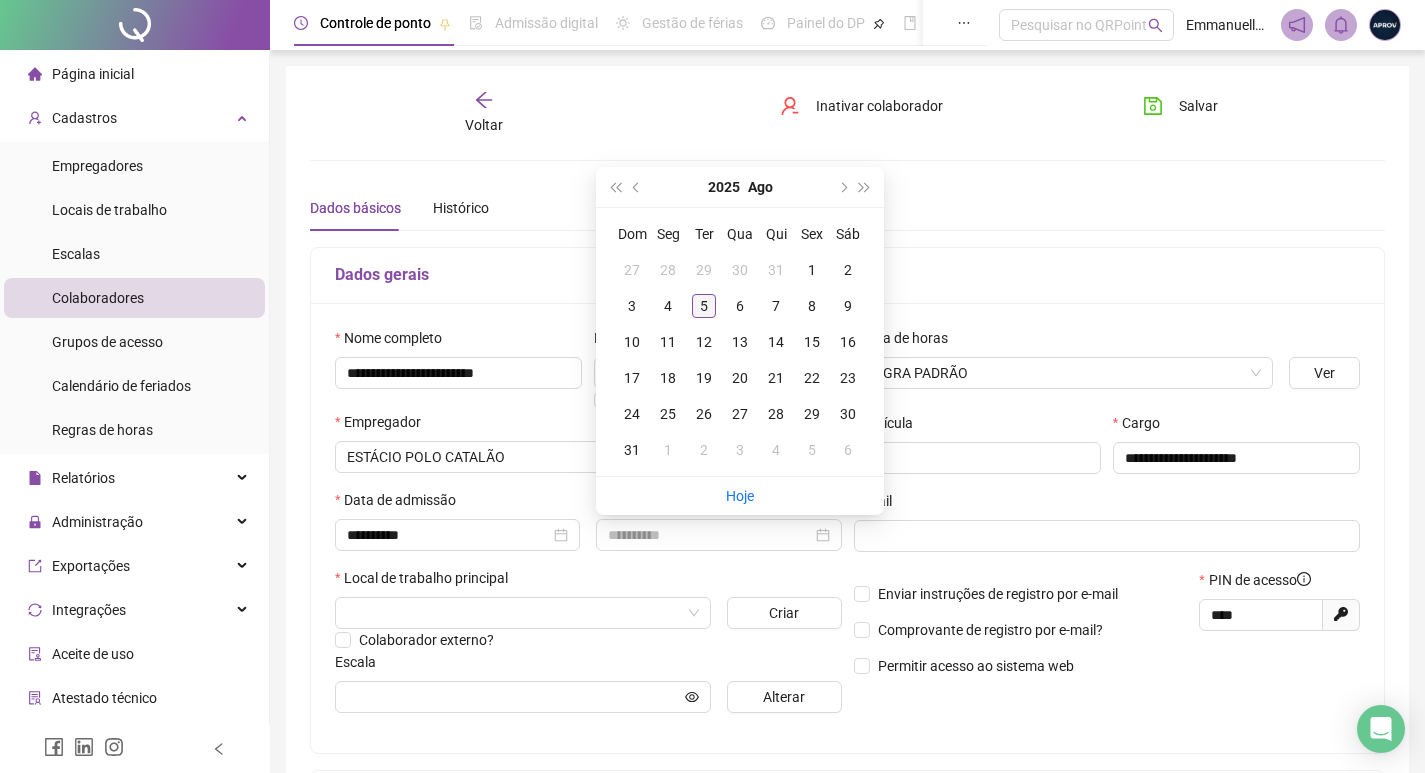 click on "5" at bounding box center [704, 306] 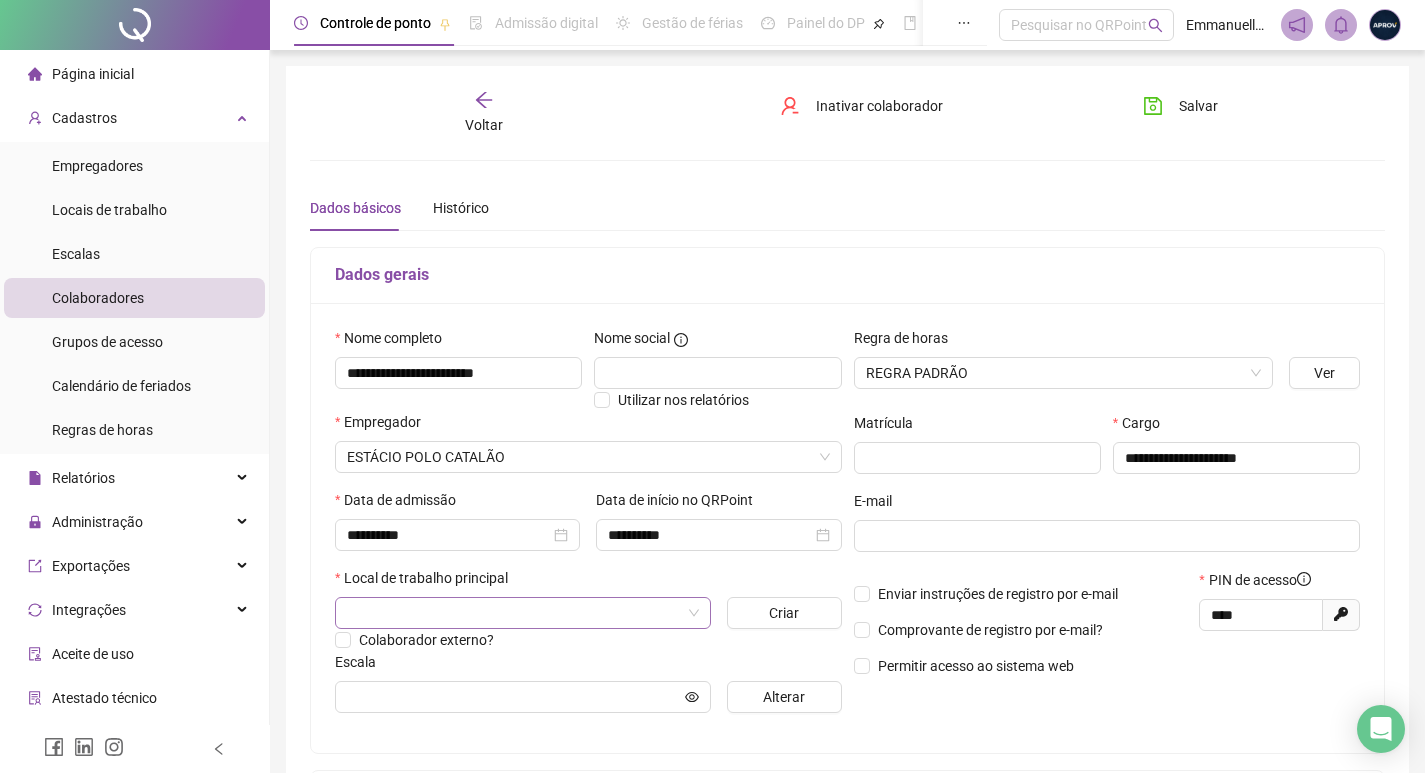 click at bounding box center (514, 613) 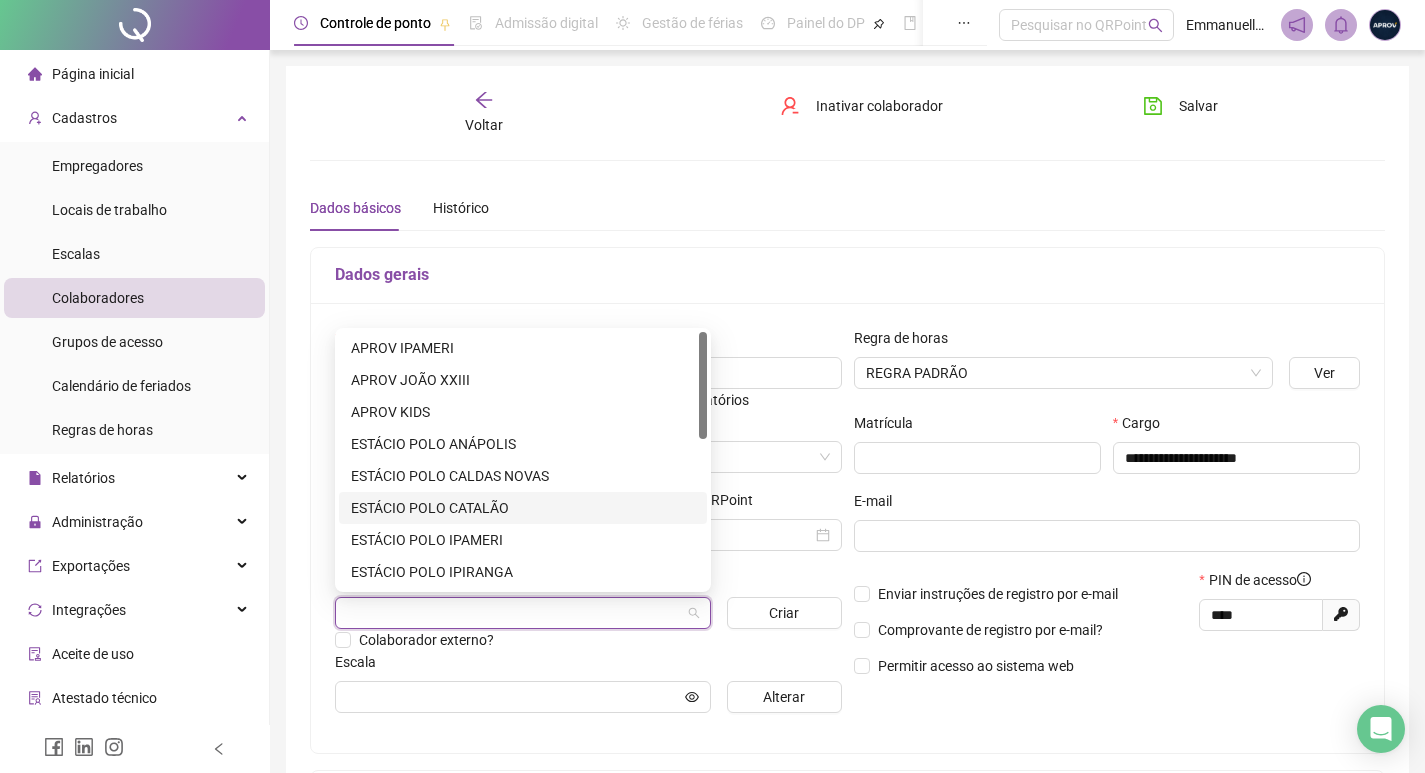 click on "ESTÁCIO POLO CATALÃO" at bounding box center [523, 508] 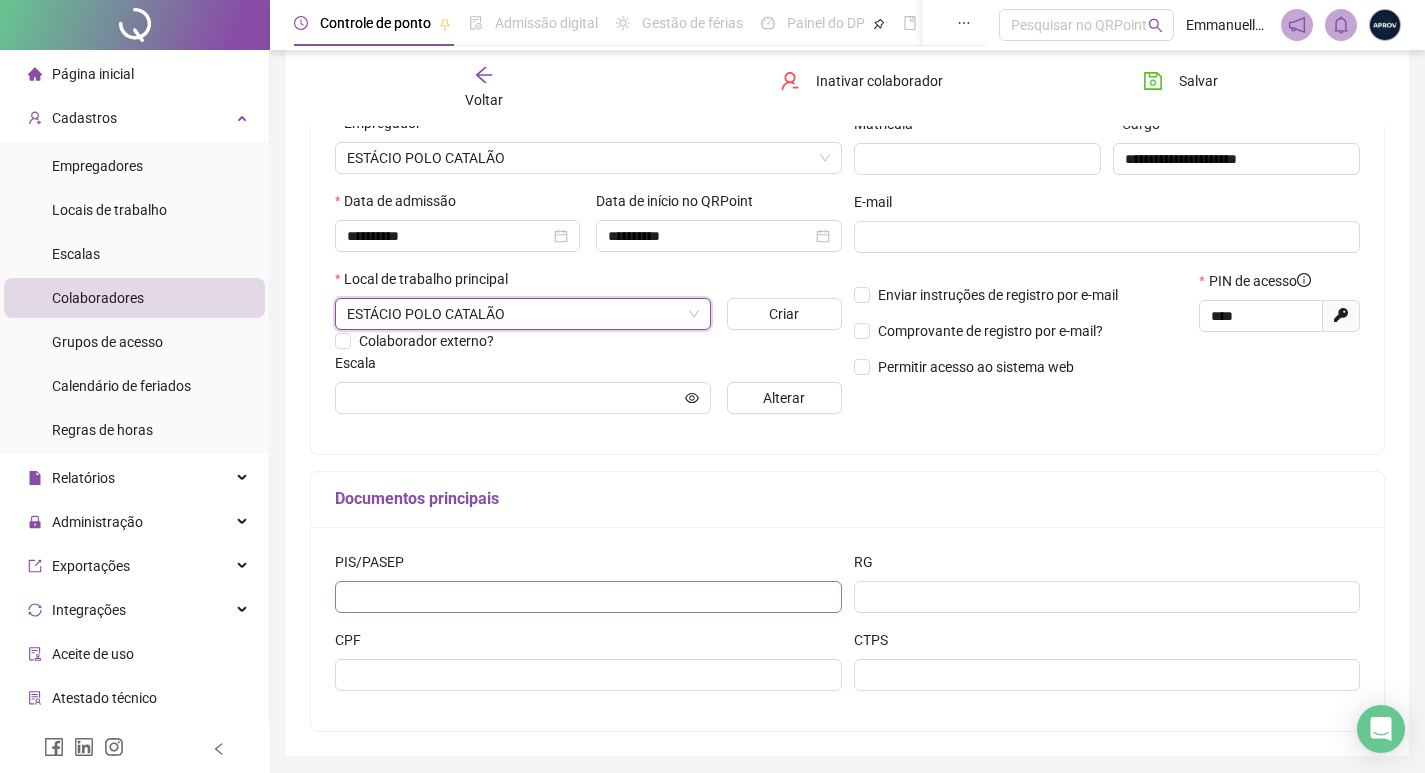 scroll, scrollTop: 300, scrollLeft: 0, axis: vertical 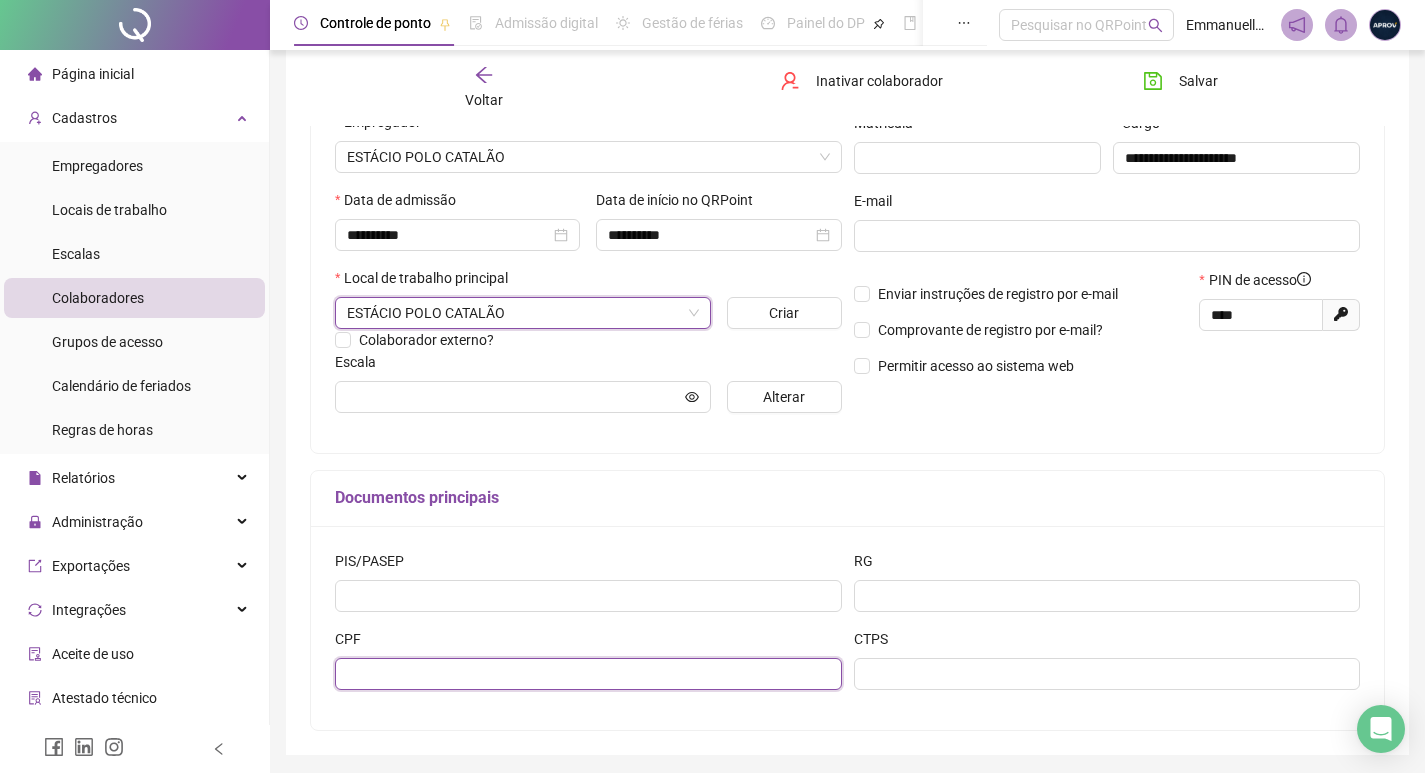 click at bounding box center (588, 674) 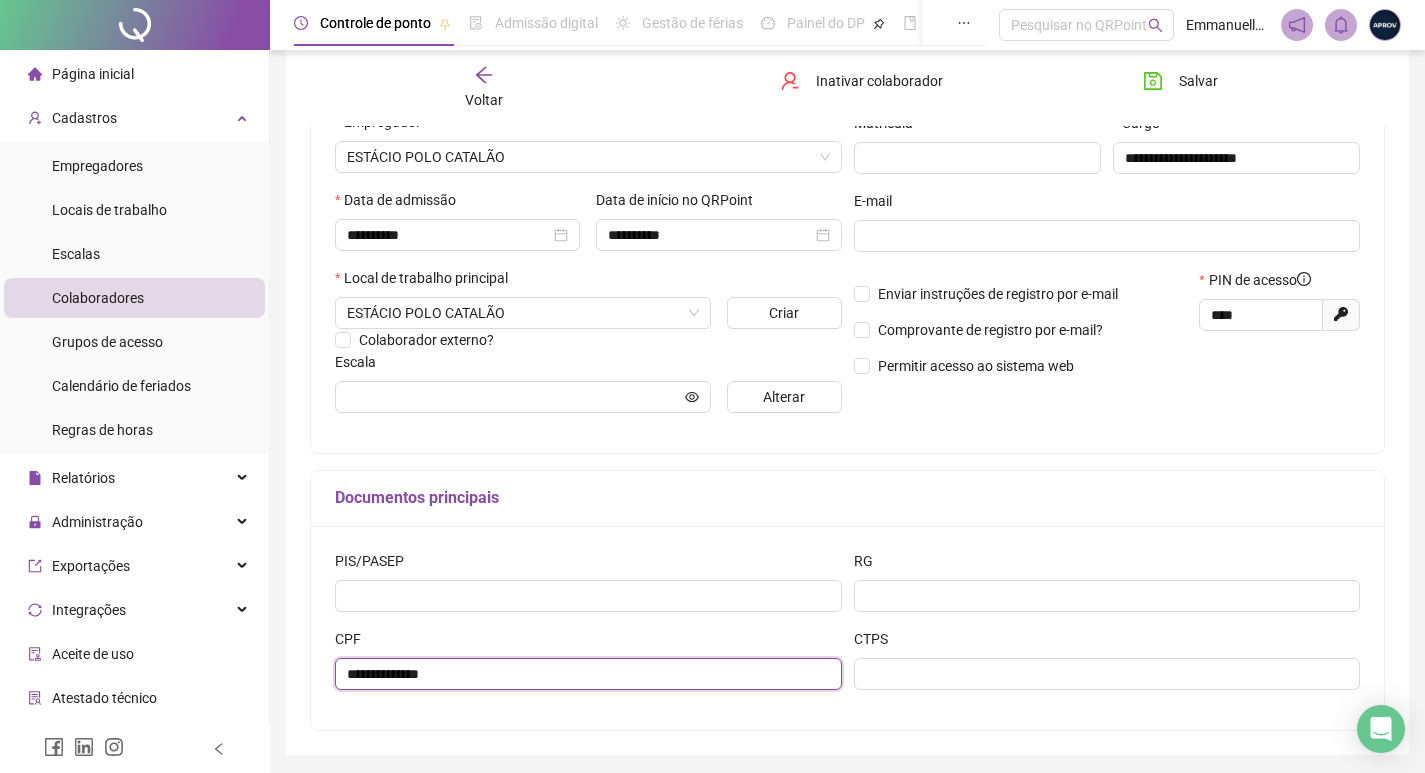 type on "**********" 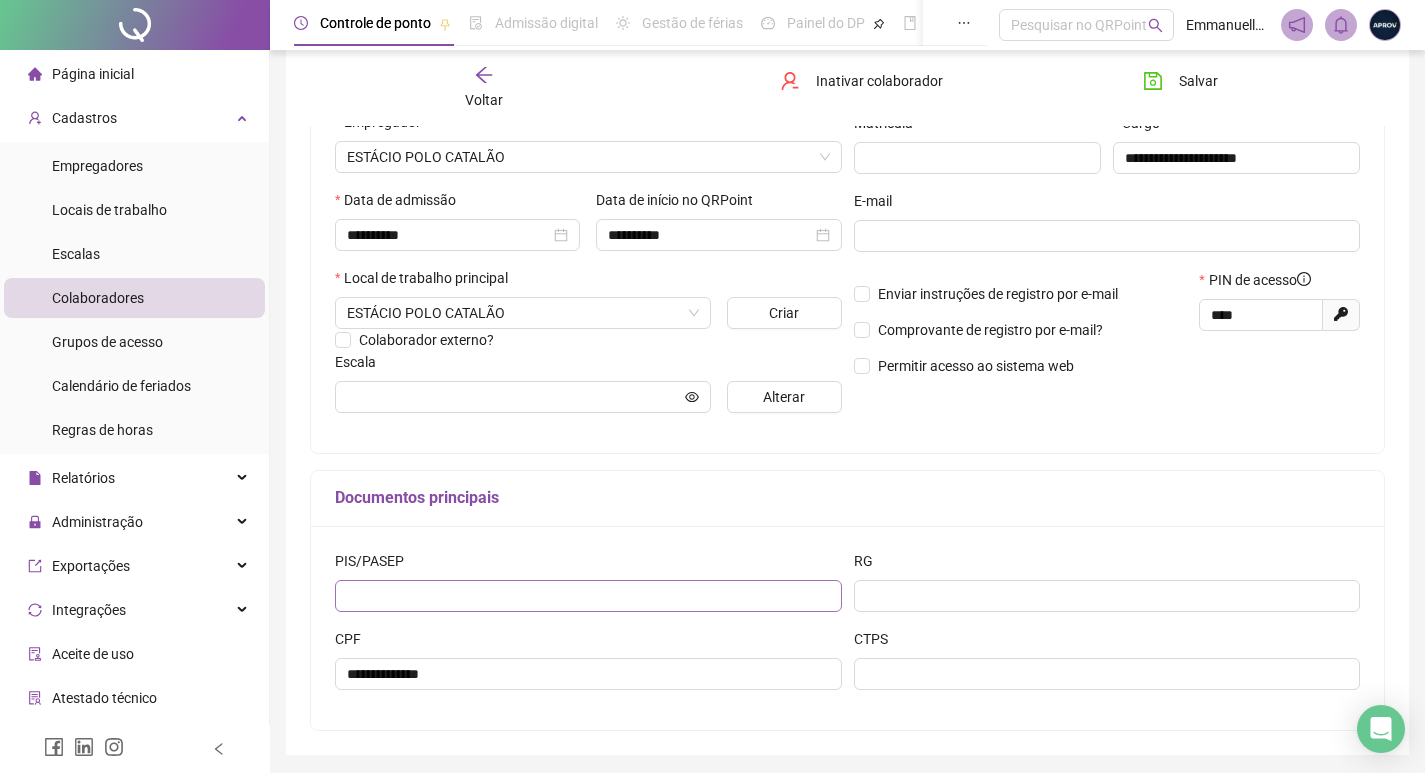 drag, startPoint x: 436, startPoint y: 620, endPoint x: 445, endPoint y: 604, distance: 18.35756 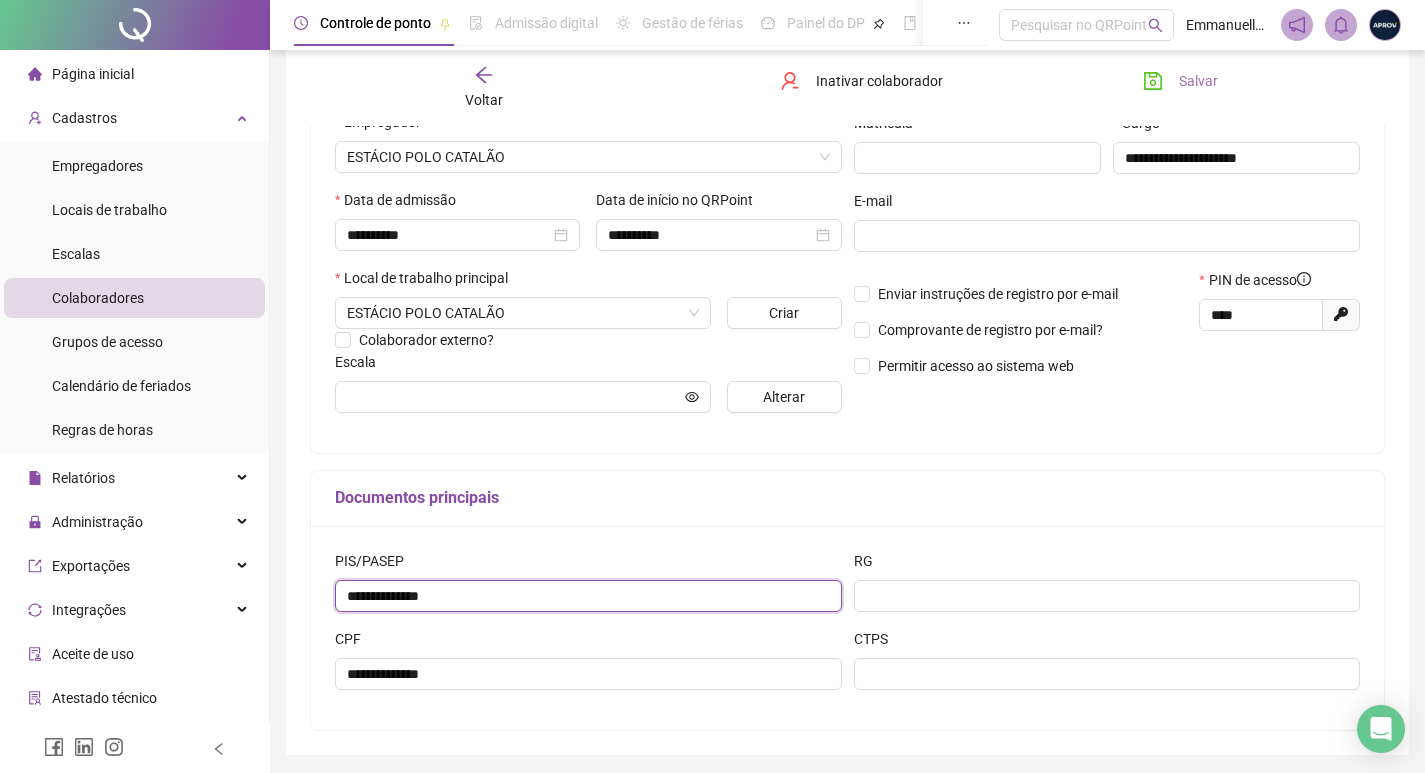 type on "**********" 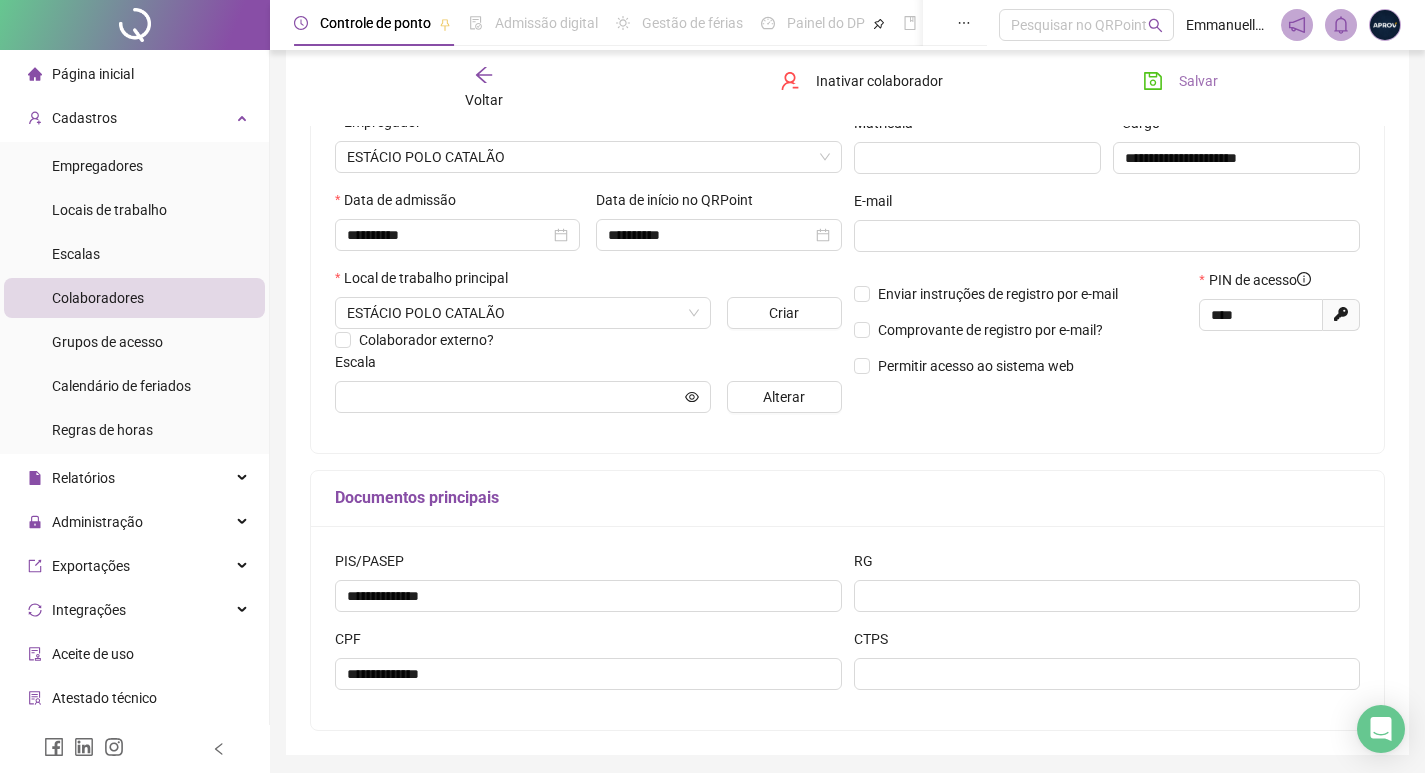 click on "Salvar" at bounding box center [1198, 81] 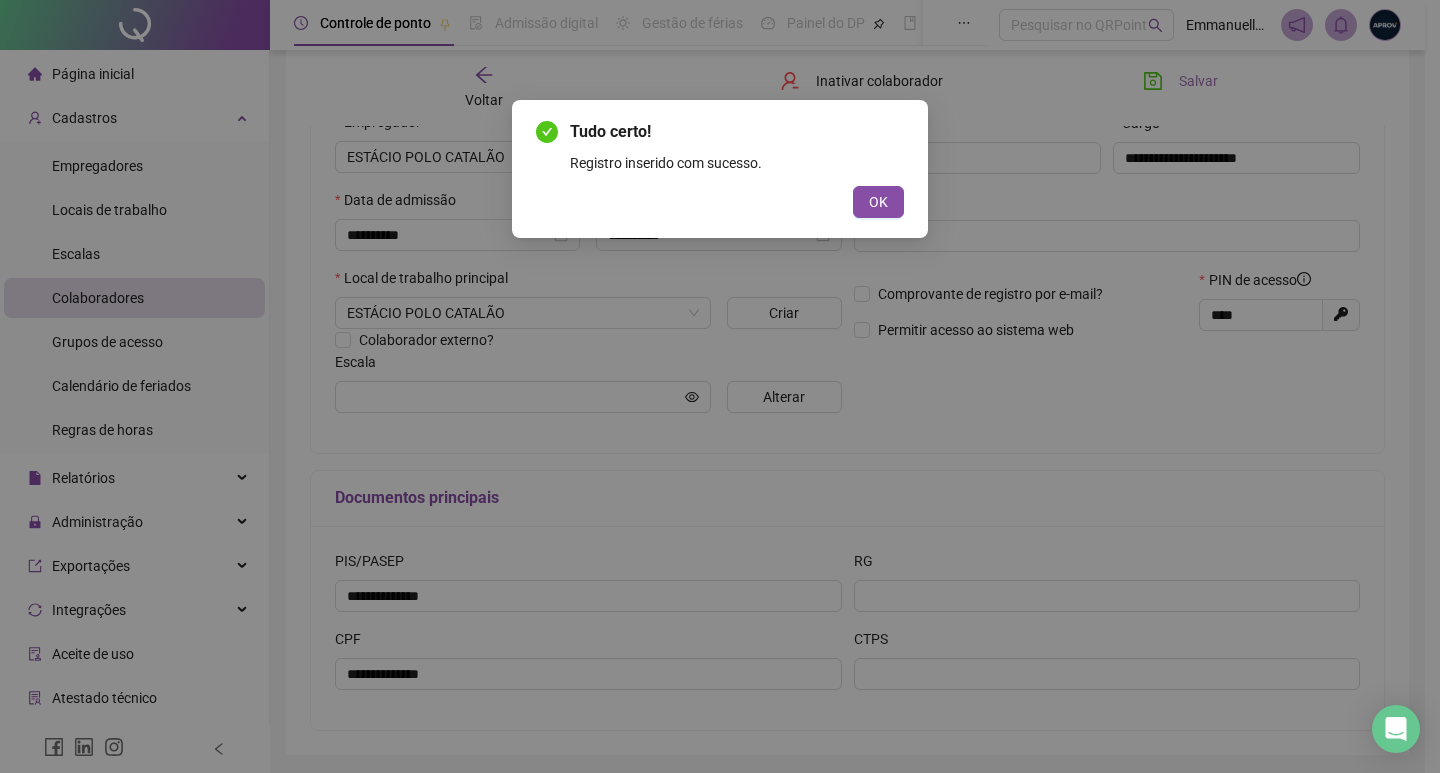 type 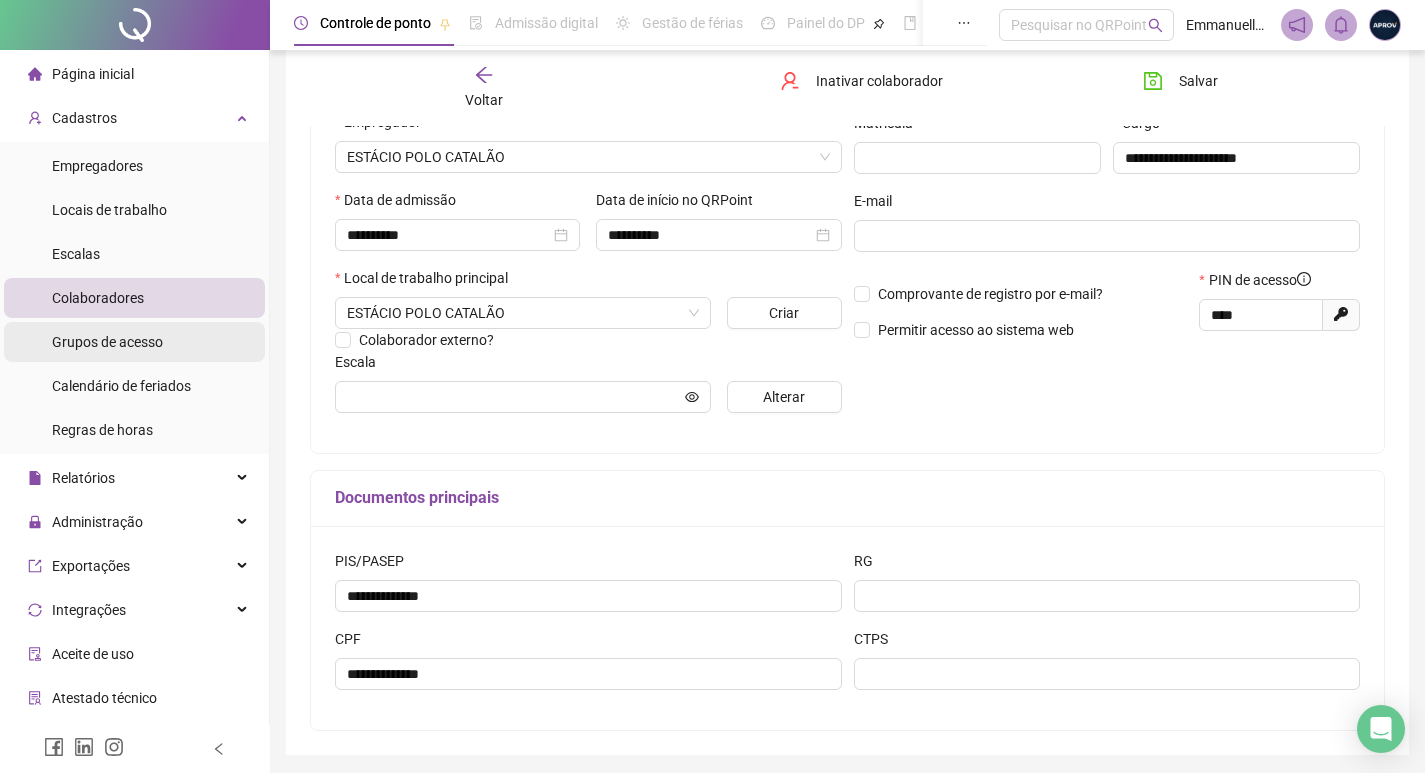 click on "Grupos de acesso" at bounding box center [107, 342] 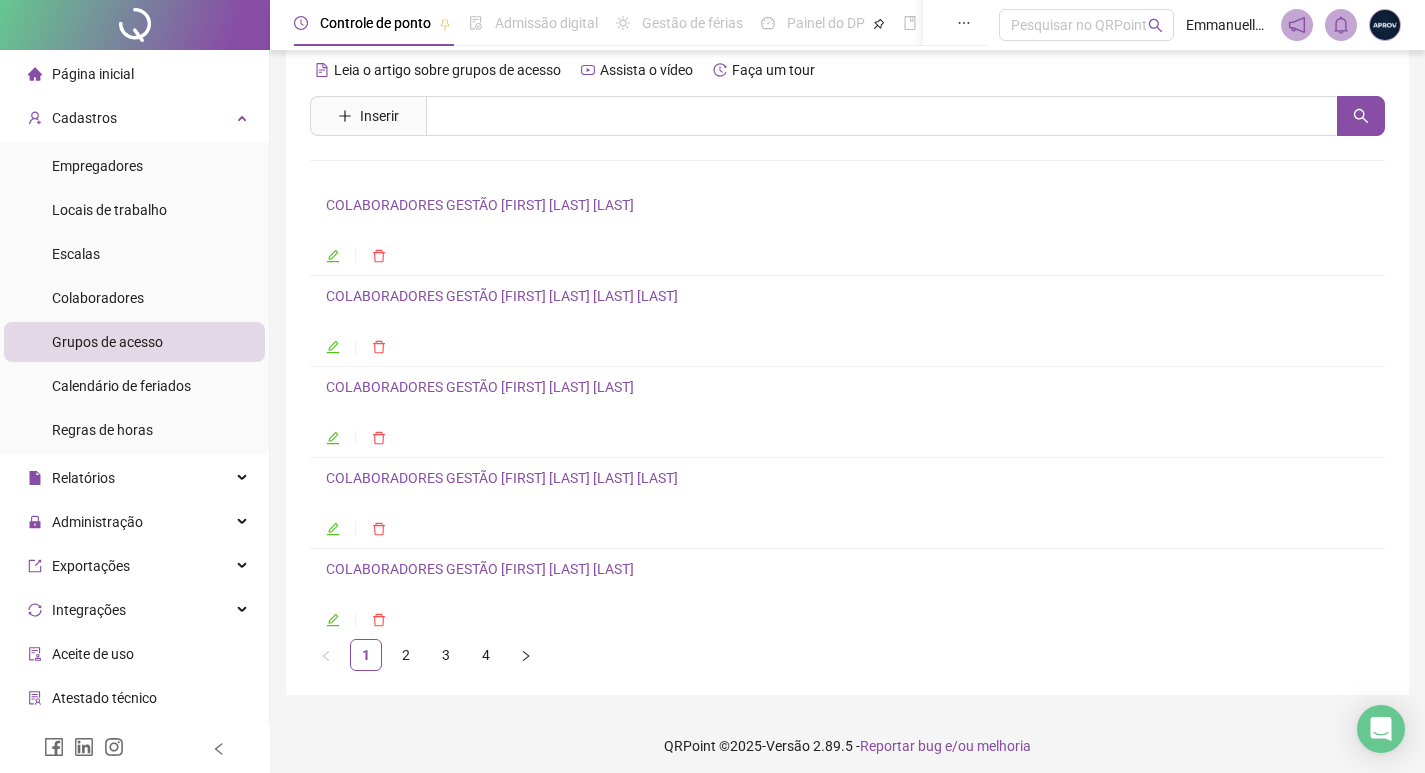 scroll, scrollTop: 34, scrollLeft: 0, axis: vertical 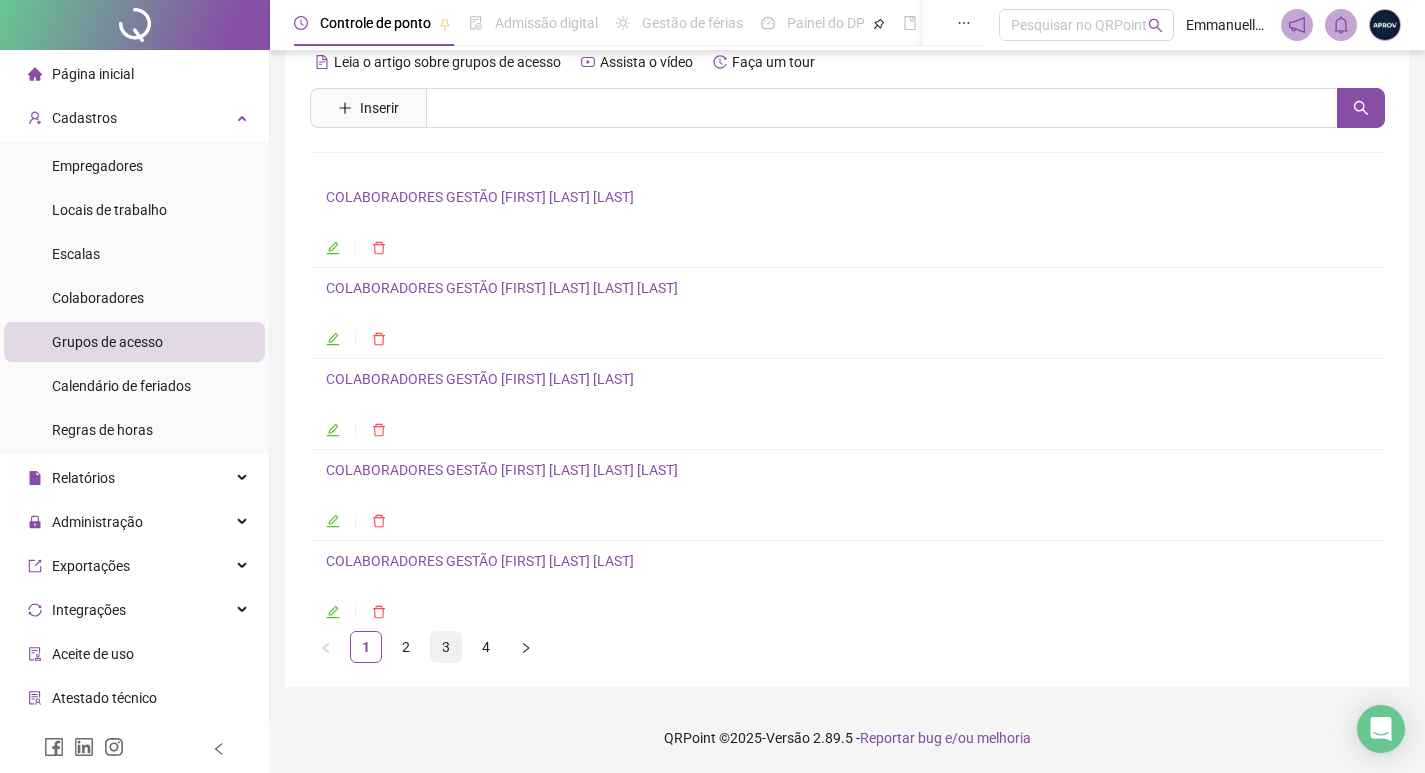 click on "3" at bounding box center [446, 647] 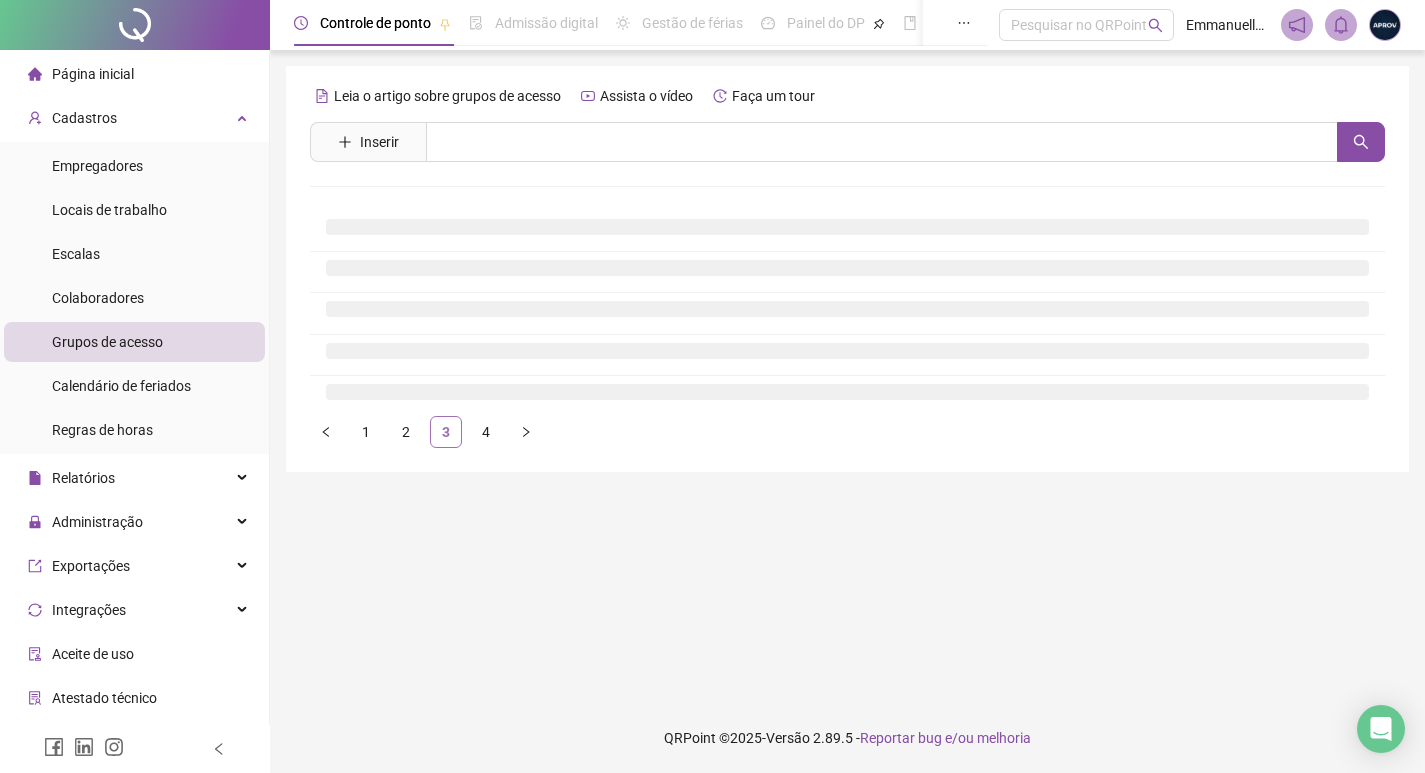 scroll, scrollTop: 0, scrollLeft: 0, axis: both 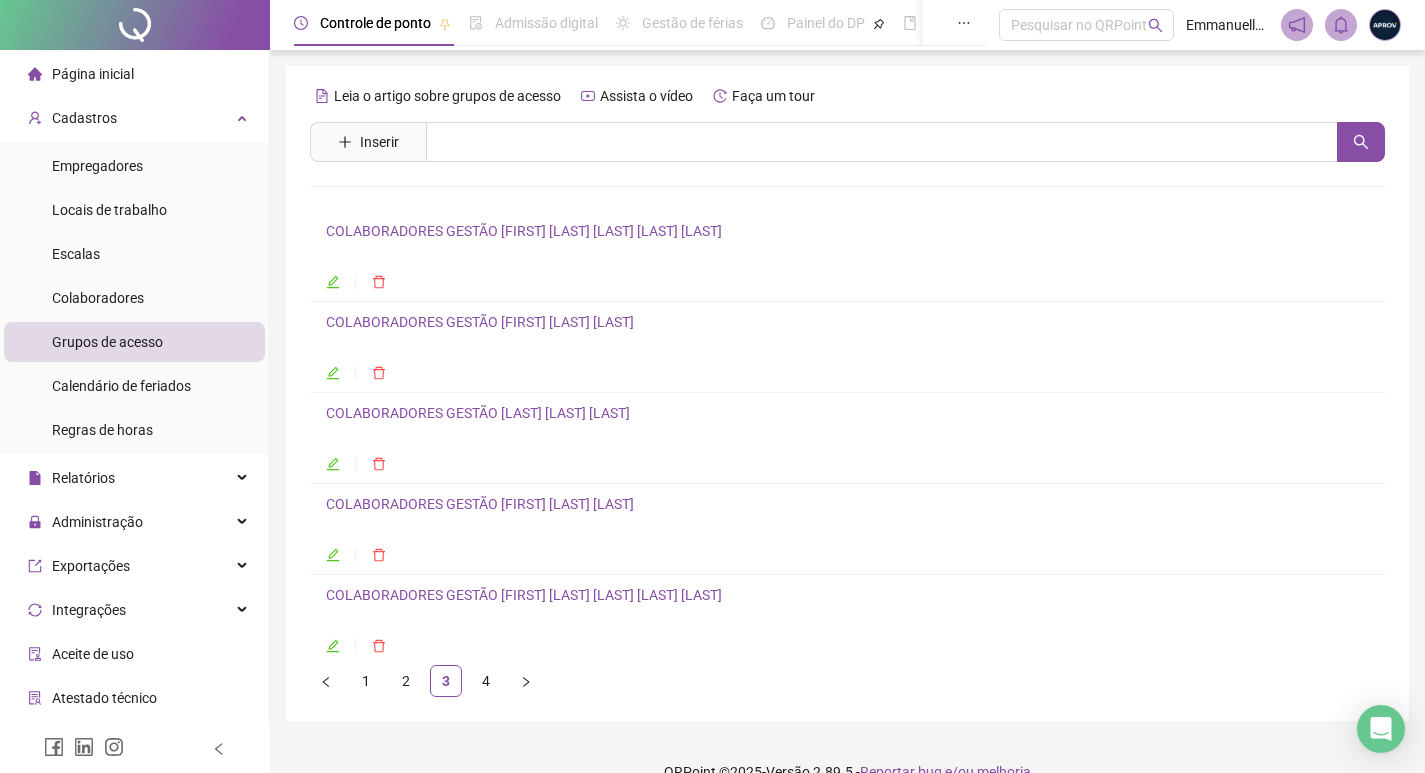 click on "COLABORADORES GESTÃO [FIRST] [LAST] [LAST] [LAST] [LAST]" at bounding box center [524, 595] 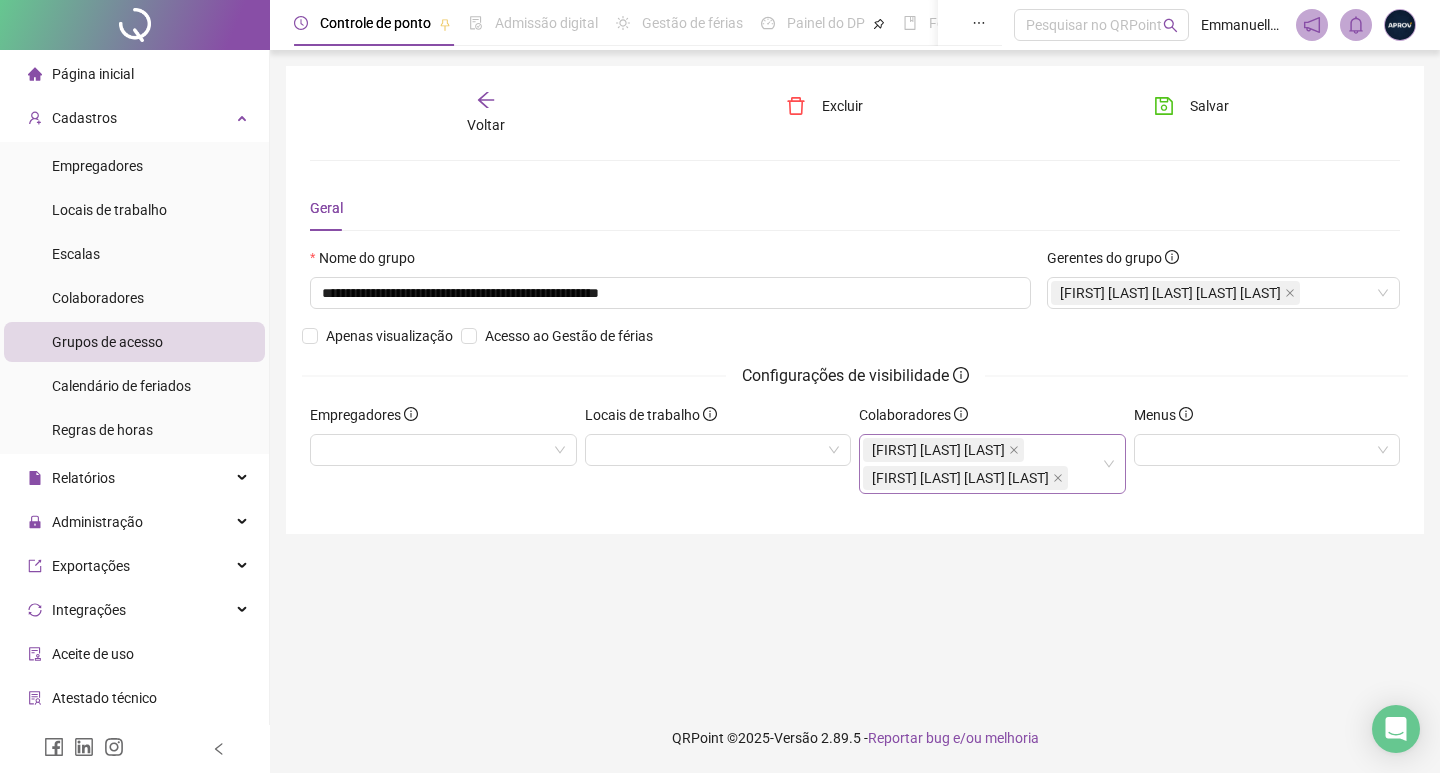 click on "[FIRST] [LAST] [LAST] [FIRST] [LAST] [LAST] [LAST]" at bounding box center [982, 464] 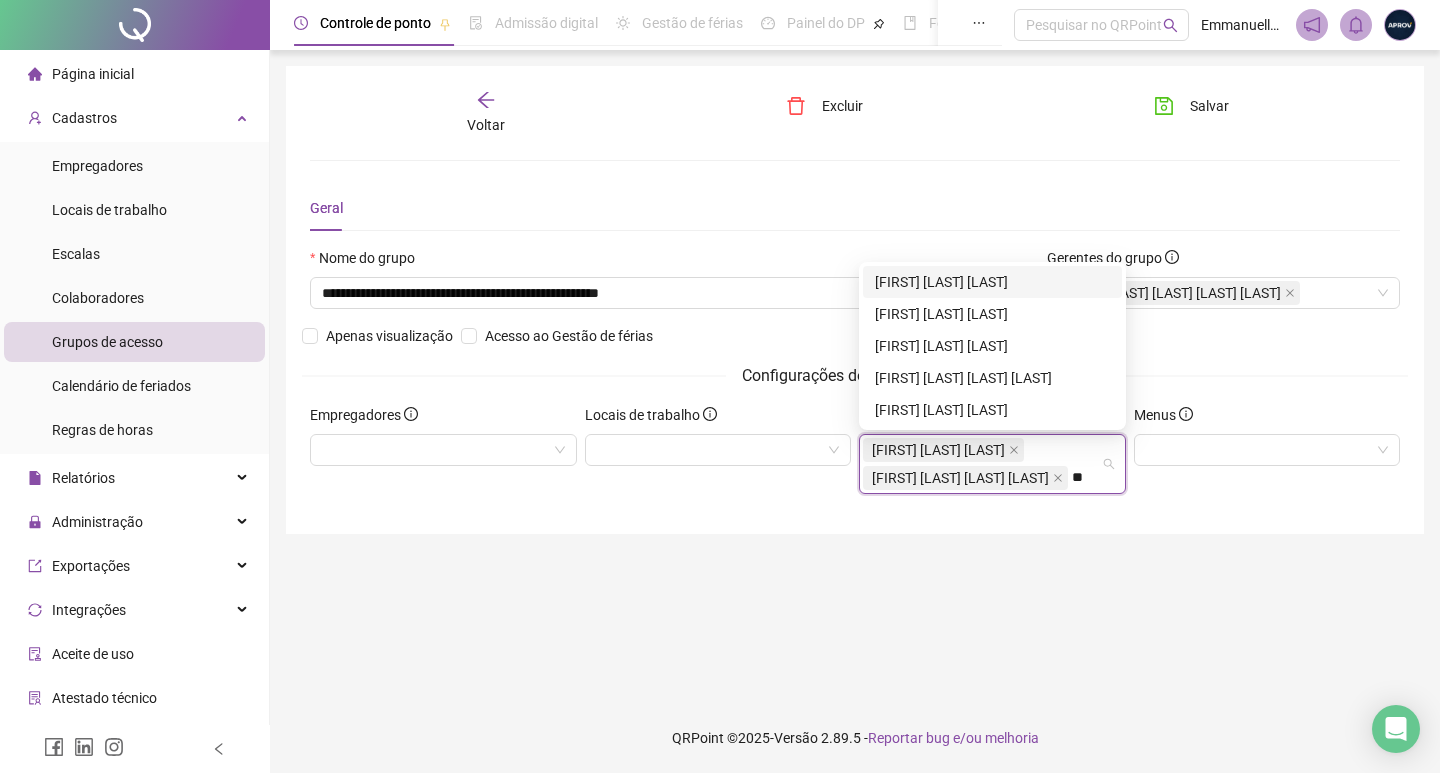 type on "***" 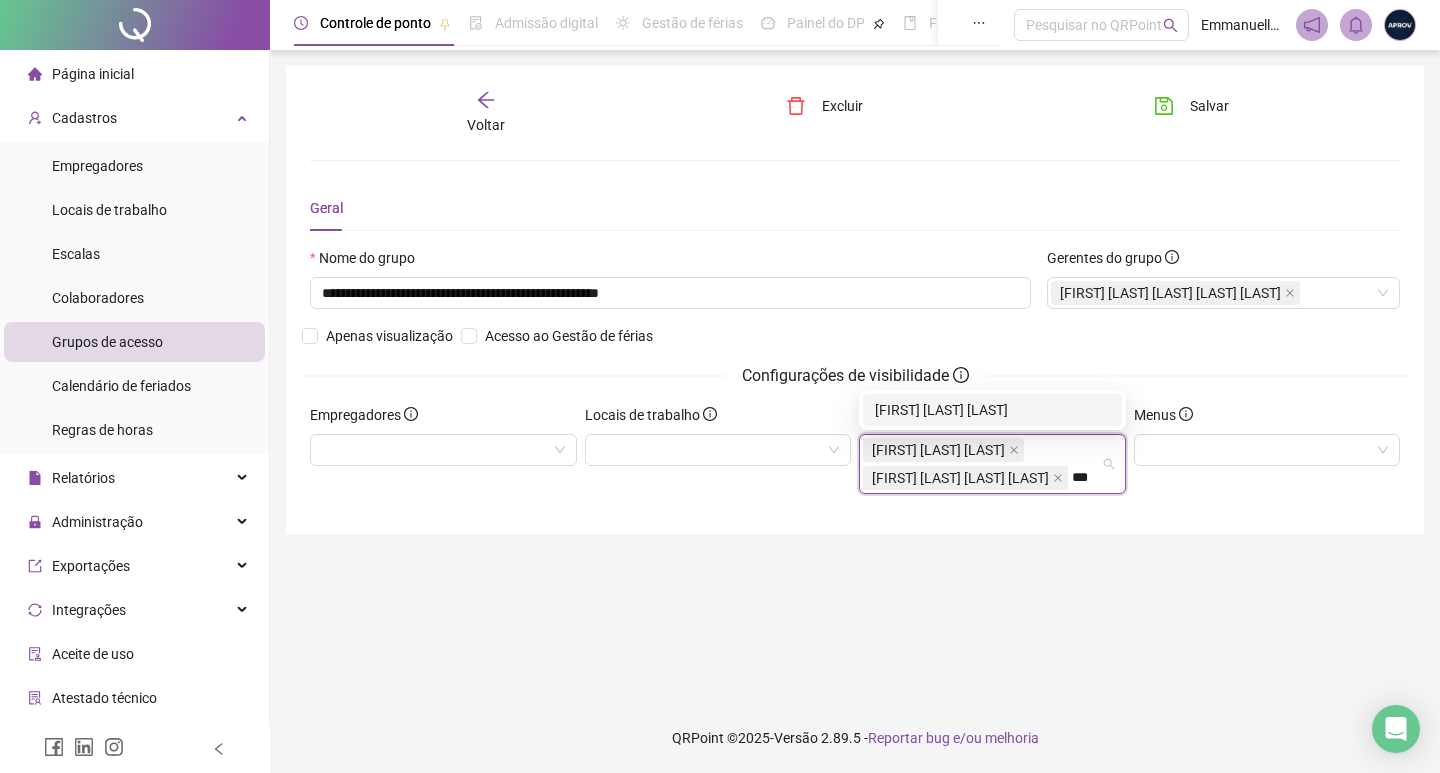 click on "[FIRST] [LAST] [LAST]" at bounding box center [992, 410] 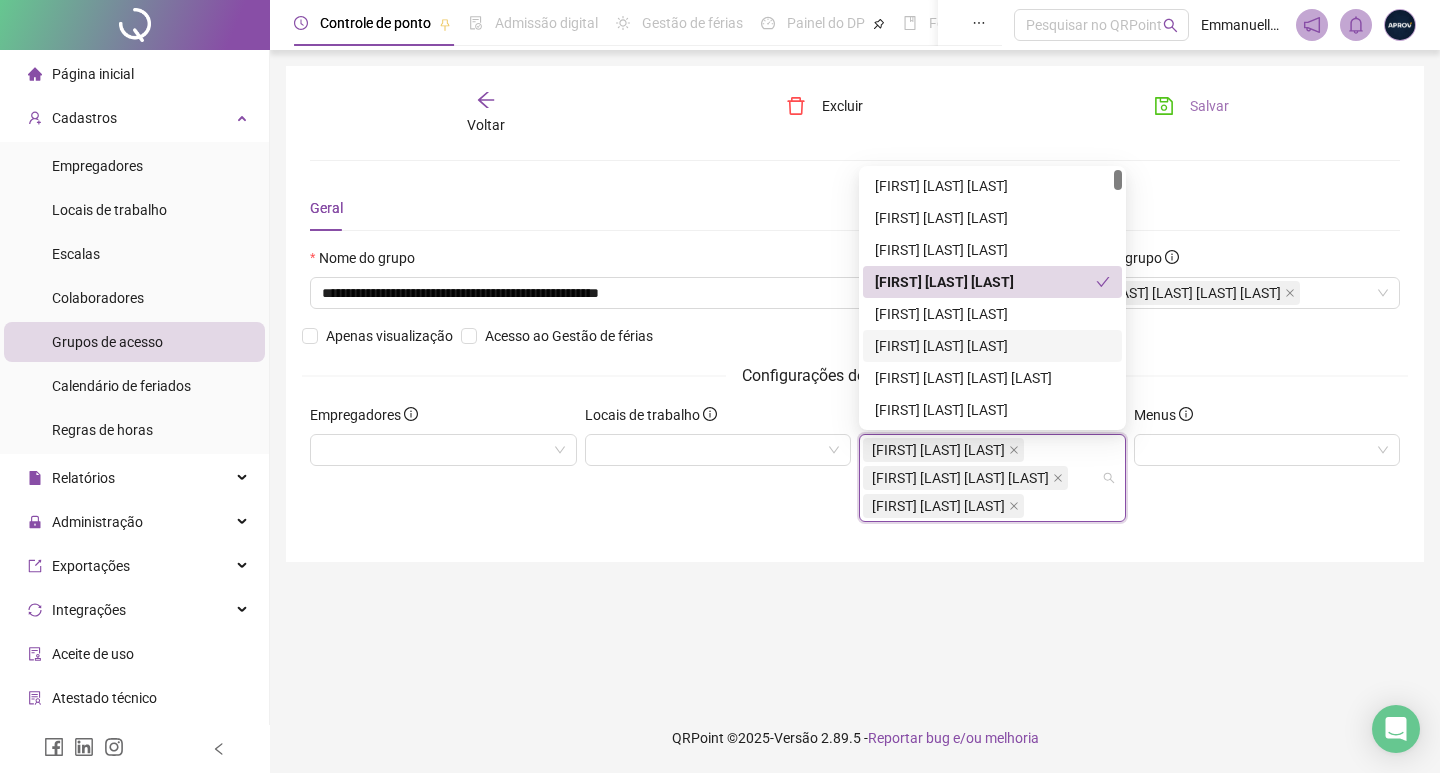 click on "Salvar" at bounding box center (1209, 106) 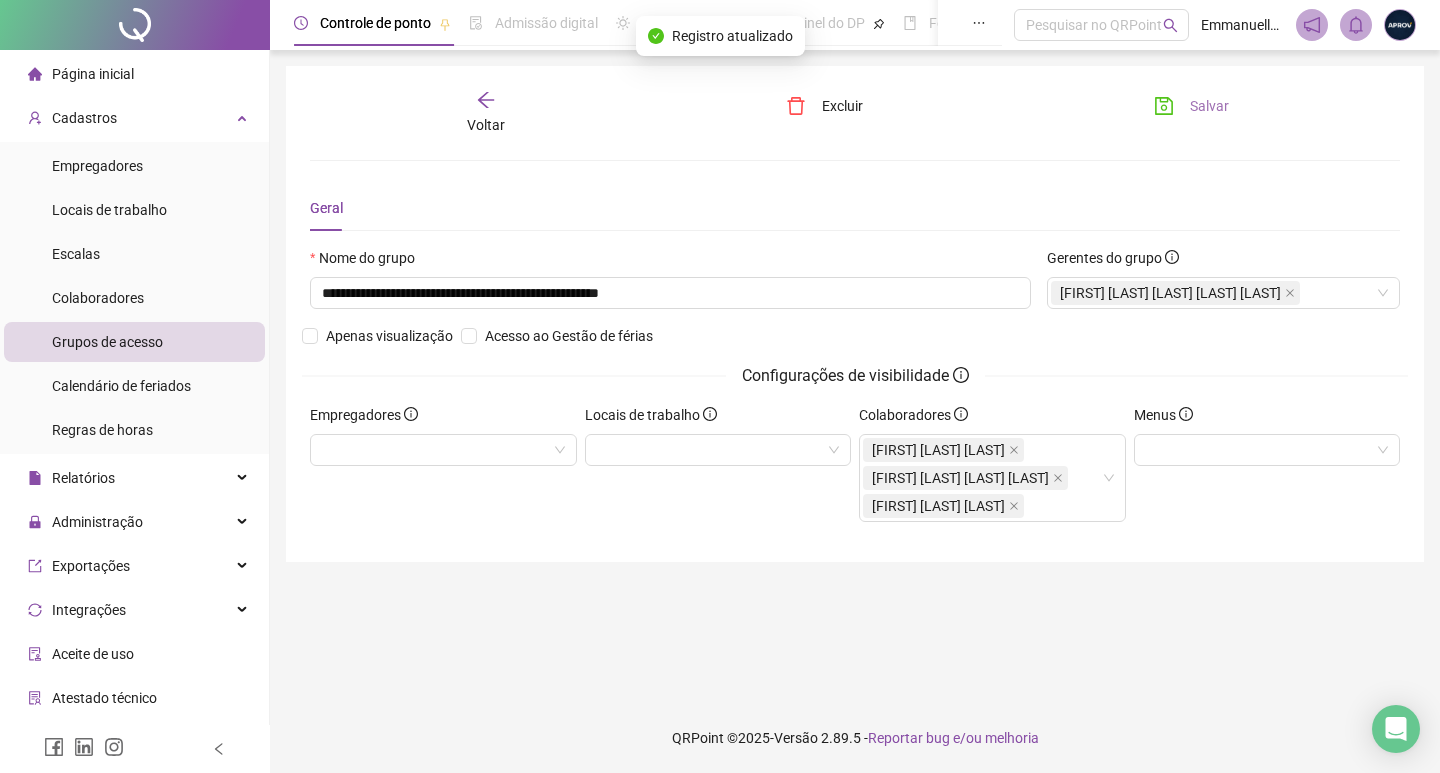 click on "Salvar" at bounding box center (1209, 106) 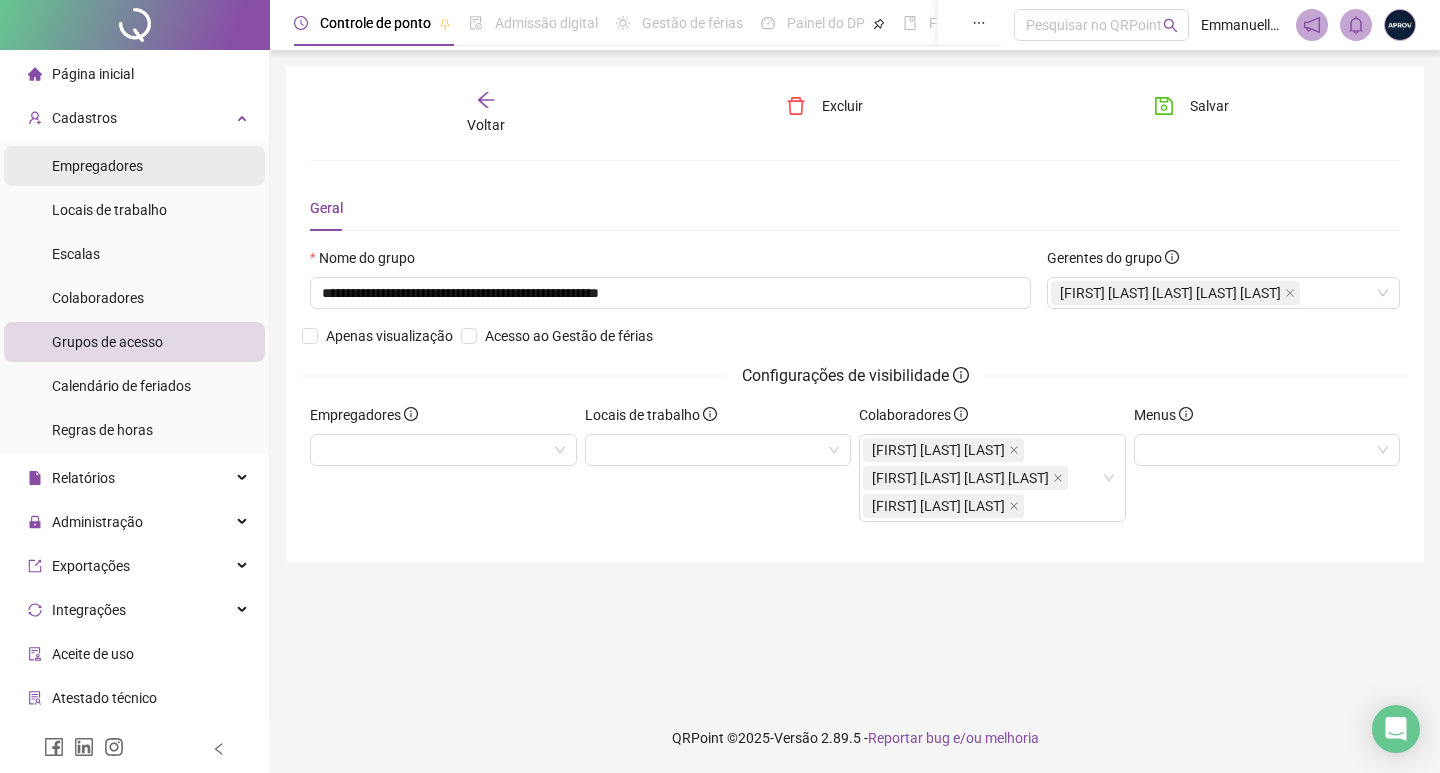 click on "Empregadores" at bounding box center (97, 166) 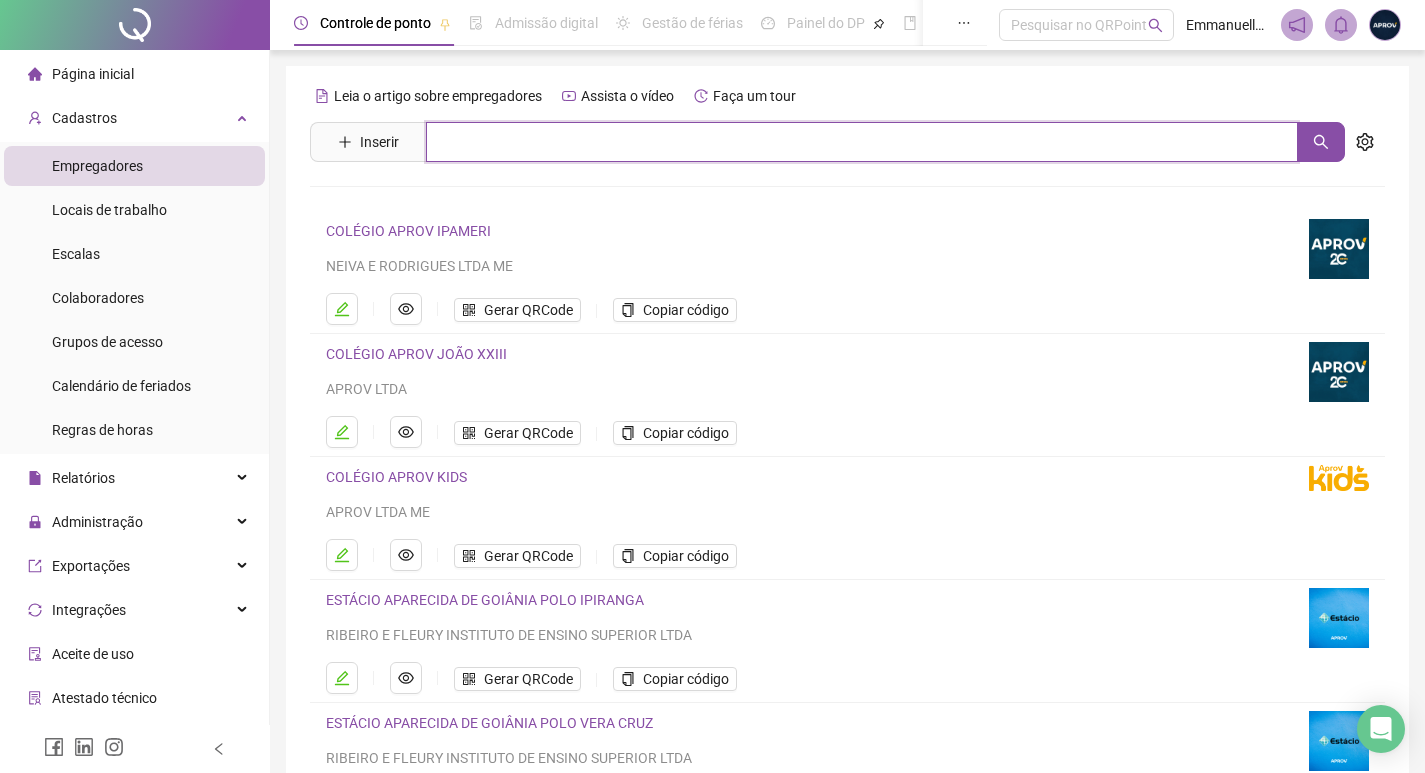 click at bounding box center (862, 142) 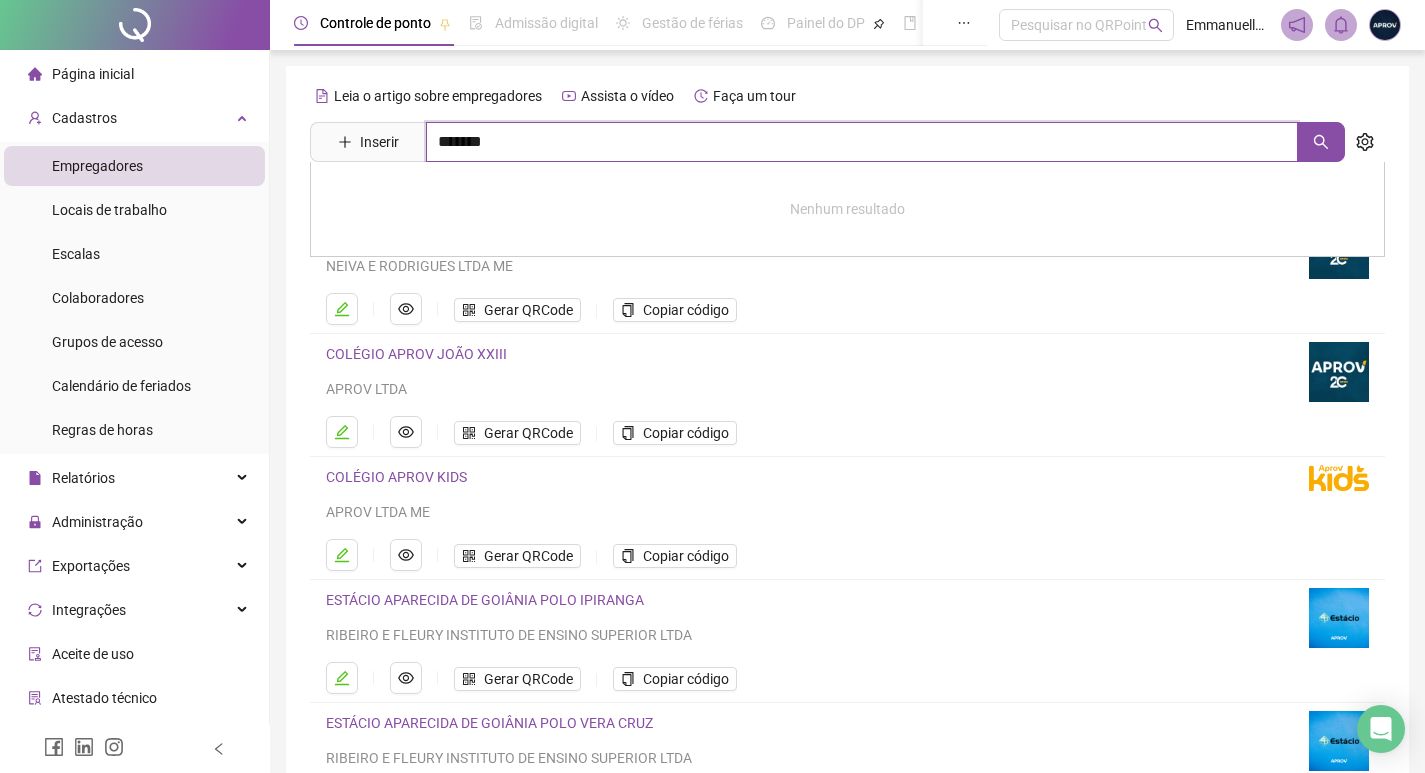 type on "*******" 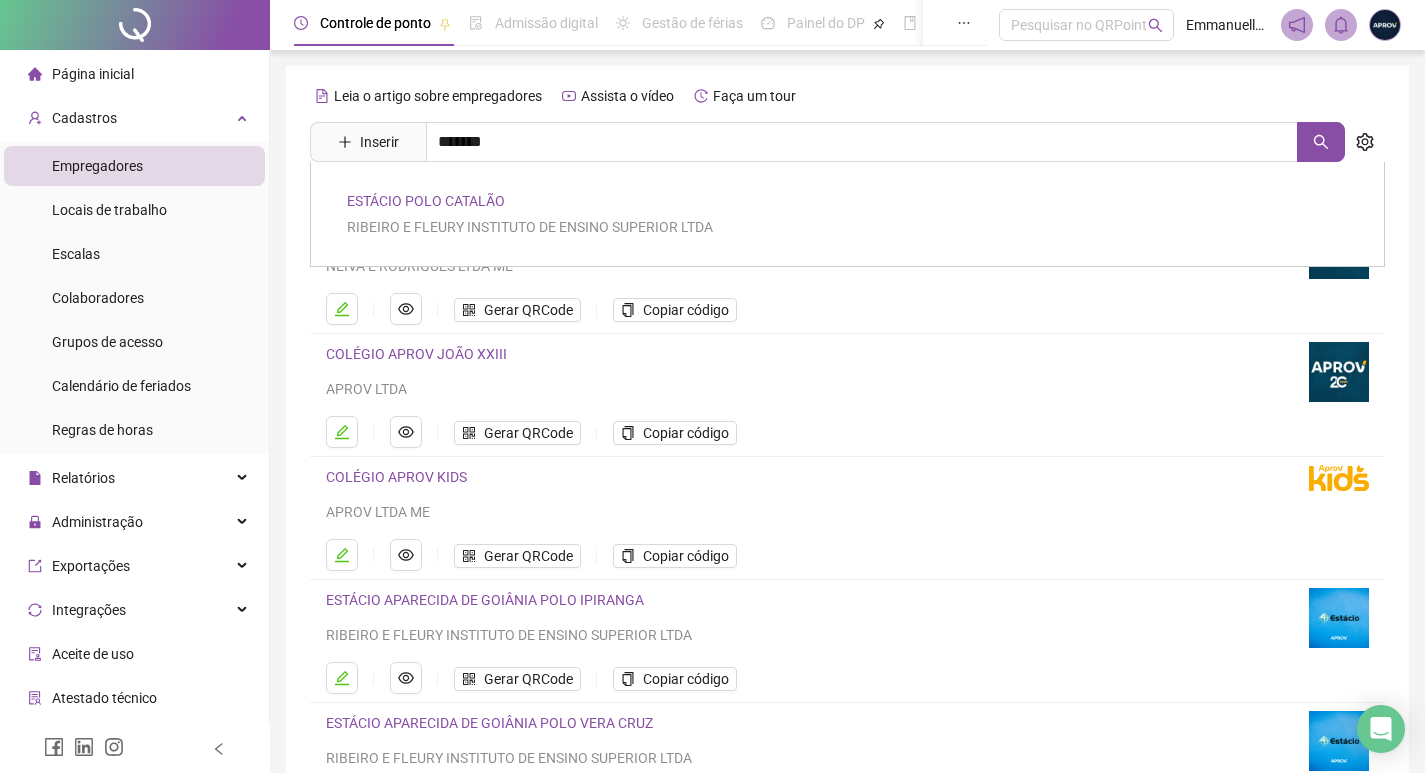 click on "ESTÁCIO POLO CATALÃO" at bounding box center [426, 201] 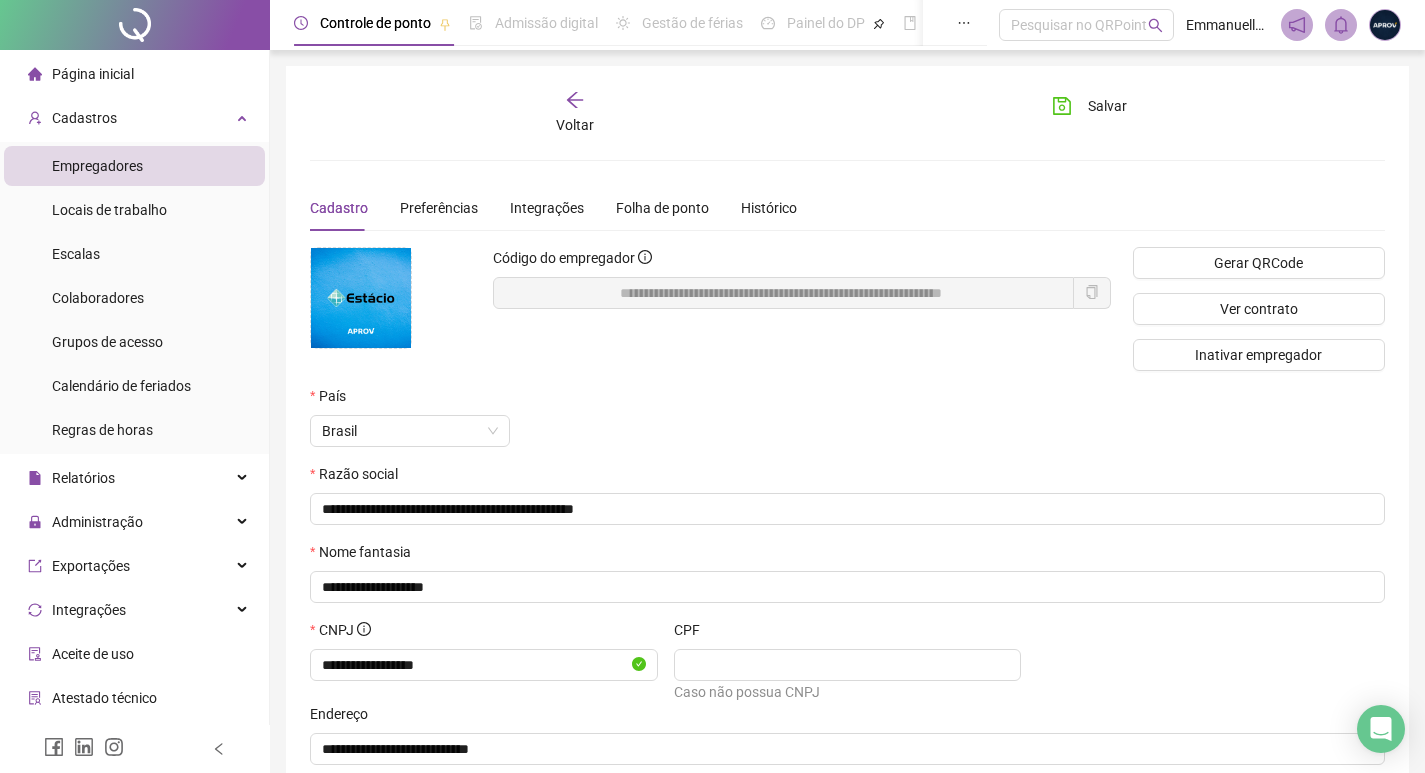 click 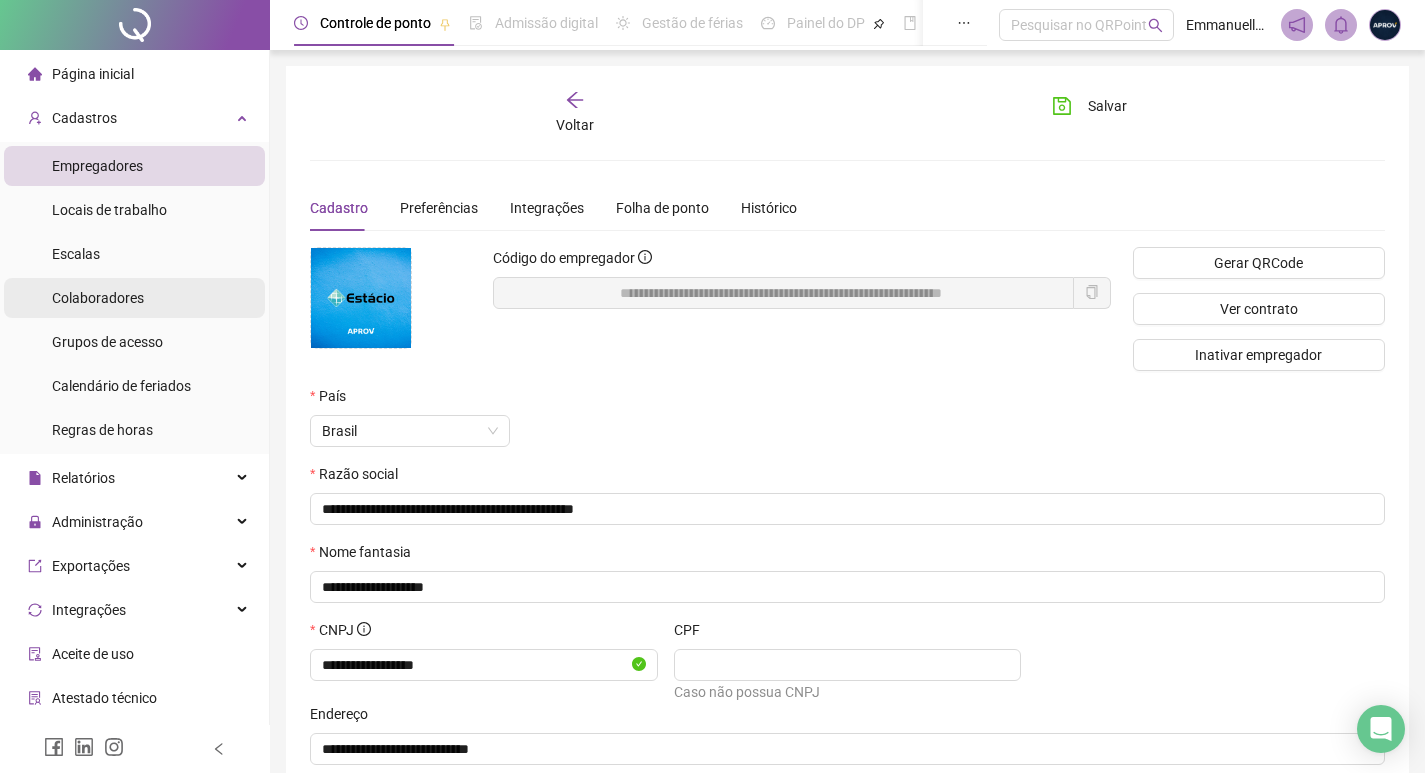 click on "Colaboradores" at bounding box center [134, 298] 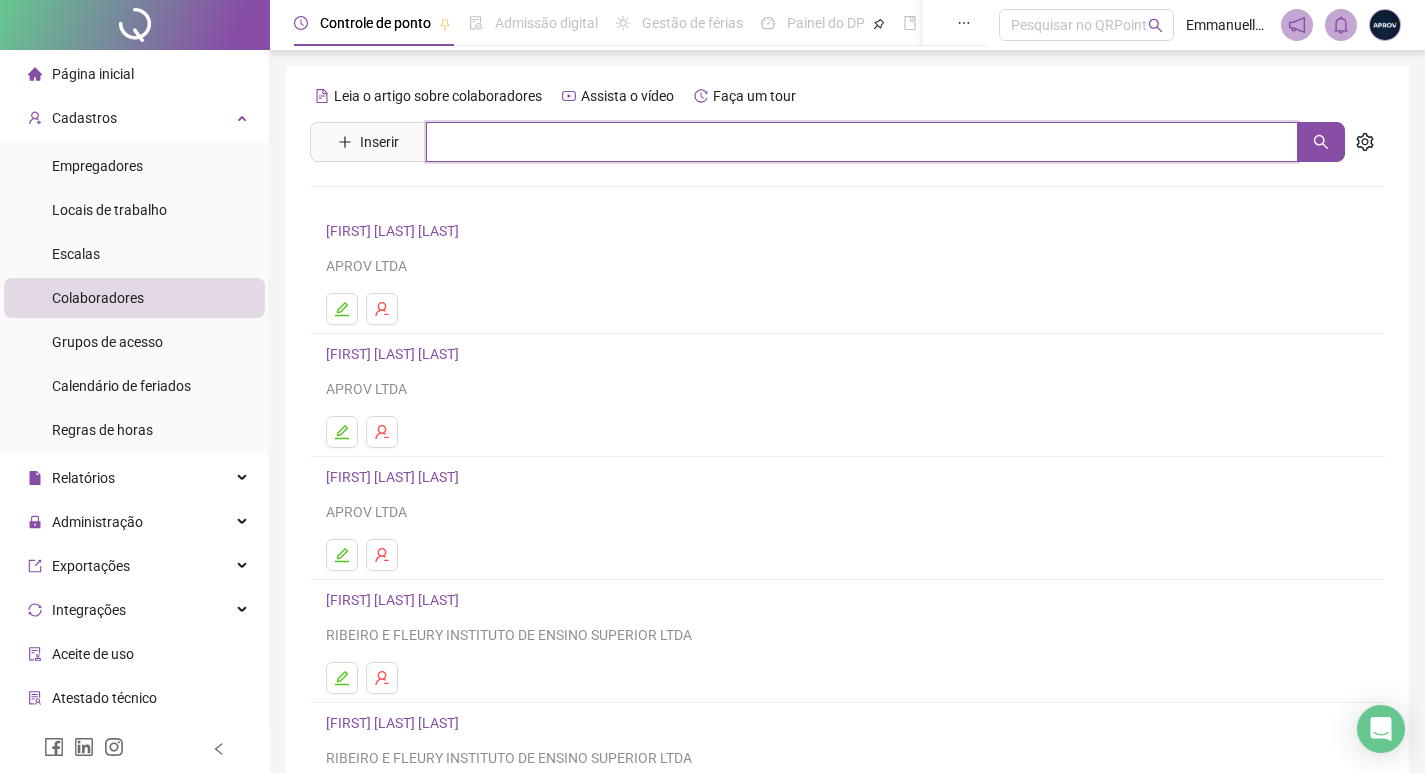 click at bounding box center (862, 142) 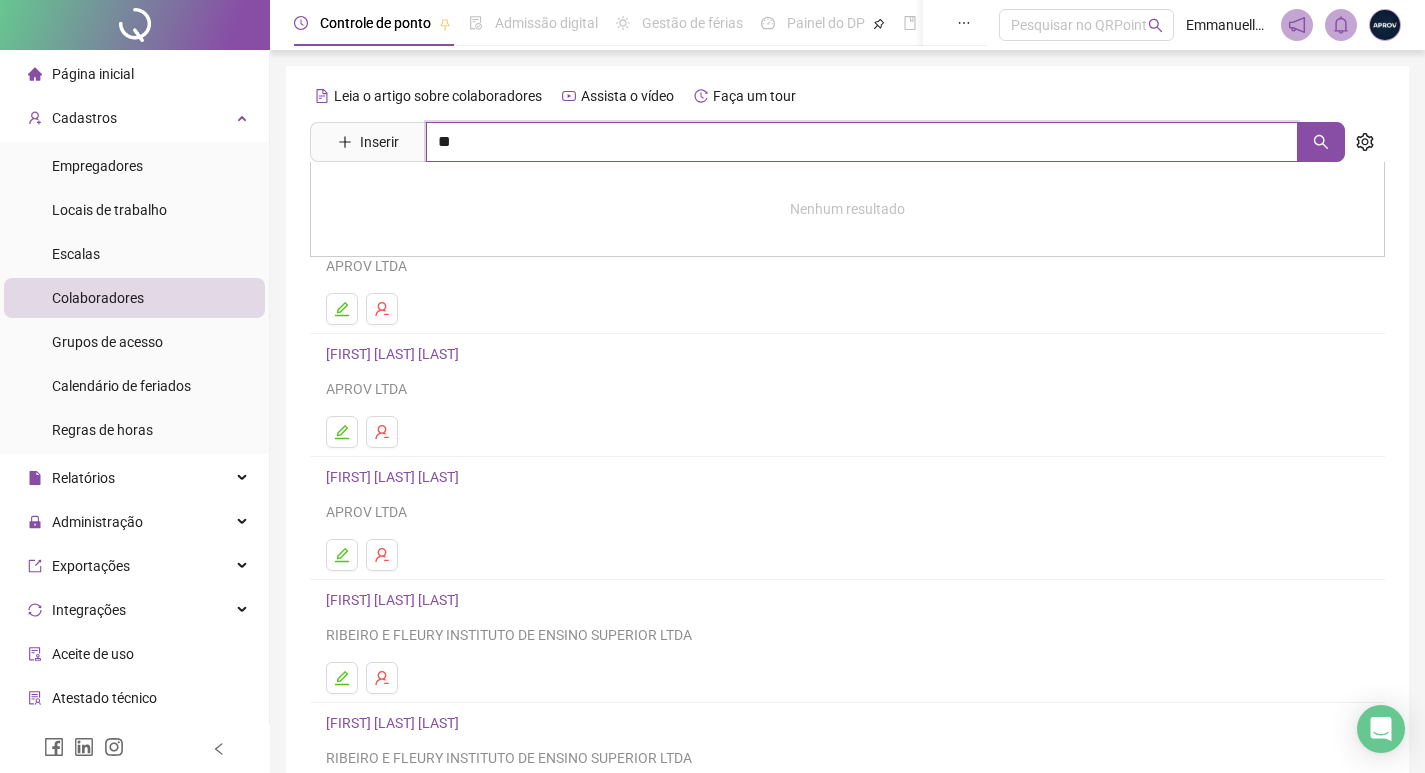 type on "*" 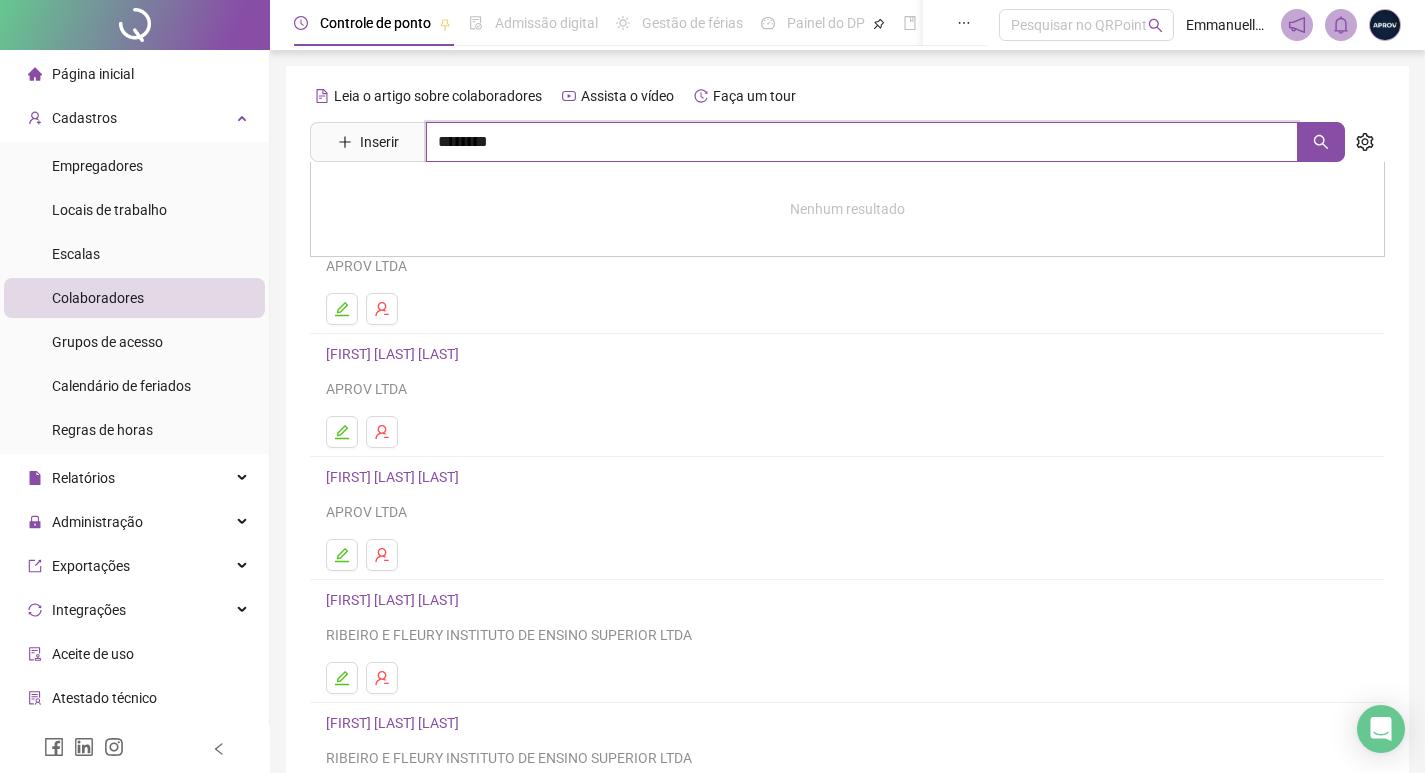 type on "********" 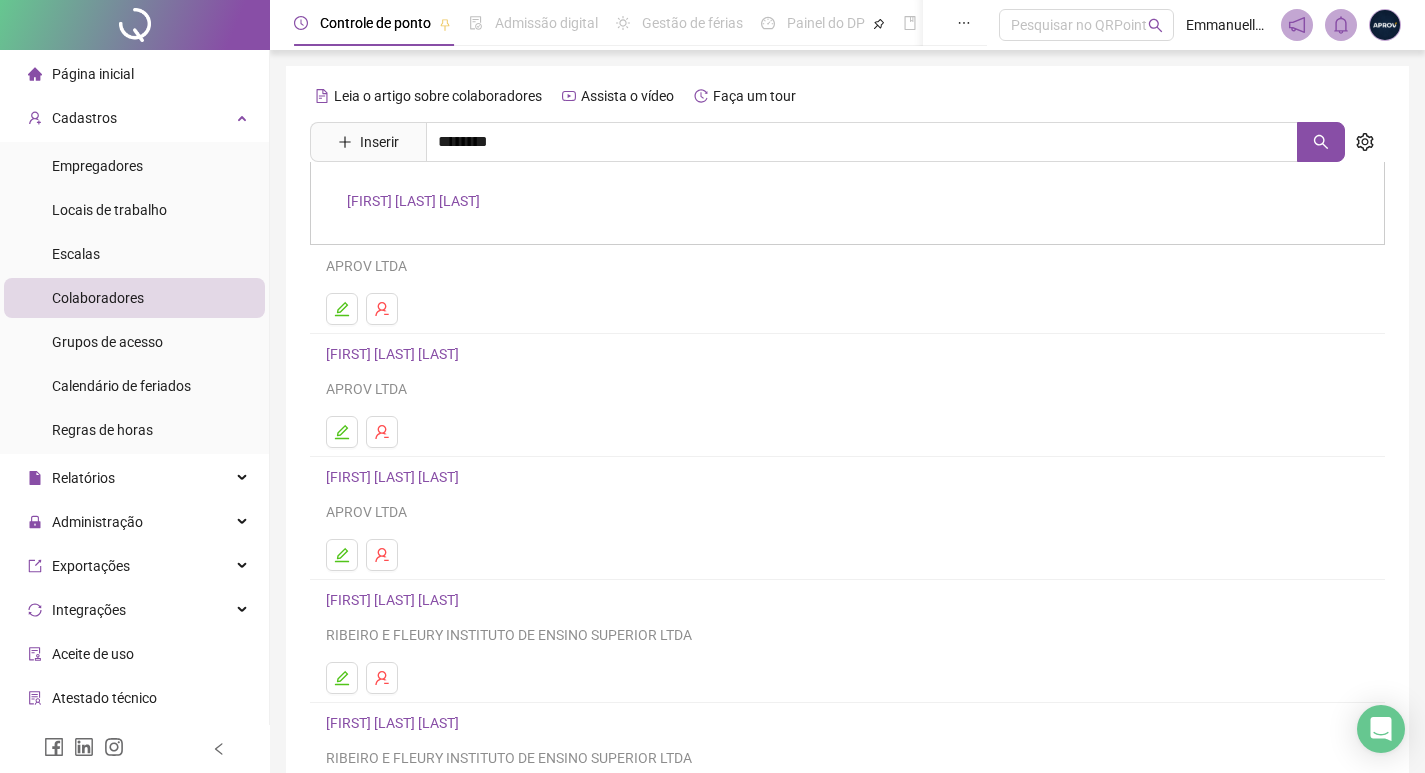 click on "[FIRST] [LAST] [LAST]" at bounding box center (413, 201) 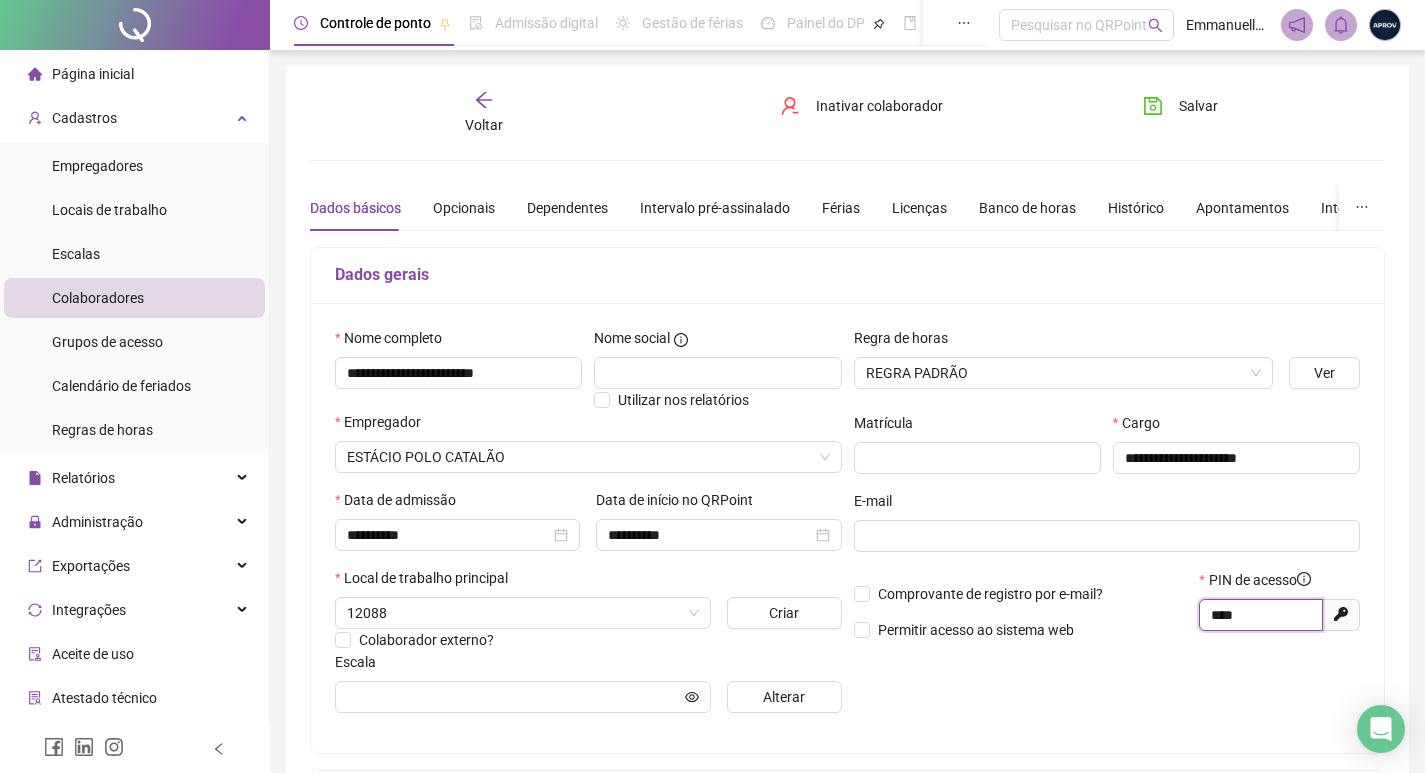 click on "****" at bounding box center (1259, 615) 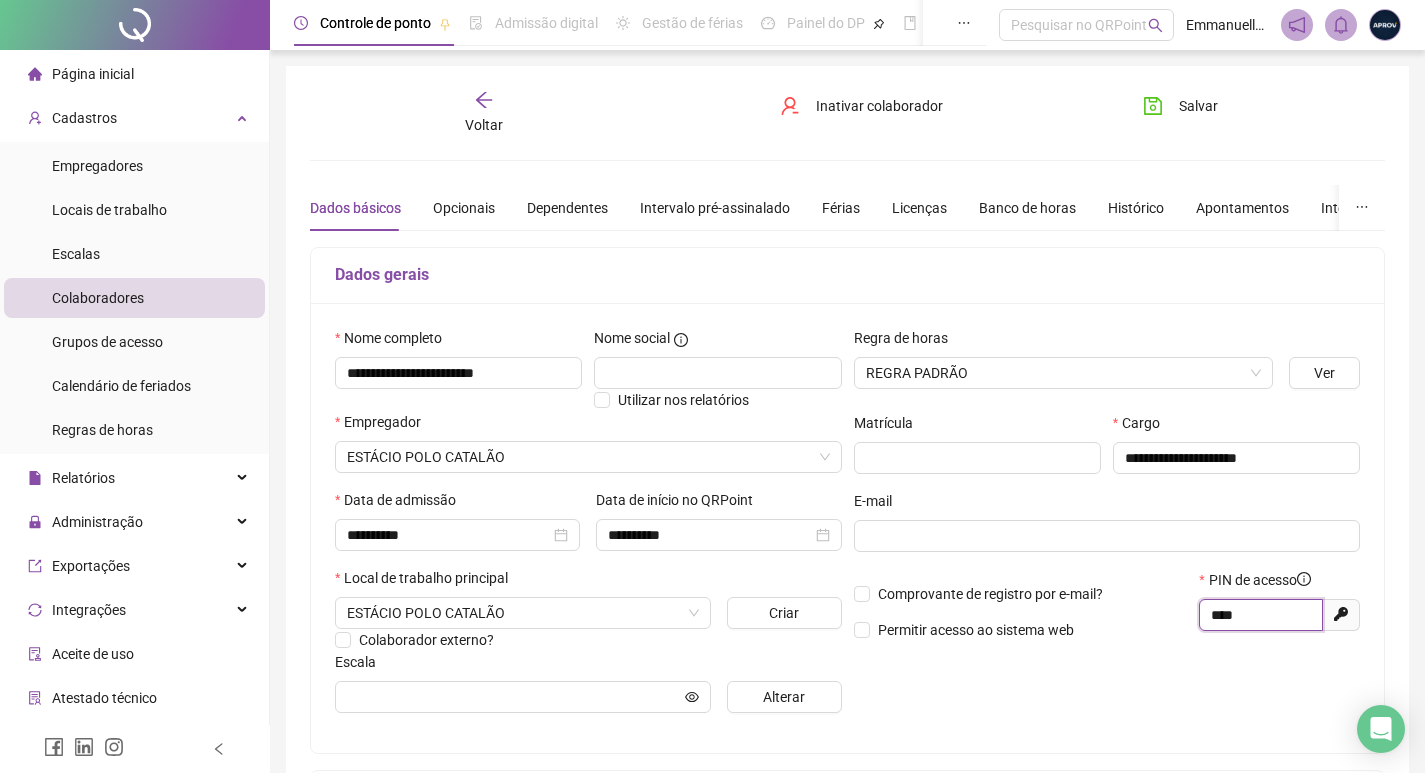 click on "****" at bounding box center [1259, 615] 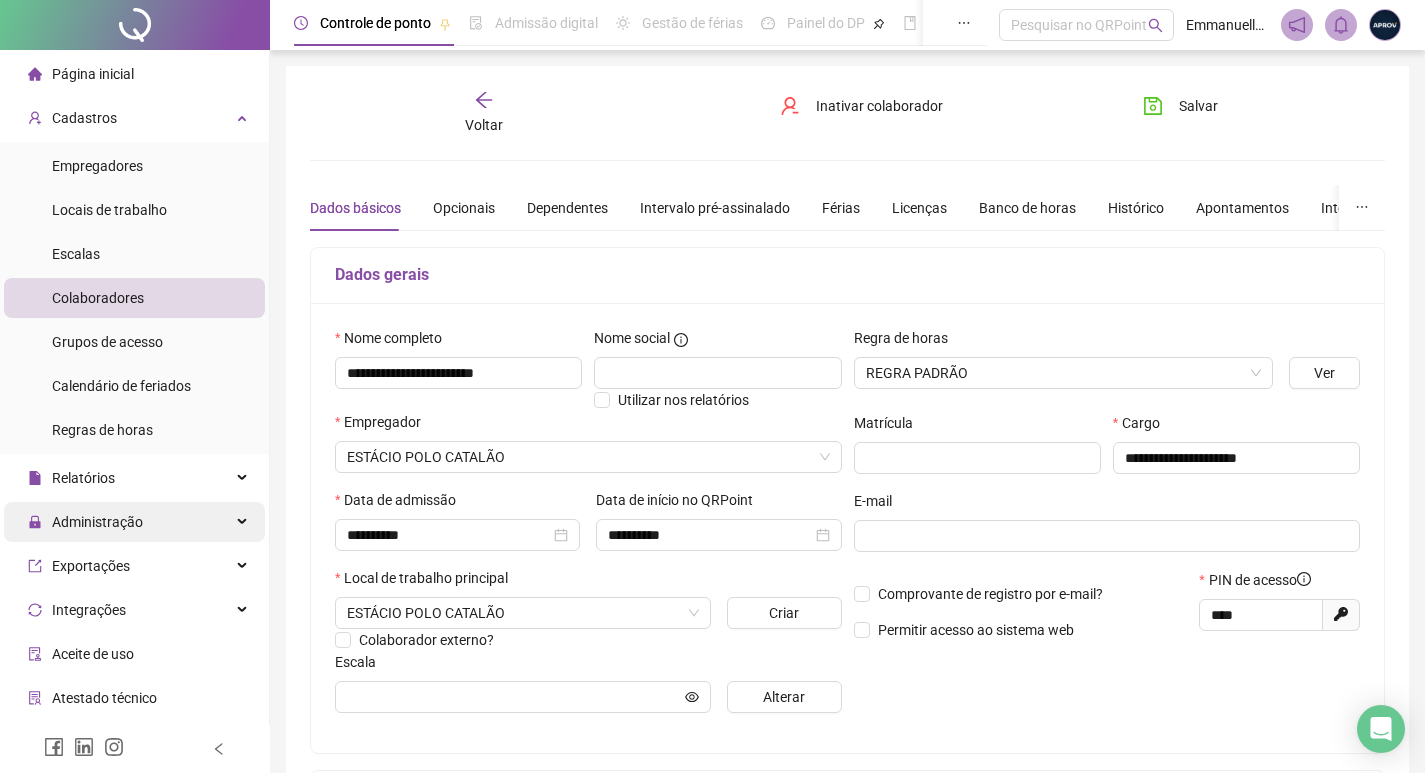 click on "Administração" at bounding box center (97, 522) 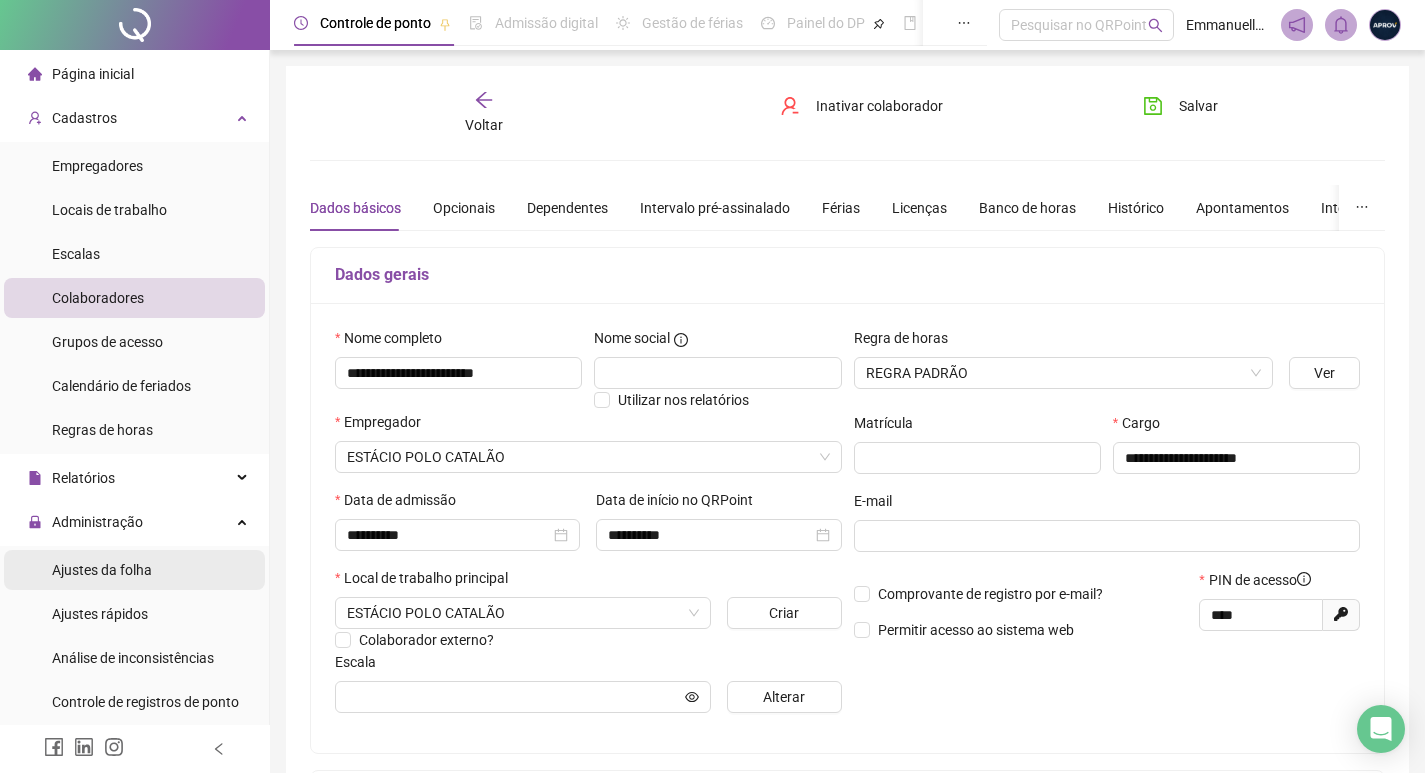 click on "Ajustes da folha" at bounding box center [102, 570] 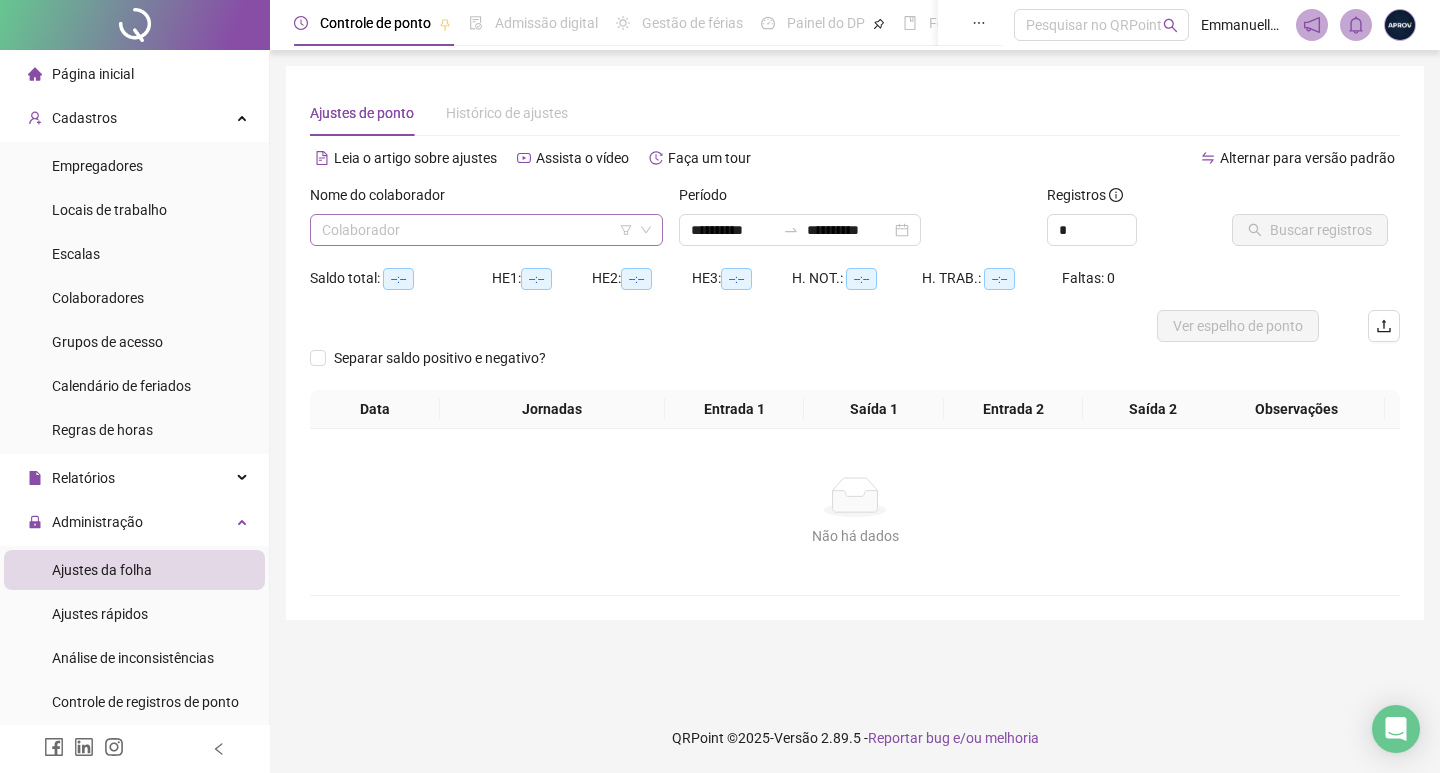click at bounding box center [477, 230] 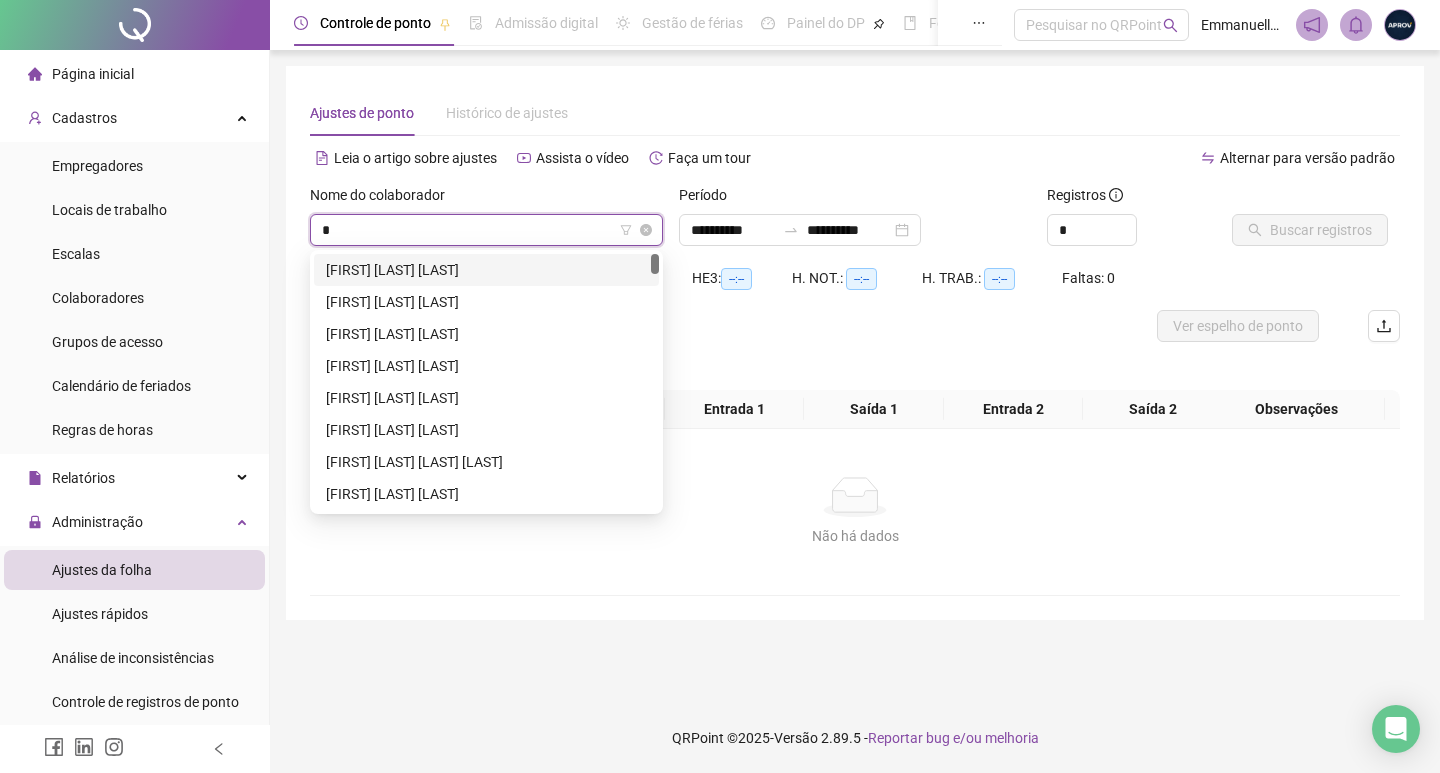 type on "**" 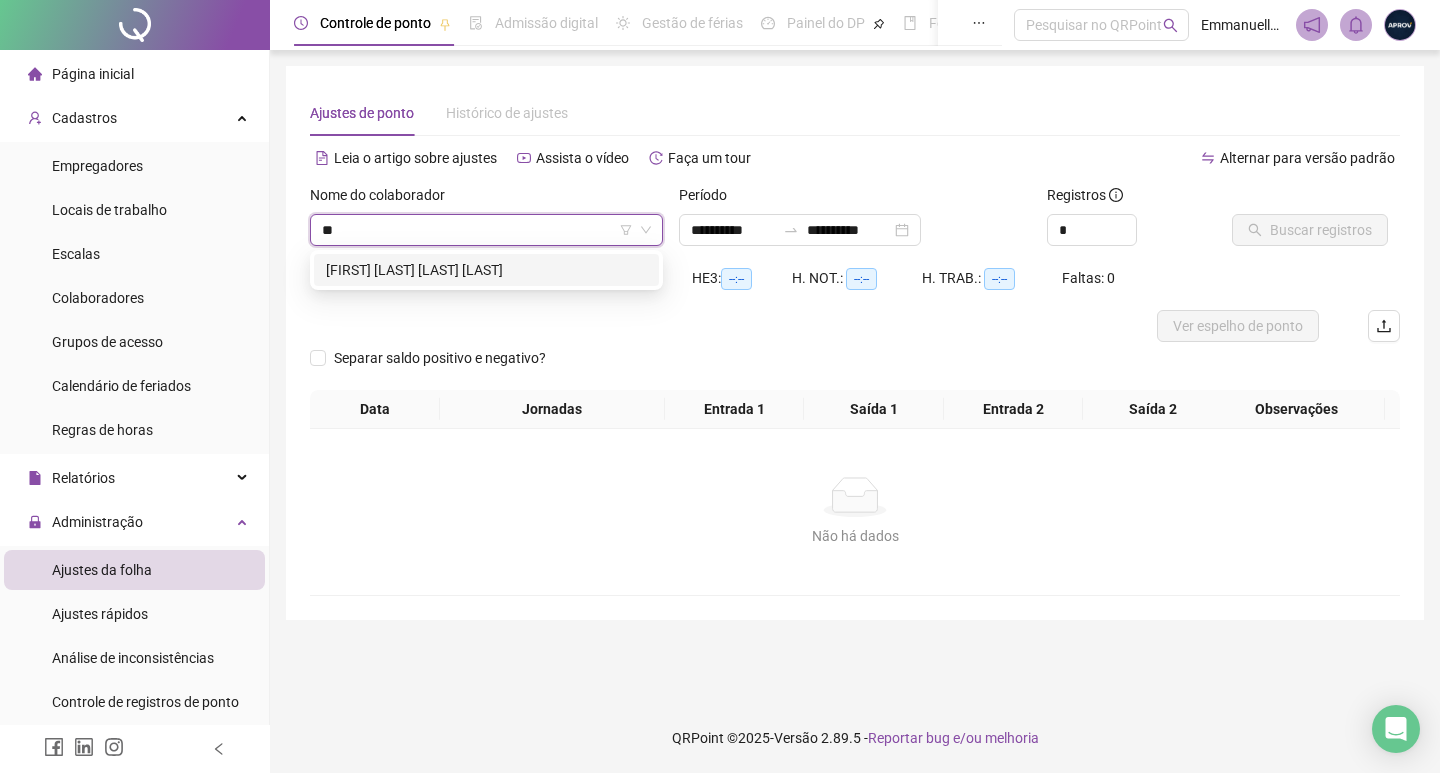click on "[FIRST] [LAST] [LAST] [LAST]" at bounding box center (486, 270) 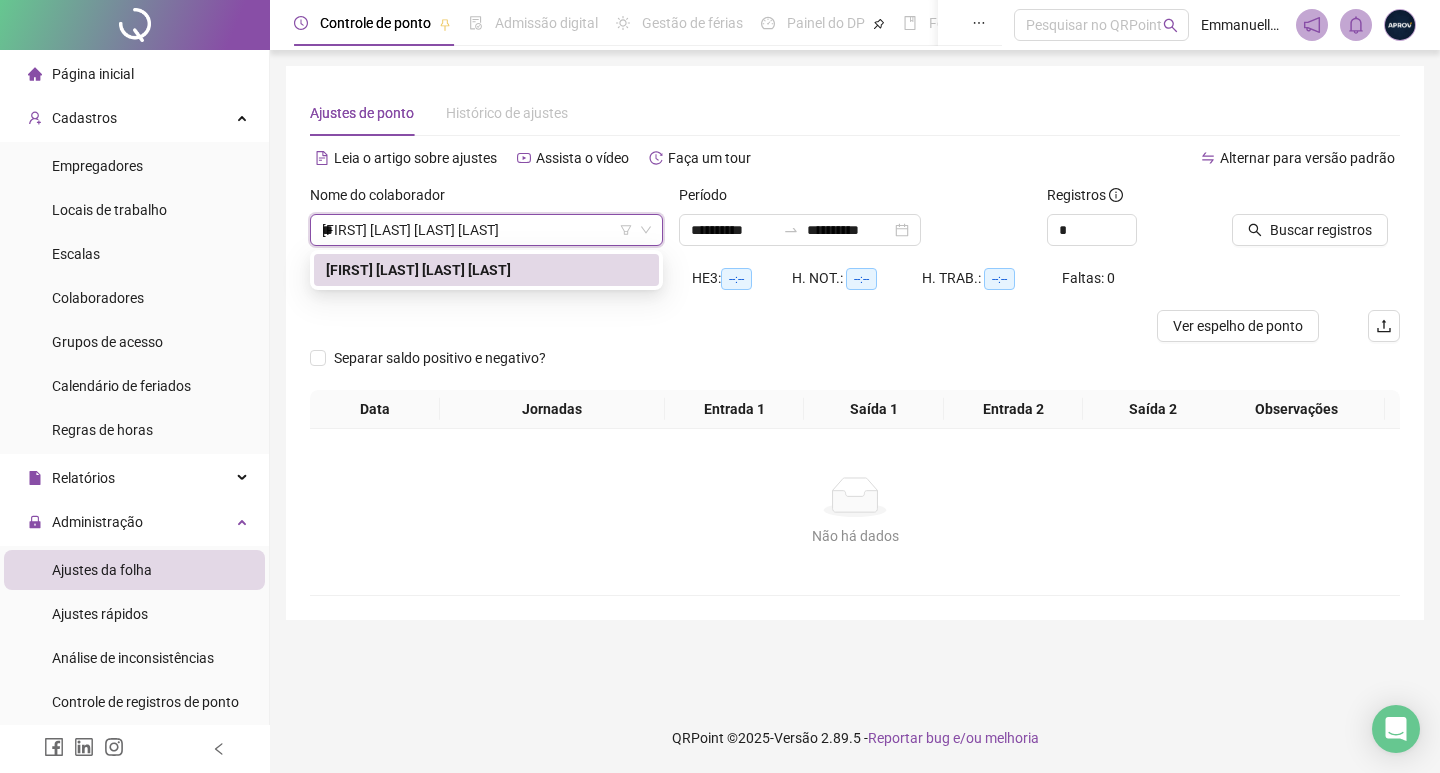 type 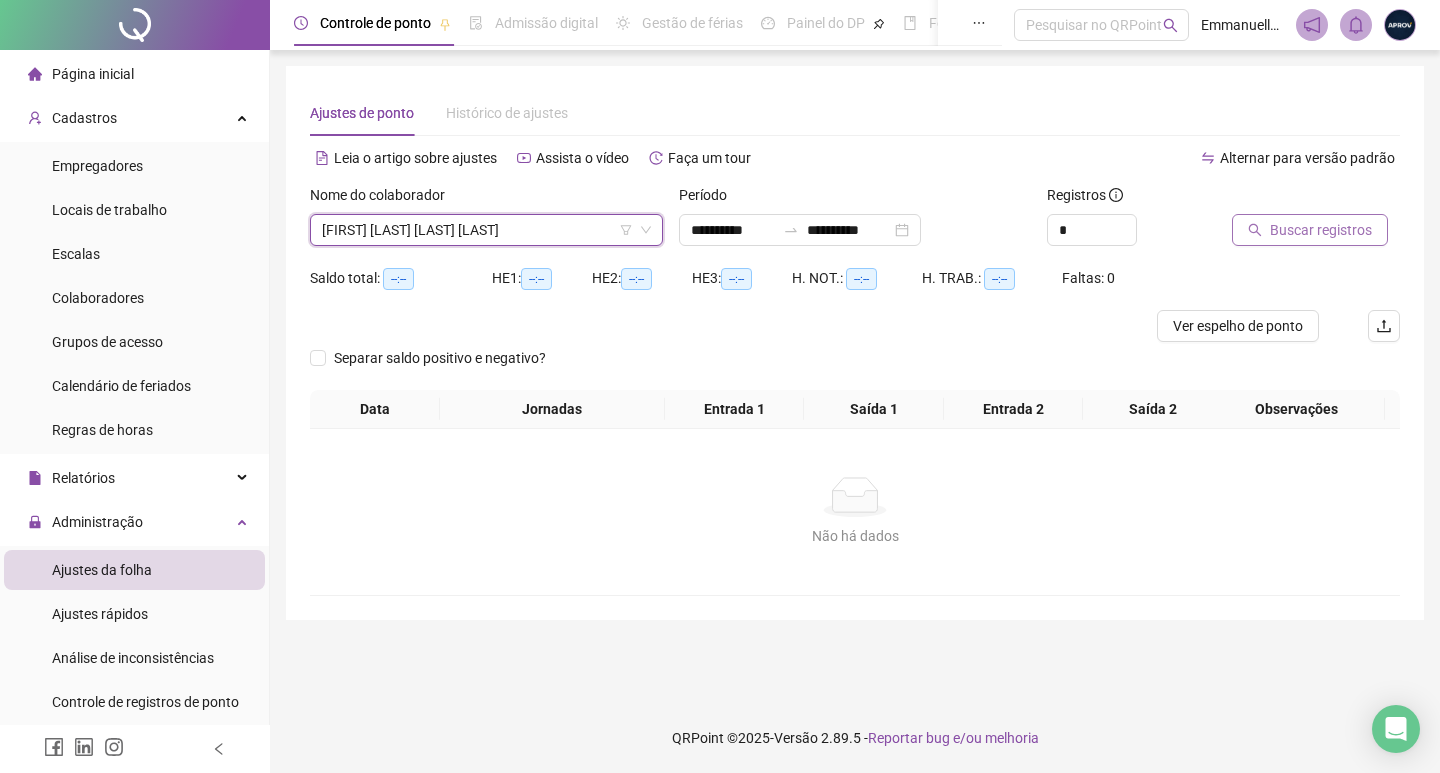 click 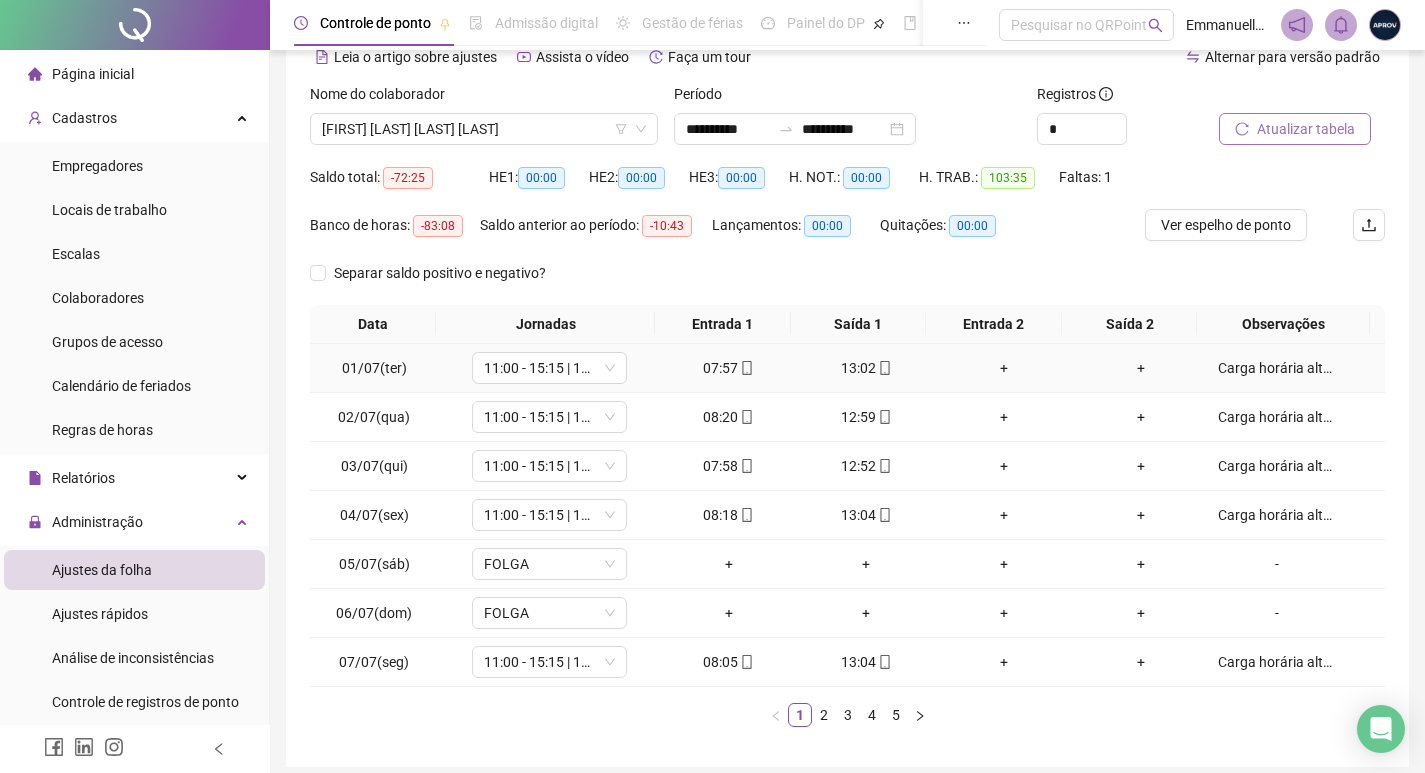 scroll, scrollTop: 181, scrollLeft: 0, axis: vertical 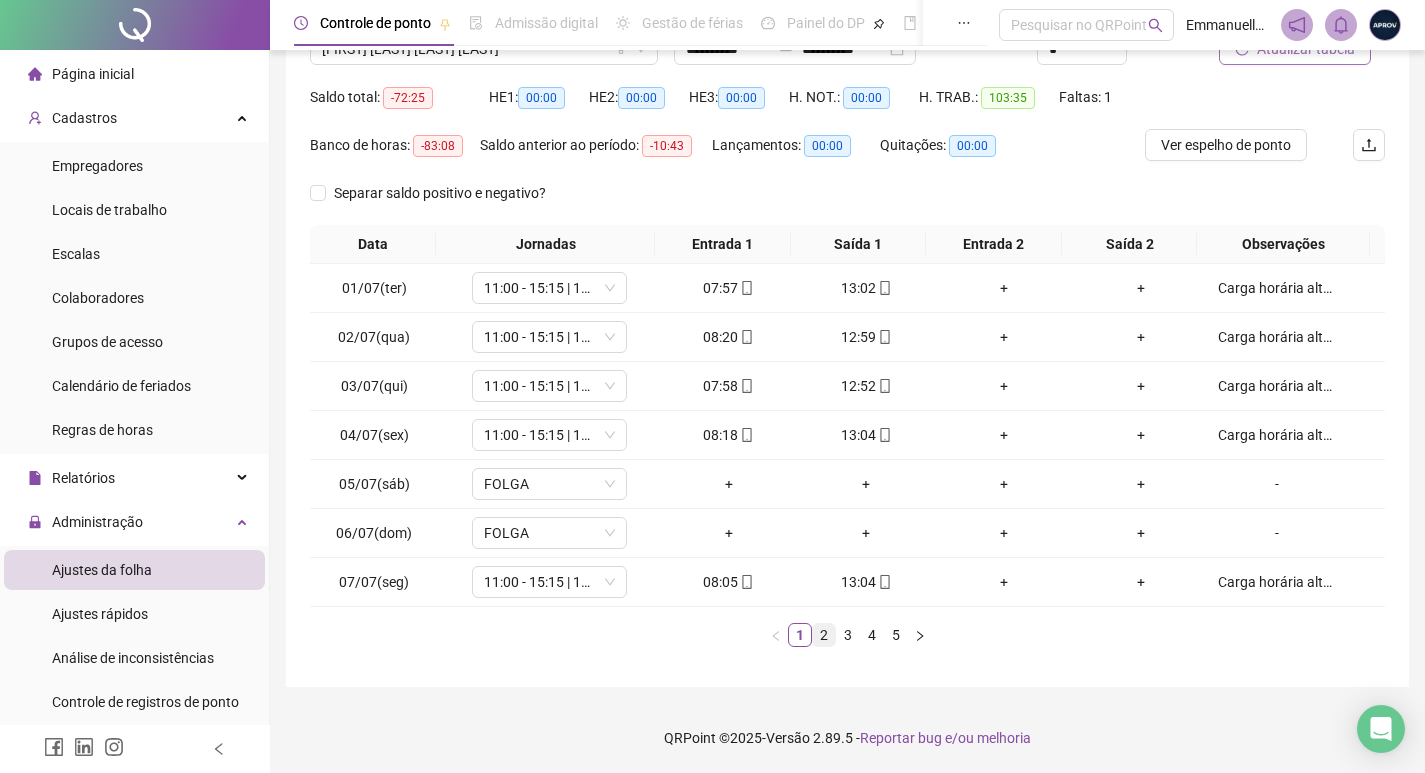 click on "2" at bounding box center [824, 635] 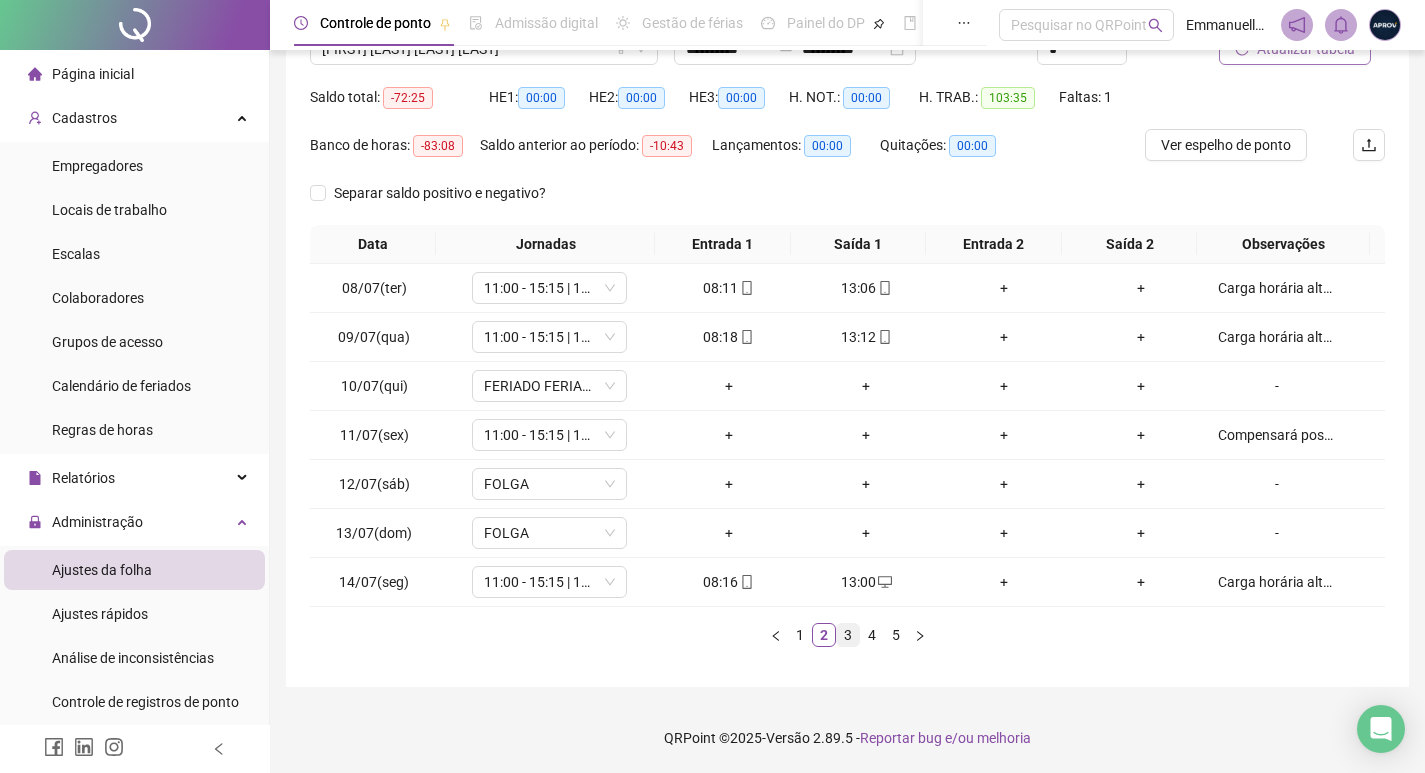 click on "3" at bounding box center (848, 635) 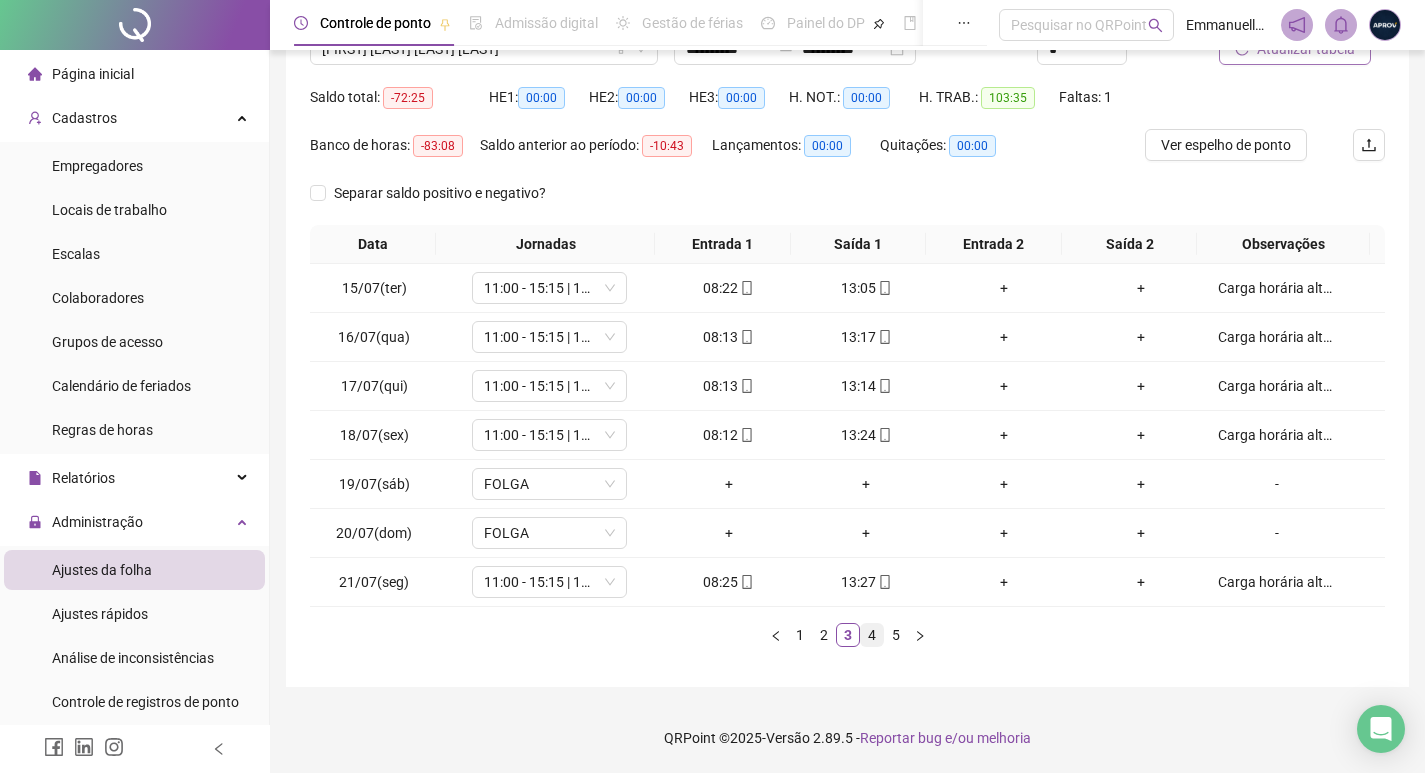 click on "4" at bounding box center [872, 635] 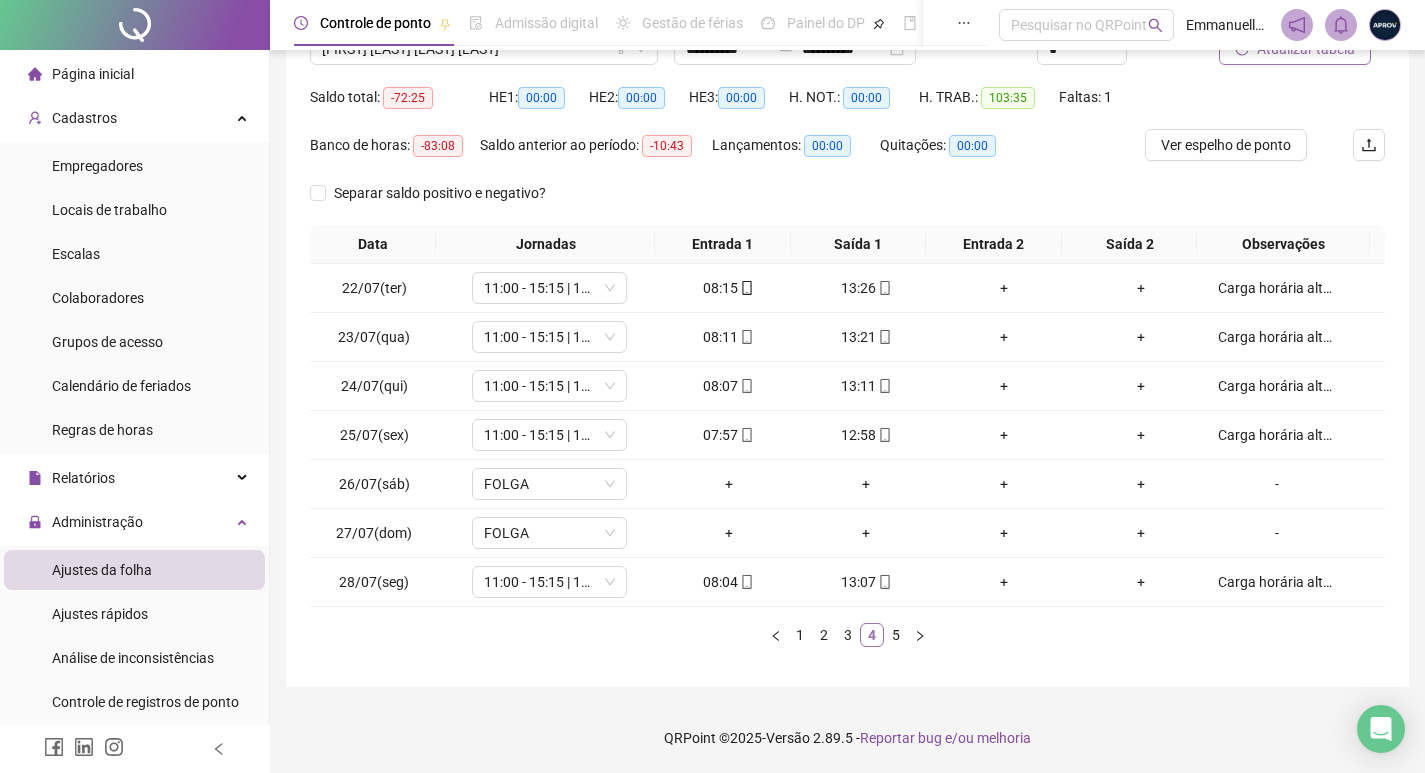 click on "5" at bounding box center [896, 635] 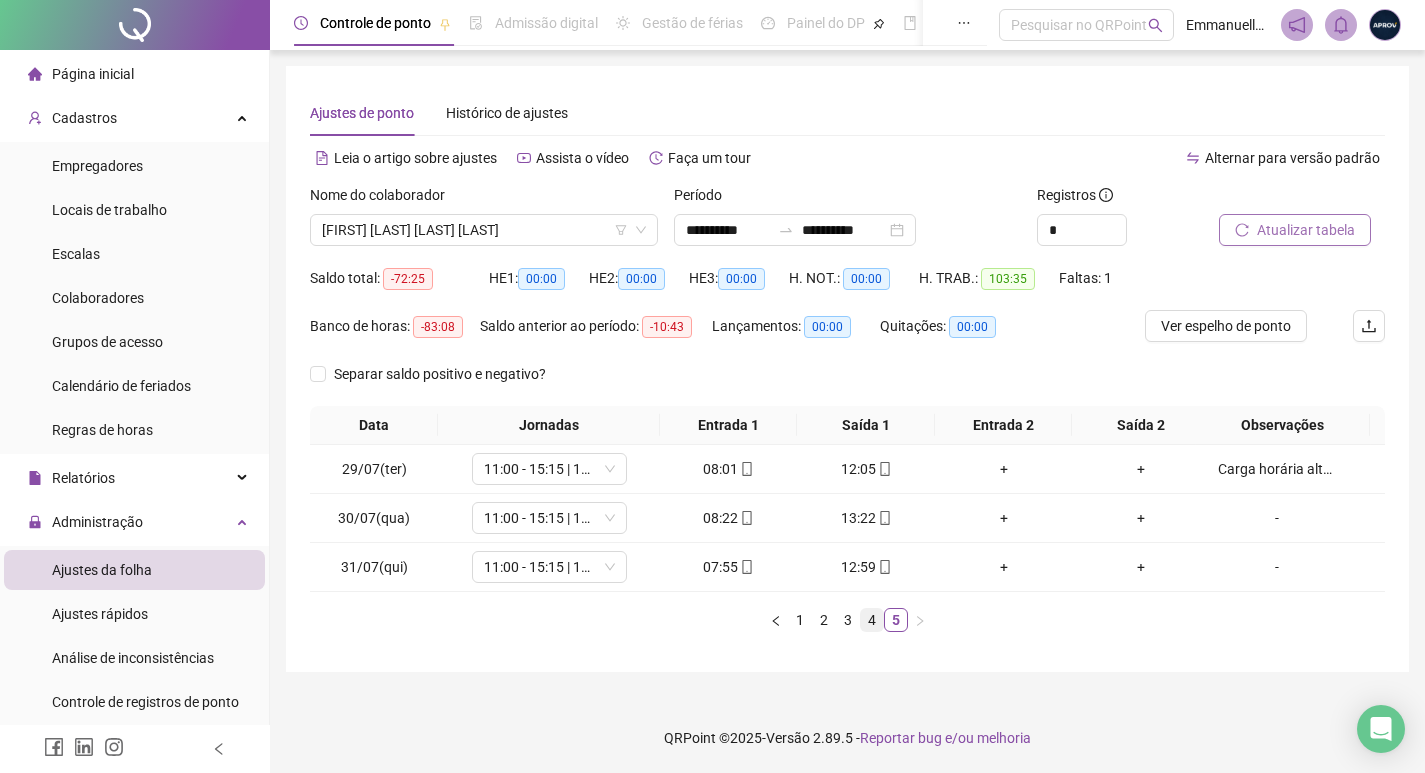 scroll, scrollTop: 0, scrollLeft: 0, axis: both 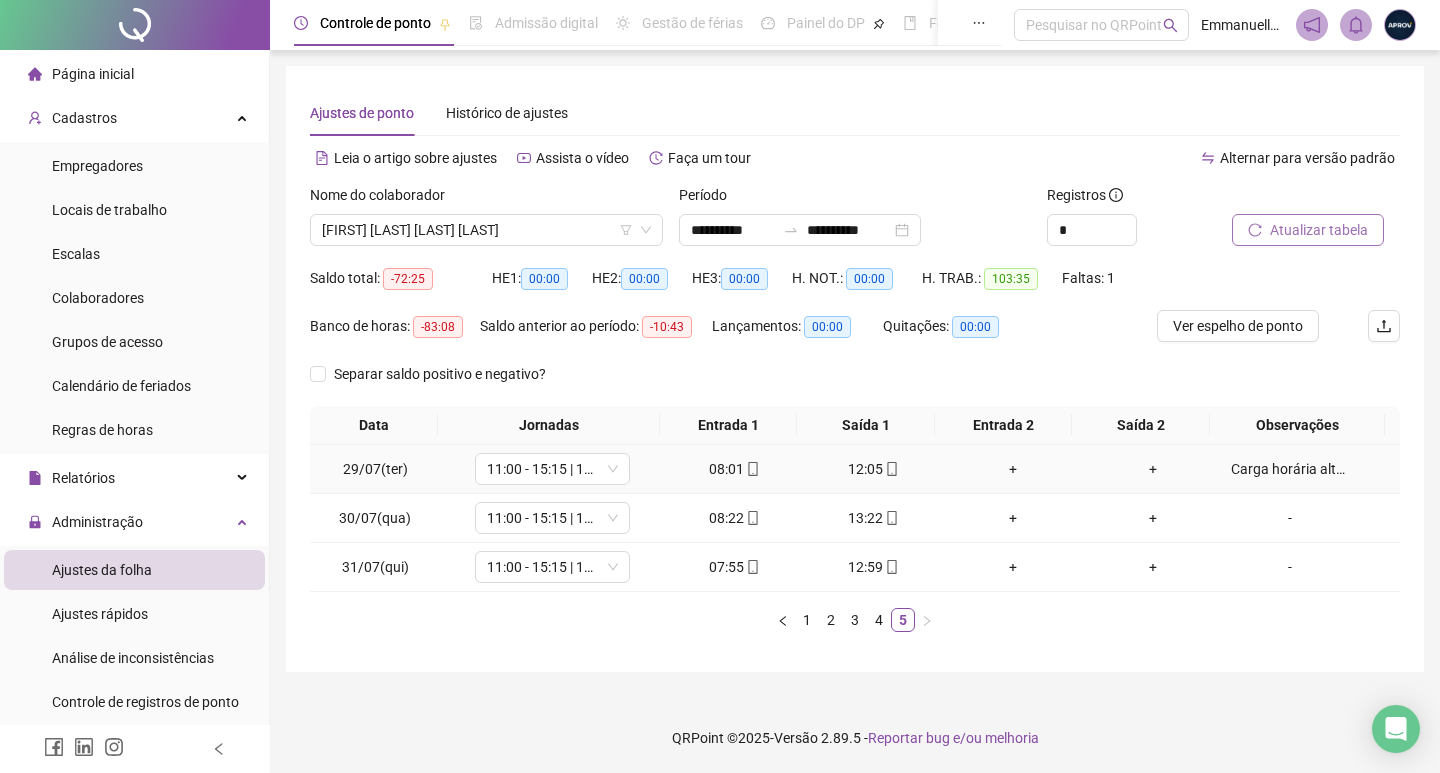 click on "Carga horária alterada devido ao período das férias - Informado pelo Diretor [FIRST] [LAST] [LAST]." at bounding box center [1290, 469] 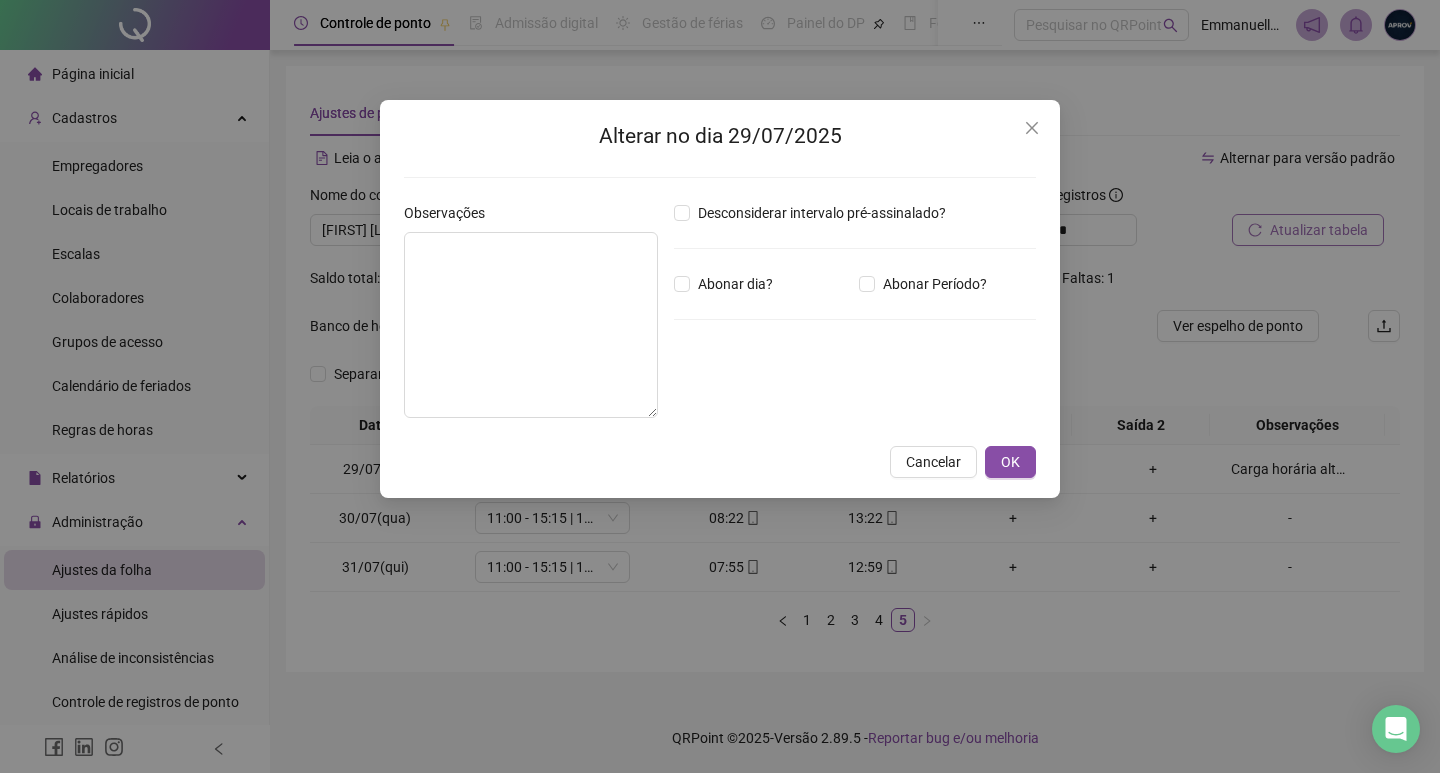 type on "**********" 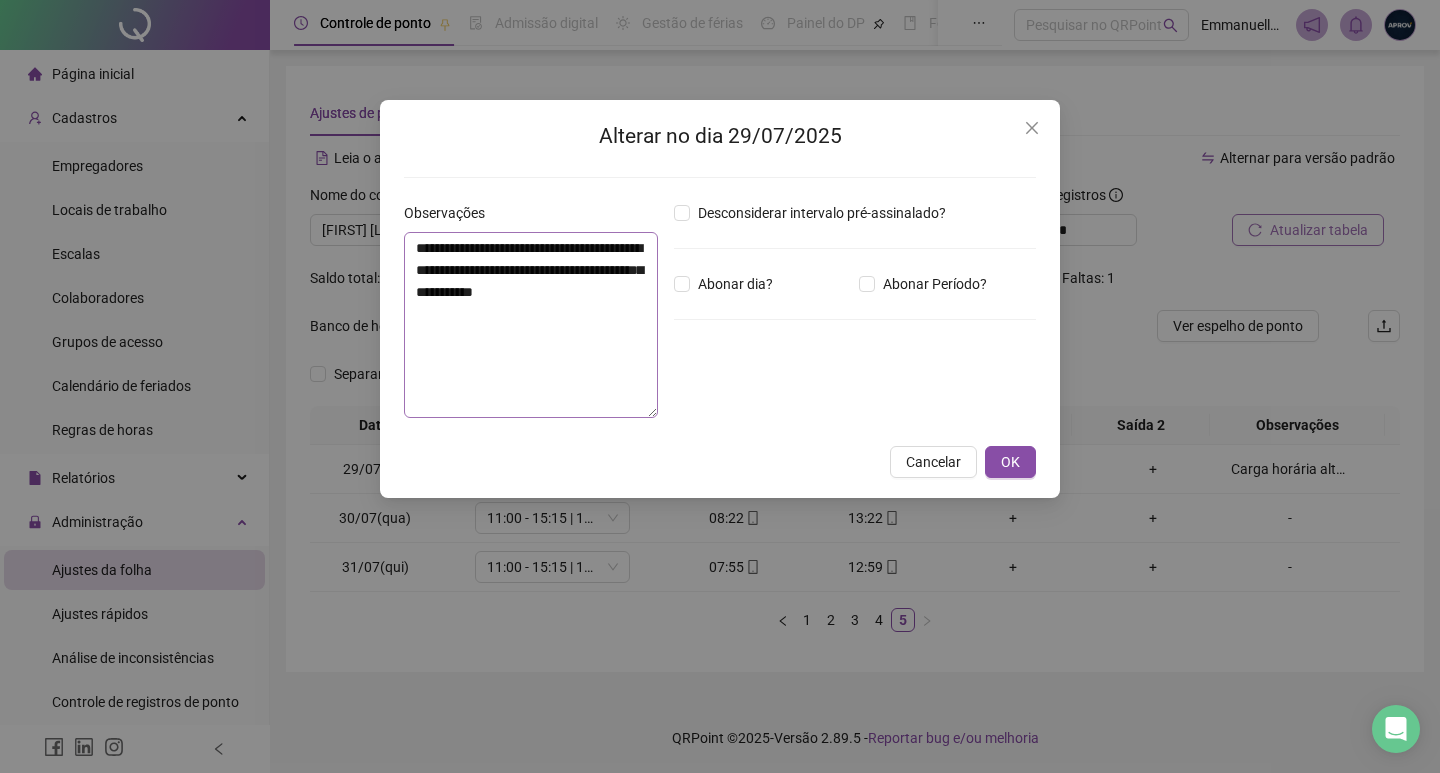 drag, startPoint x: 699, startPoint y: 290, endPoint x: 613, endPoint y: 294, distance: 86.09297 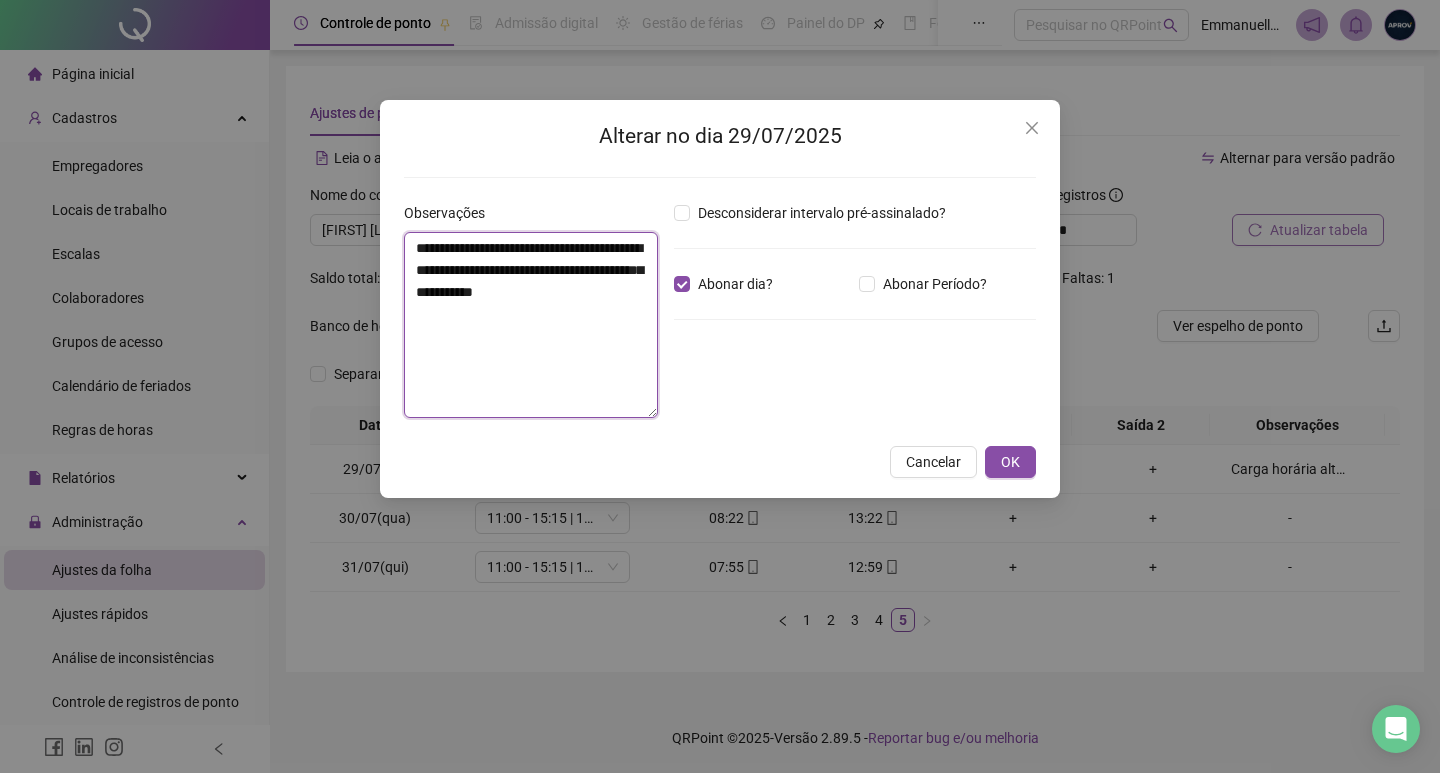 click on "**********" at bounding box center [531, 325] 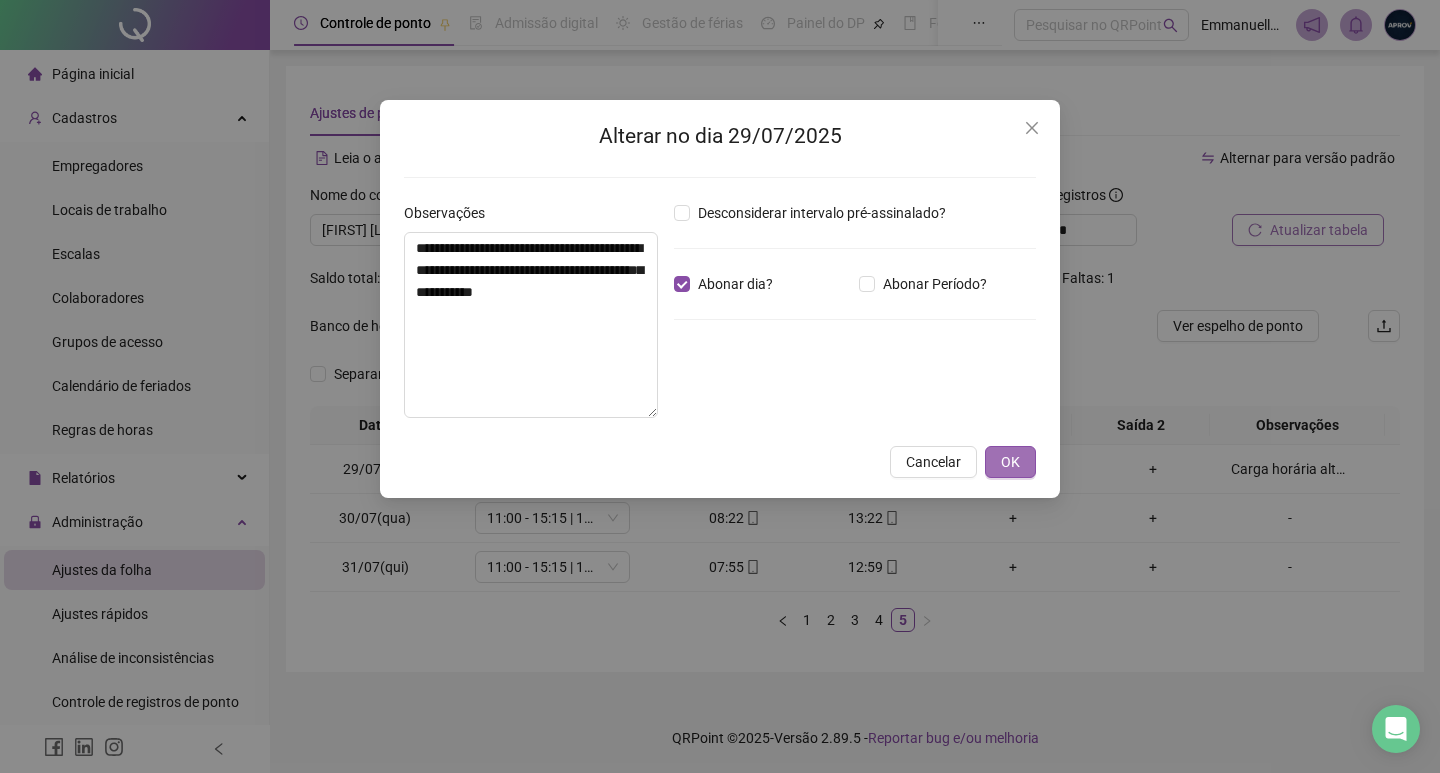 drag, startPoint x: 1003, startPoint y: 454, endPoint x: 1207, endPoint y: 548, distance: 224.61522 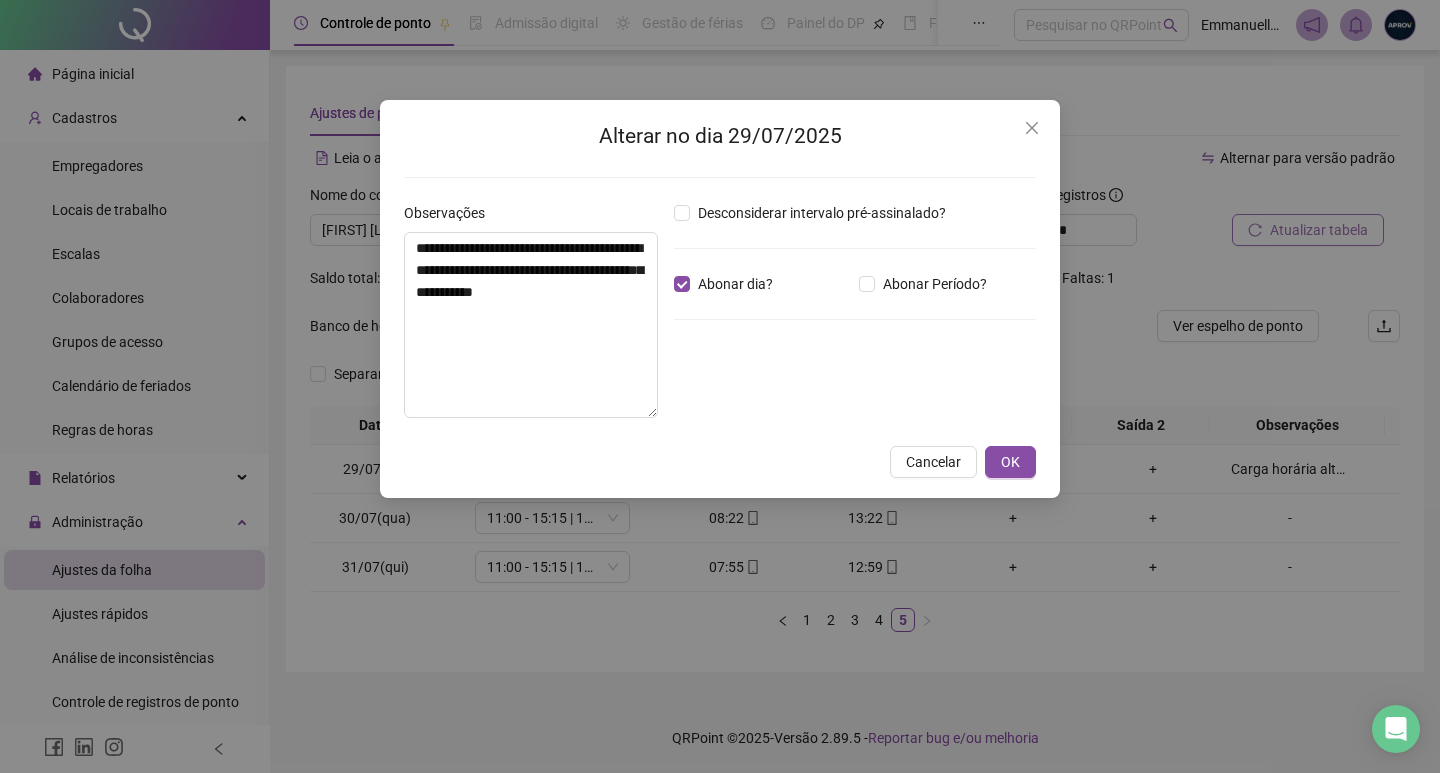 click on "OK" at bounding box center (1010, 462) 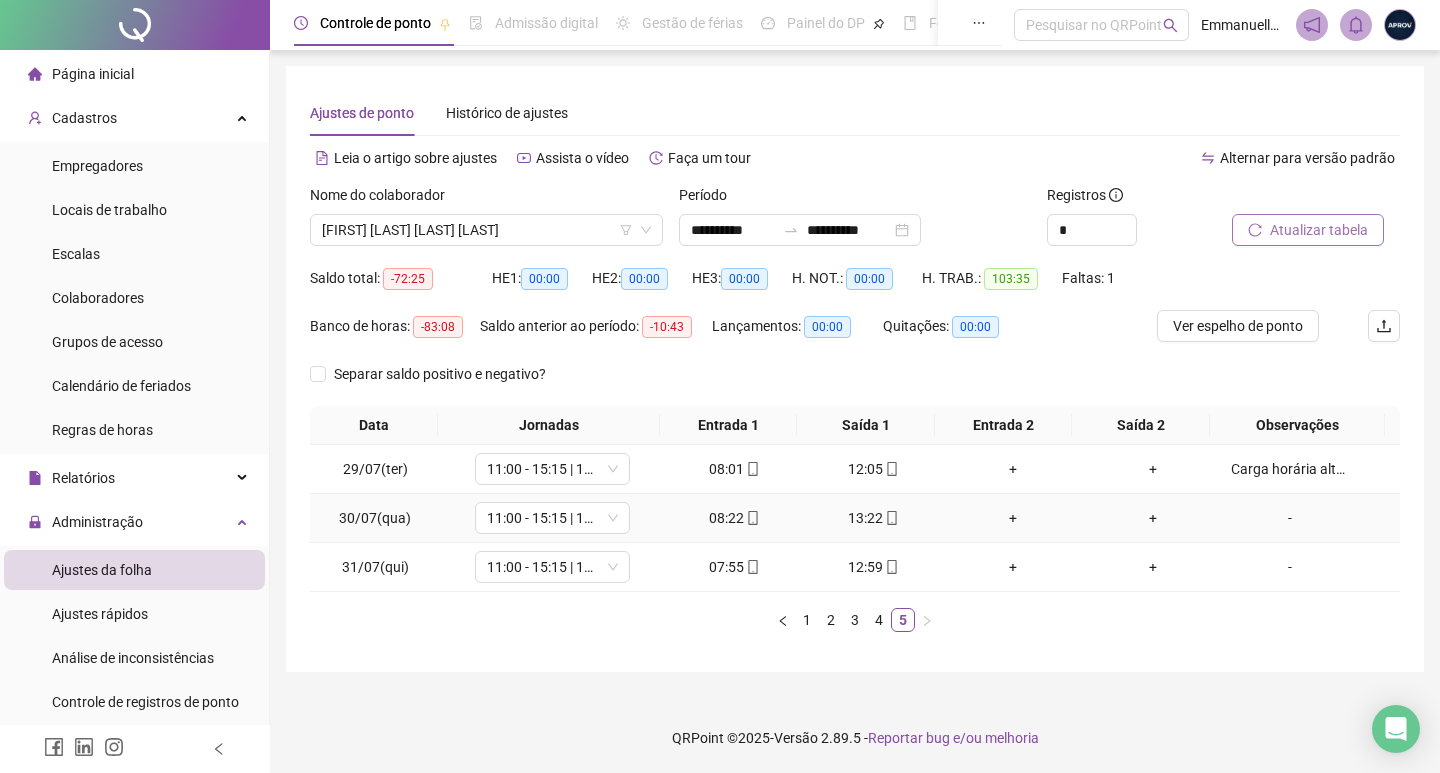 click on "-" at bounding box center (1290, 518) 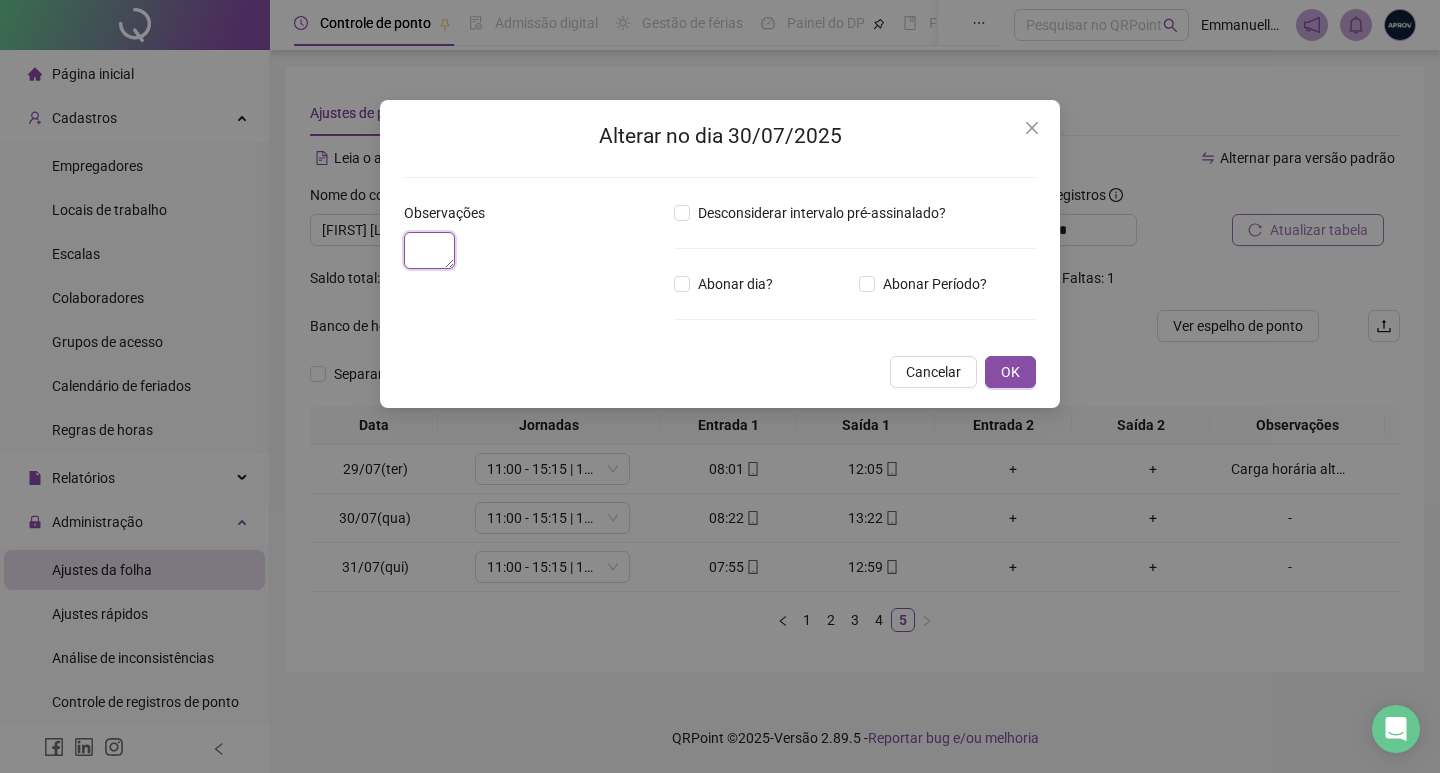 click at bounding box center (429, 250) 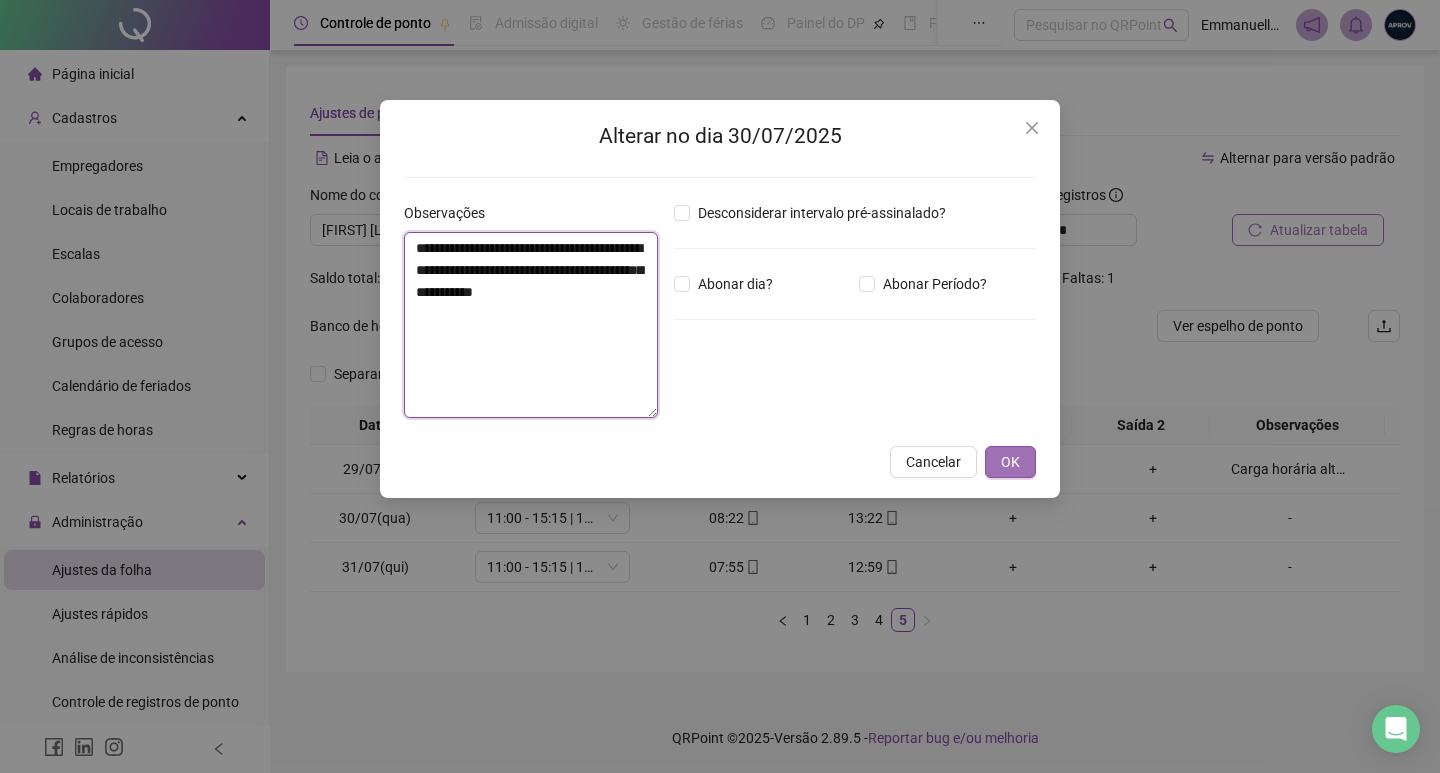 type on "**********" 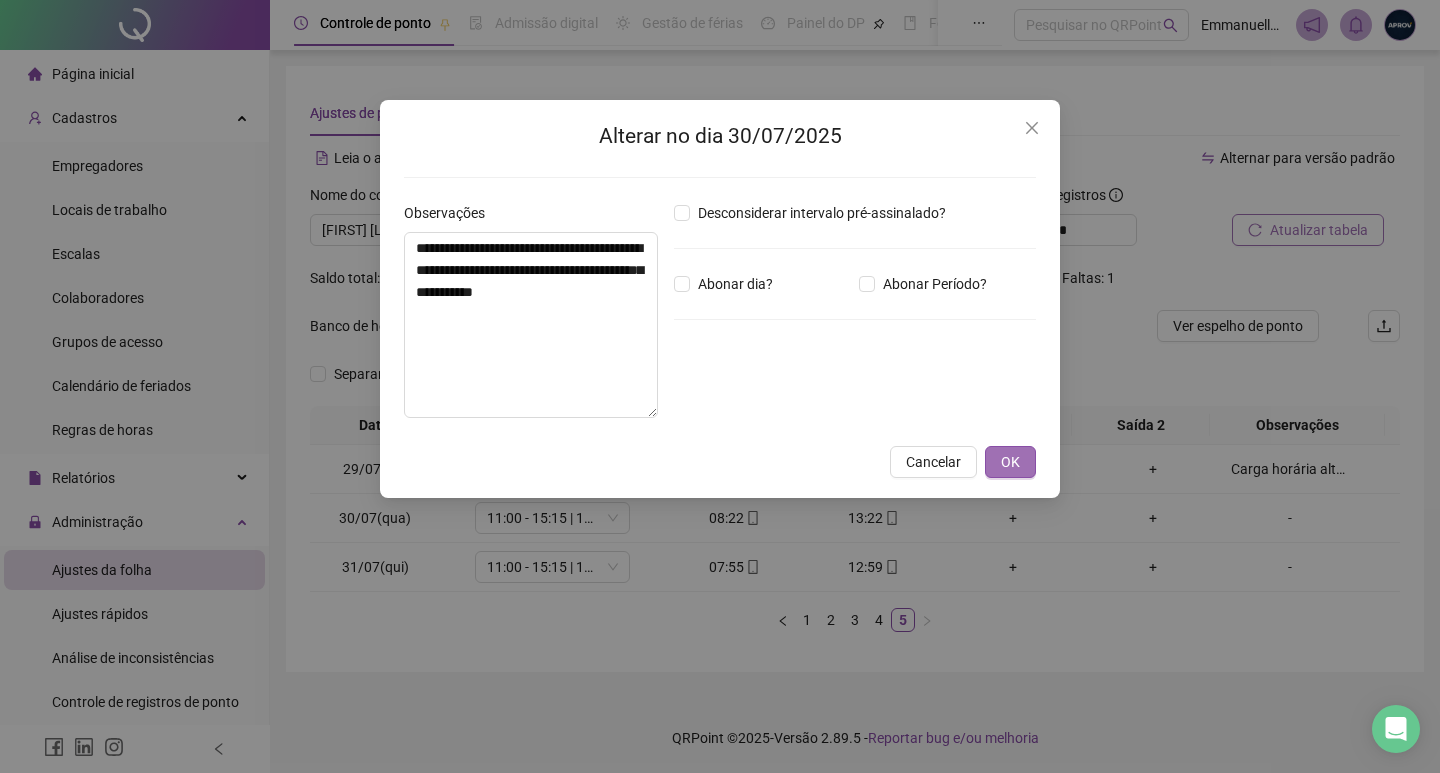 click on "OK" at bounding box center (1010, 462) 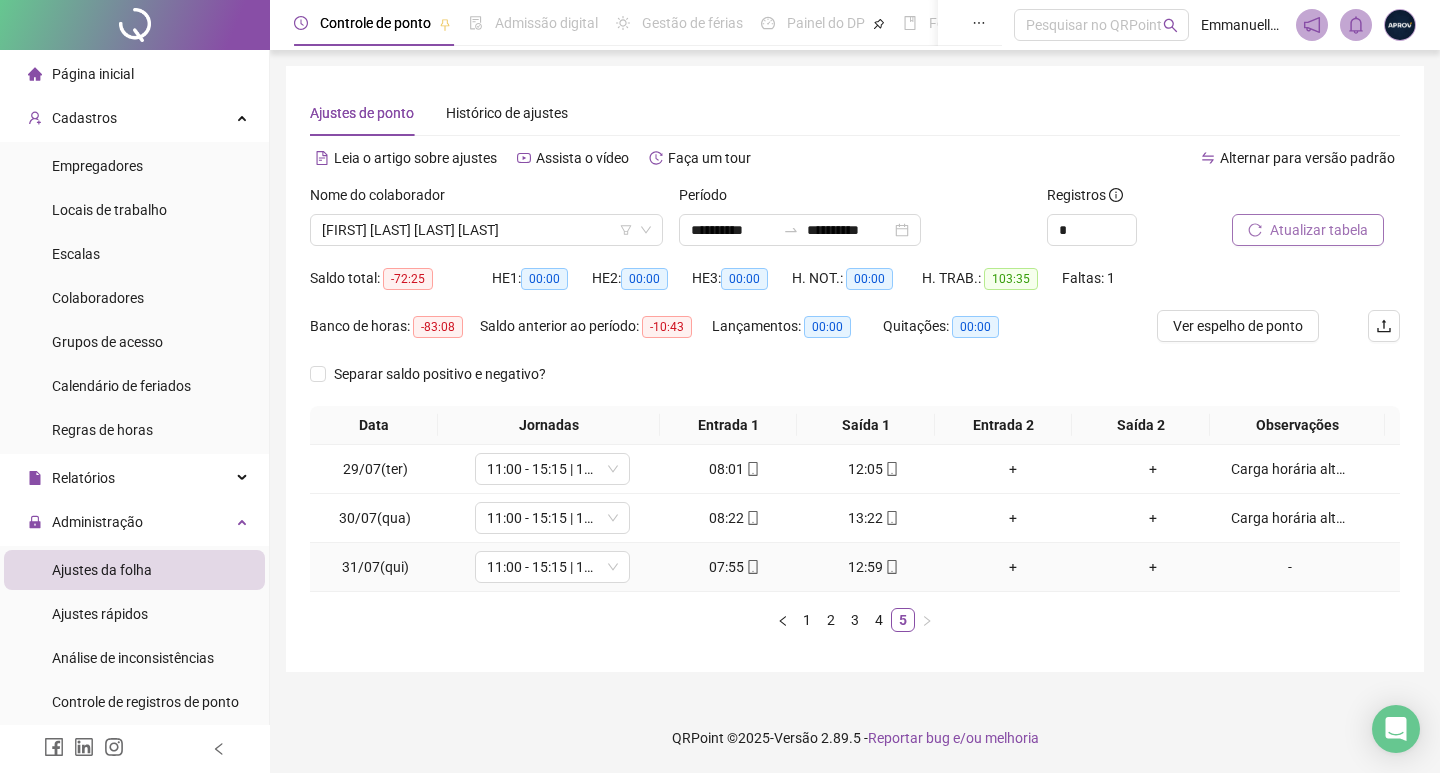 click on "-" at bounding box center [1290, 567] 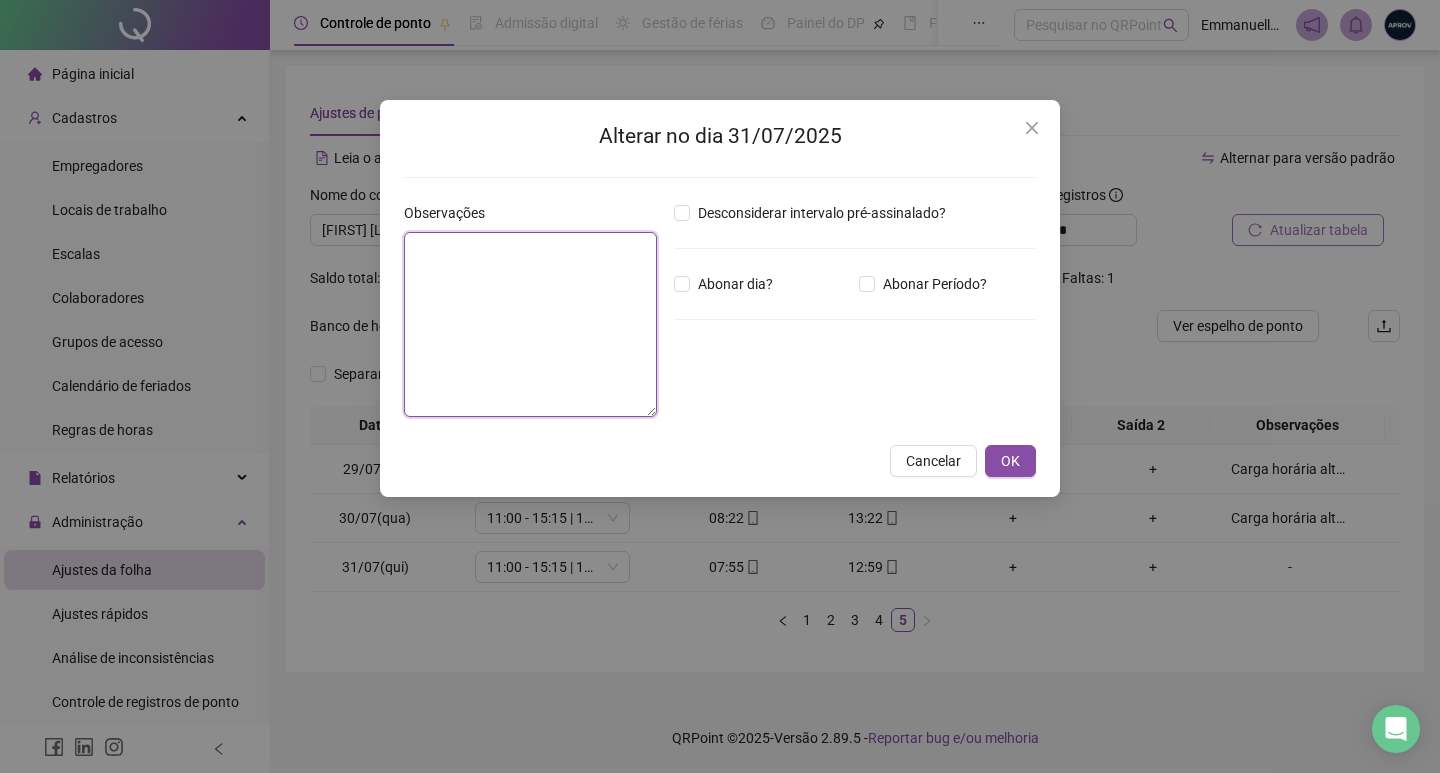 drag, startPoint x: 534, startPoint y: 314, endPoint x: 857, endPoint y: 386, distance: 330.9275 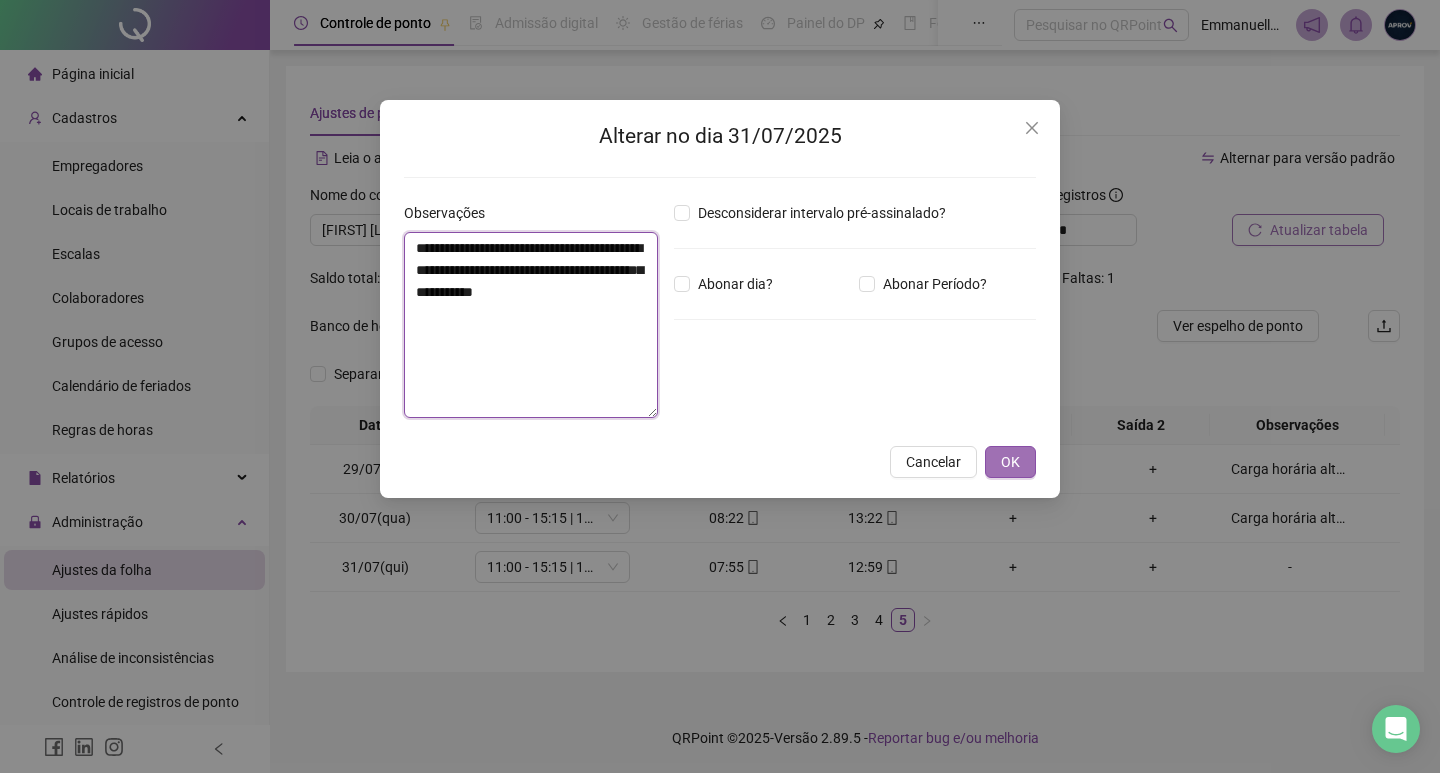 type on "**********" 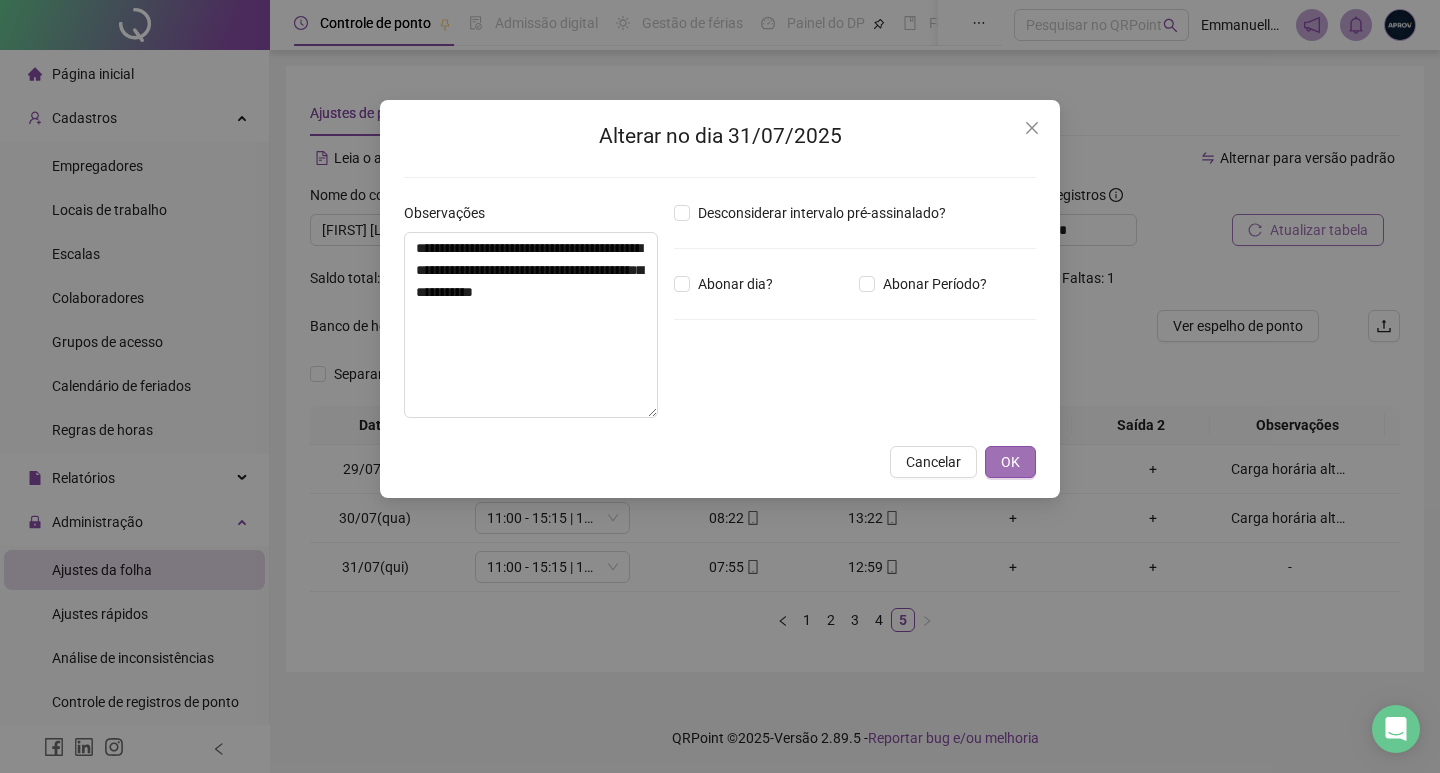 click on "OK" at bounding box center (1010, 462) 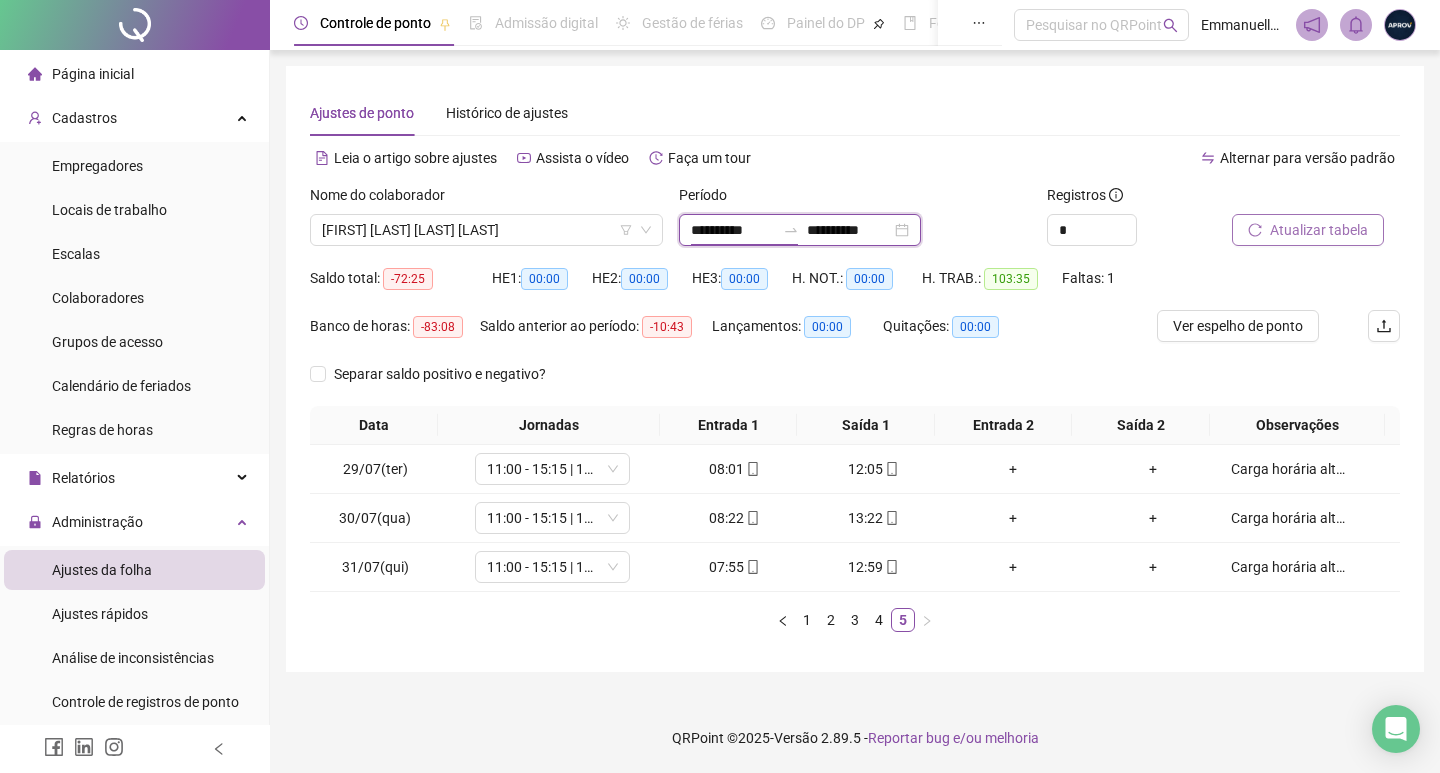 drag, startPoint x: 736, startPoint y: 224, endPoint x: 0, endPoint y: 73, distance: 751.33014 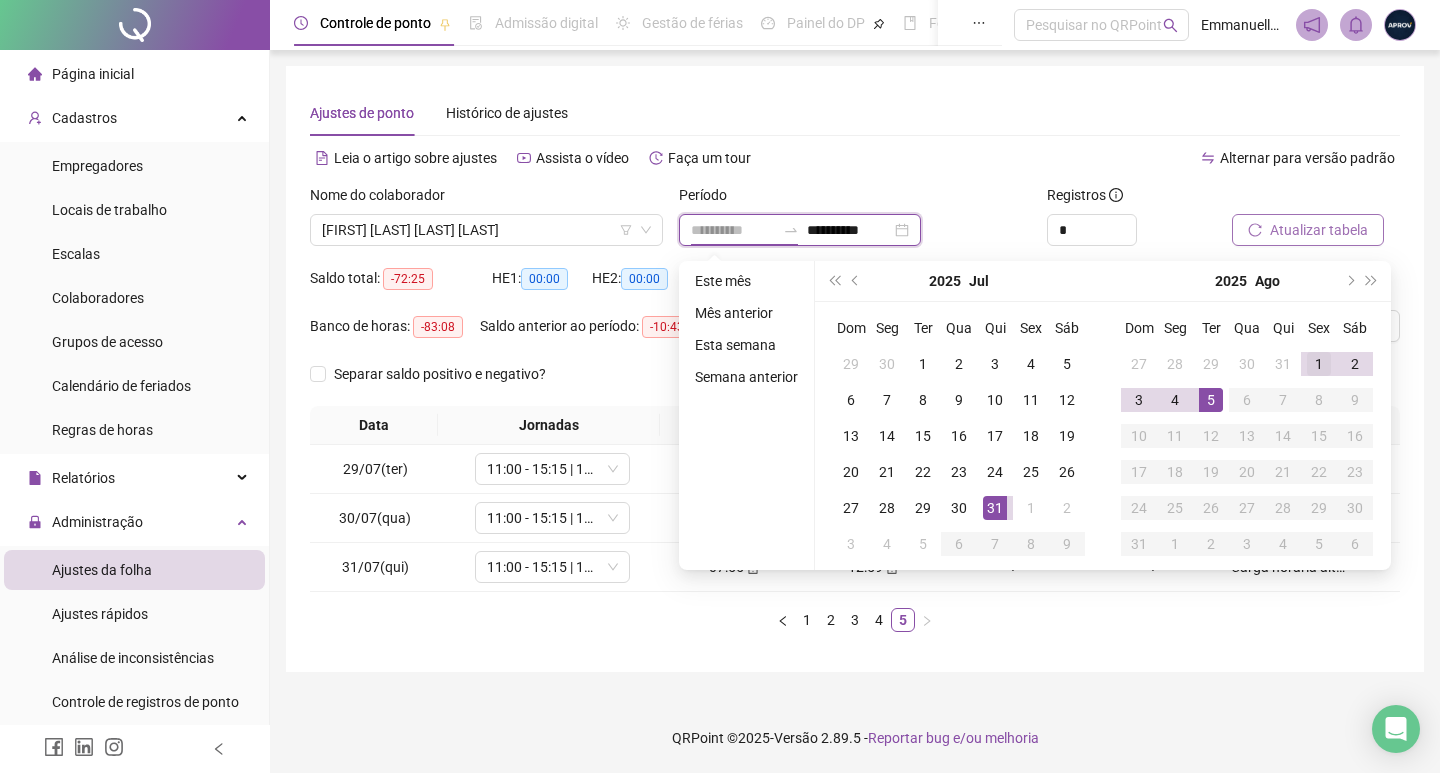 type on "**********" 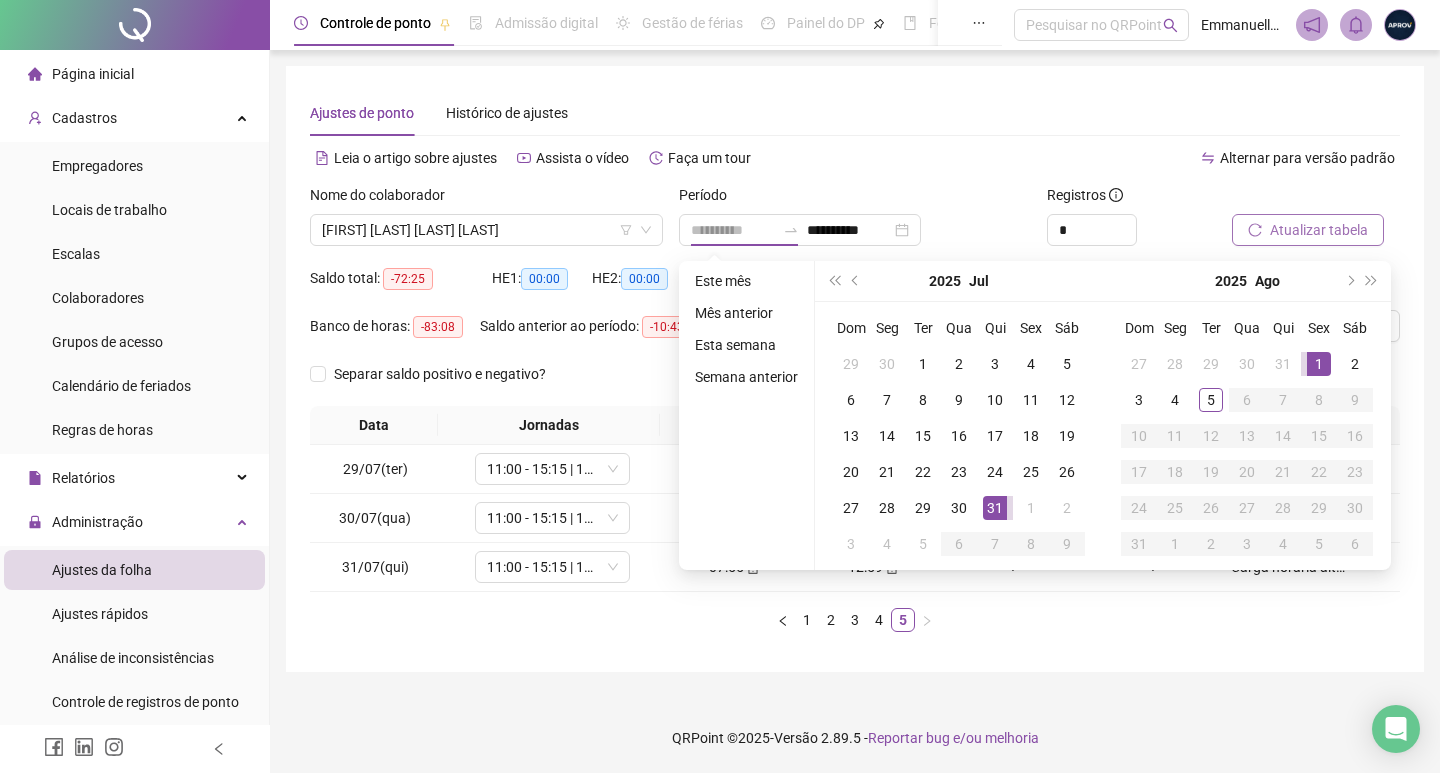 drag, startPoint x: 1318, startPoint y: 362, endPoint x: 1246, endPoint y: 396, distance: 79.624115 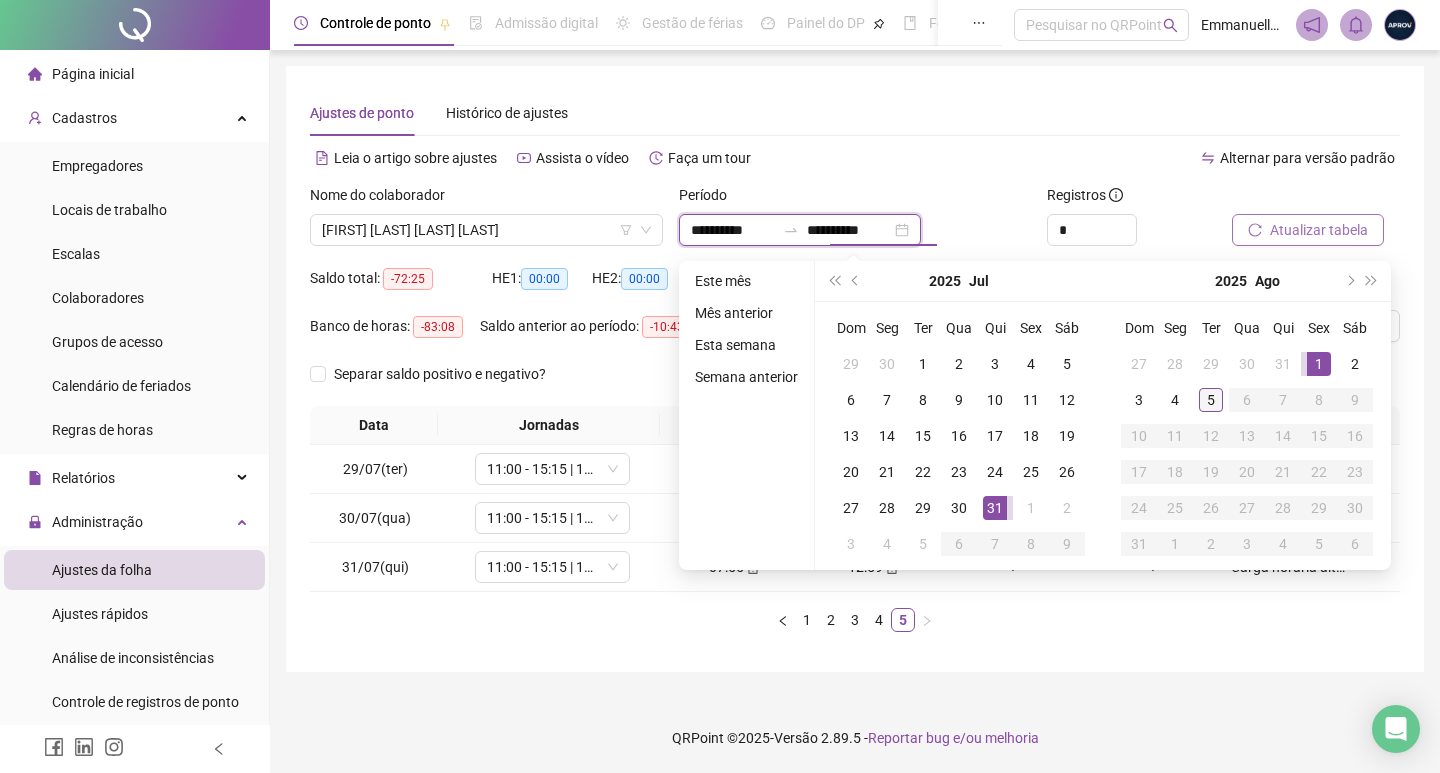 type on "**********" 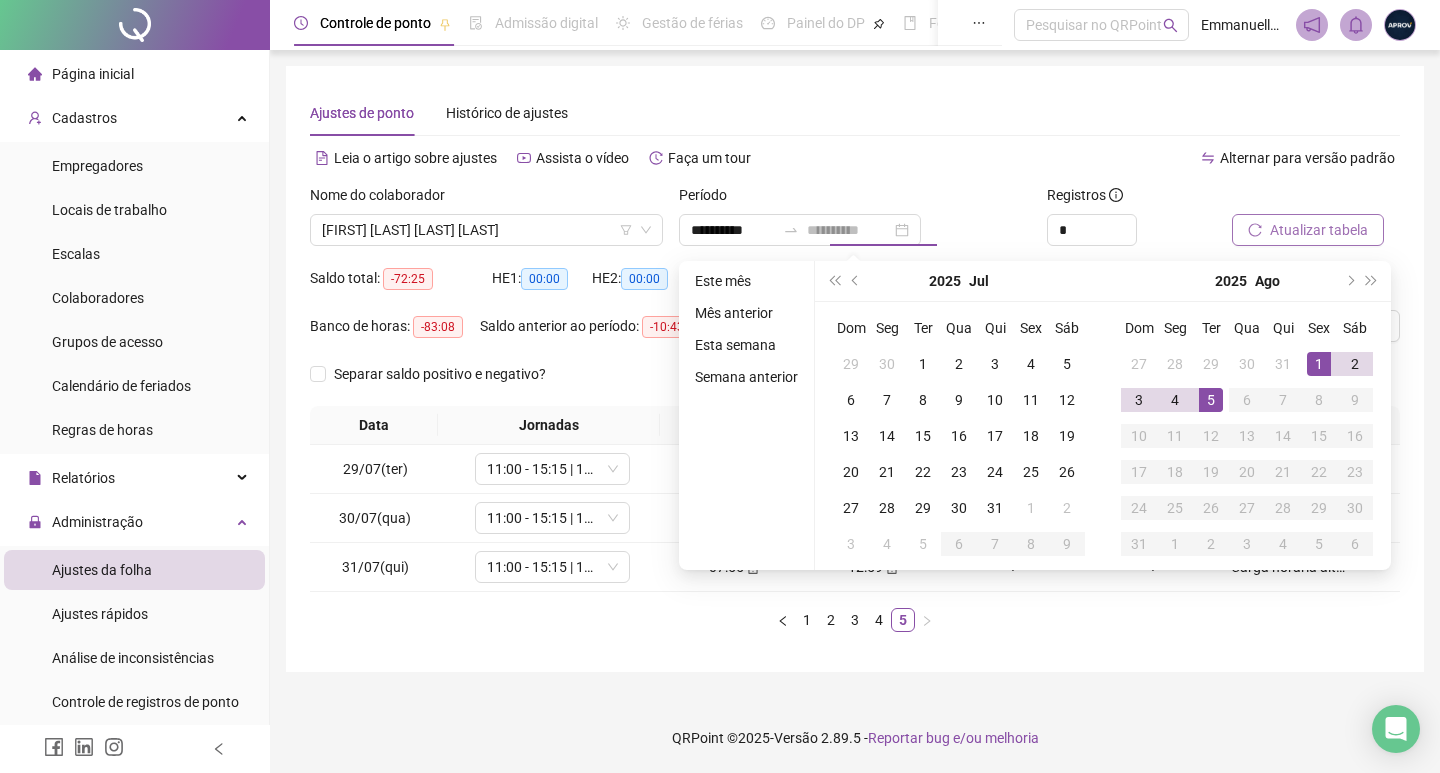 click on "5" at bounding box center [1211, 400] 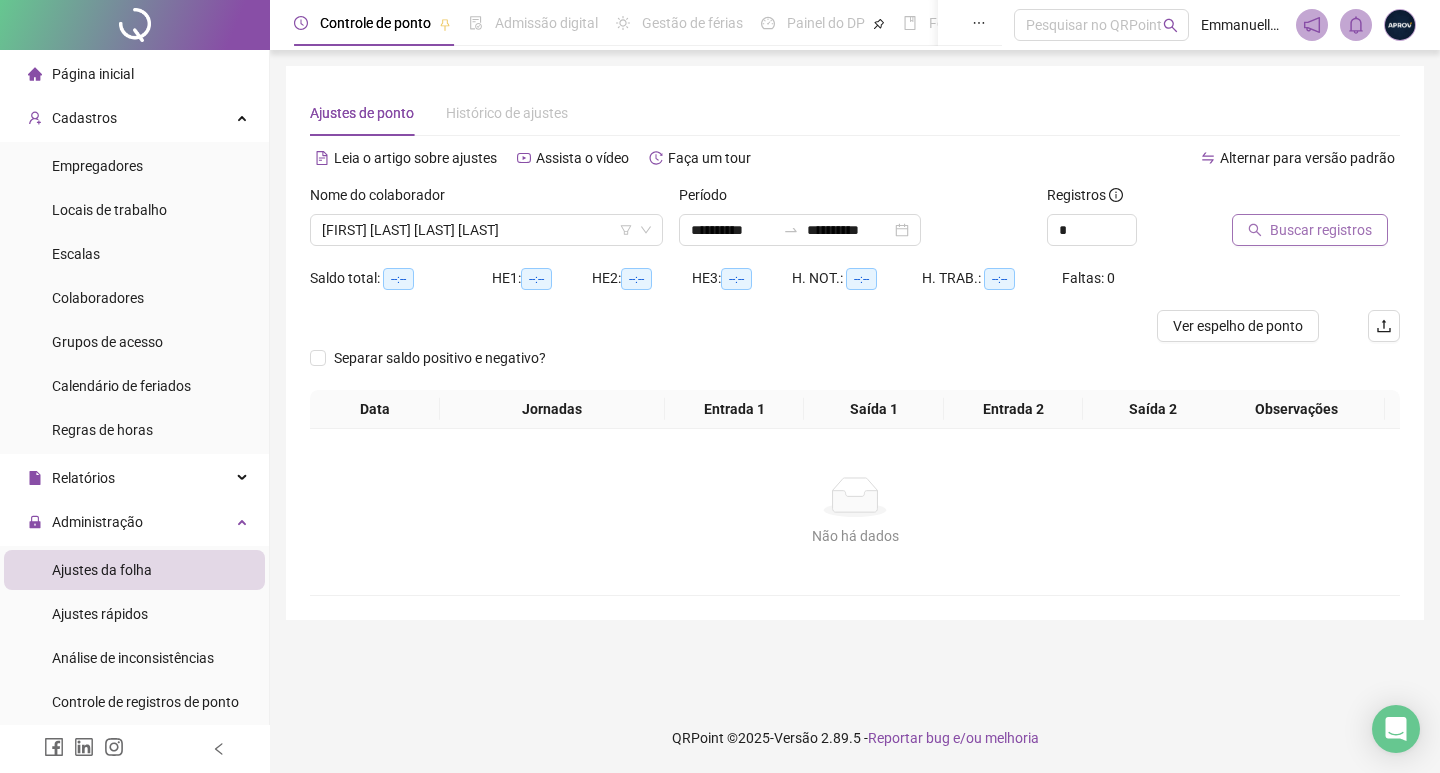 click on "Buscar registros" at bounding box center (1316, 223) 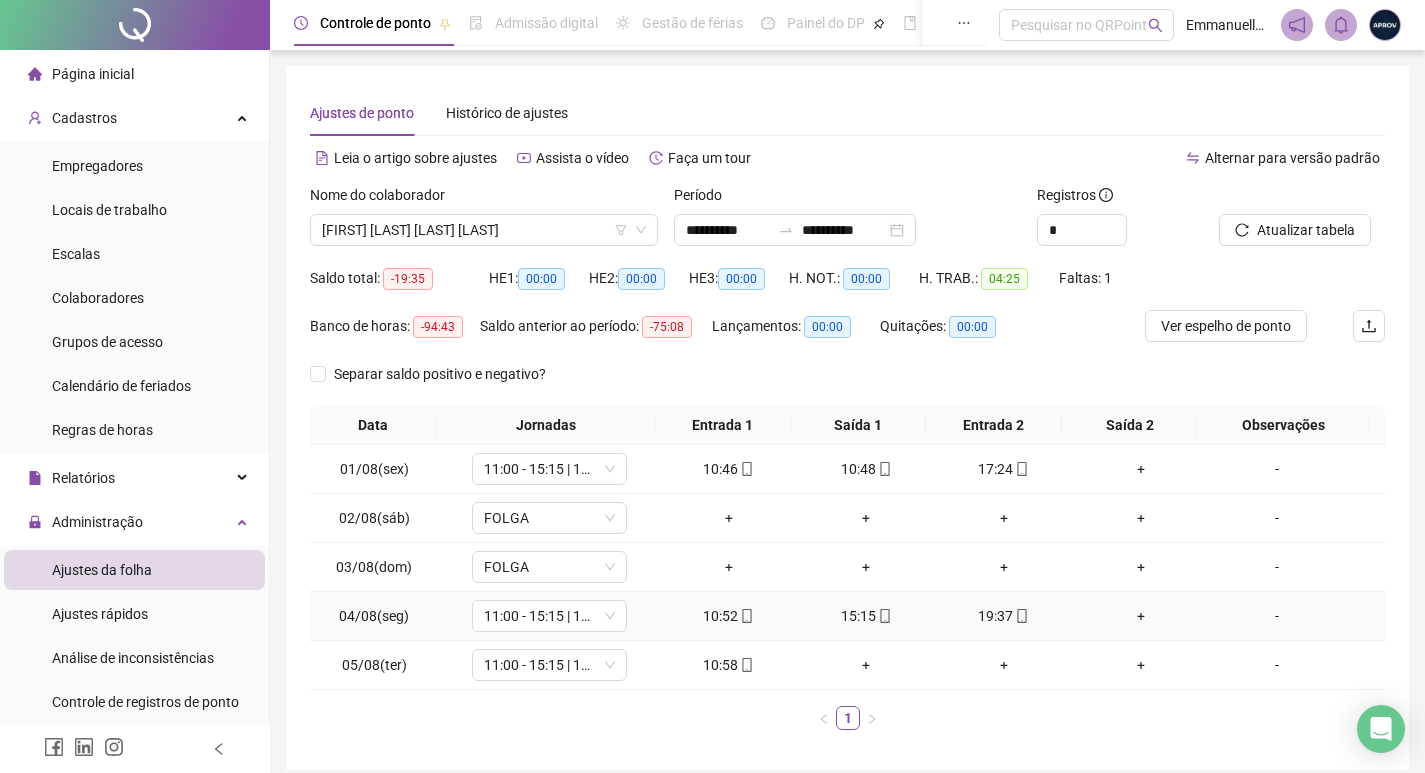 click on "+" at bounding box center (1142, 616) 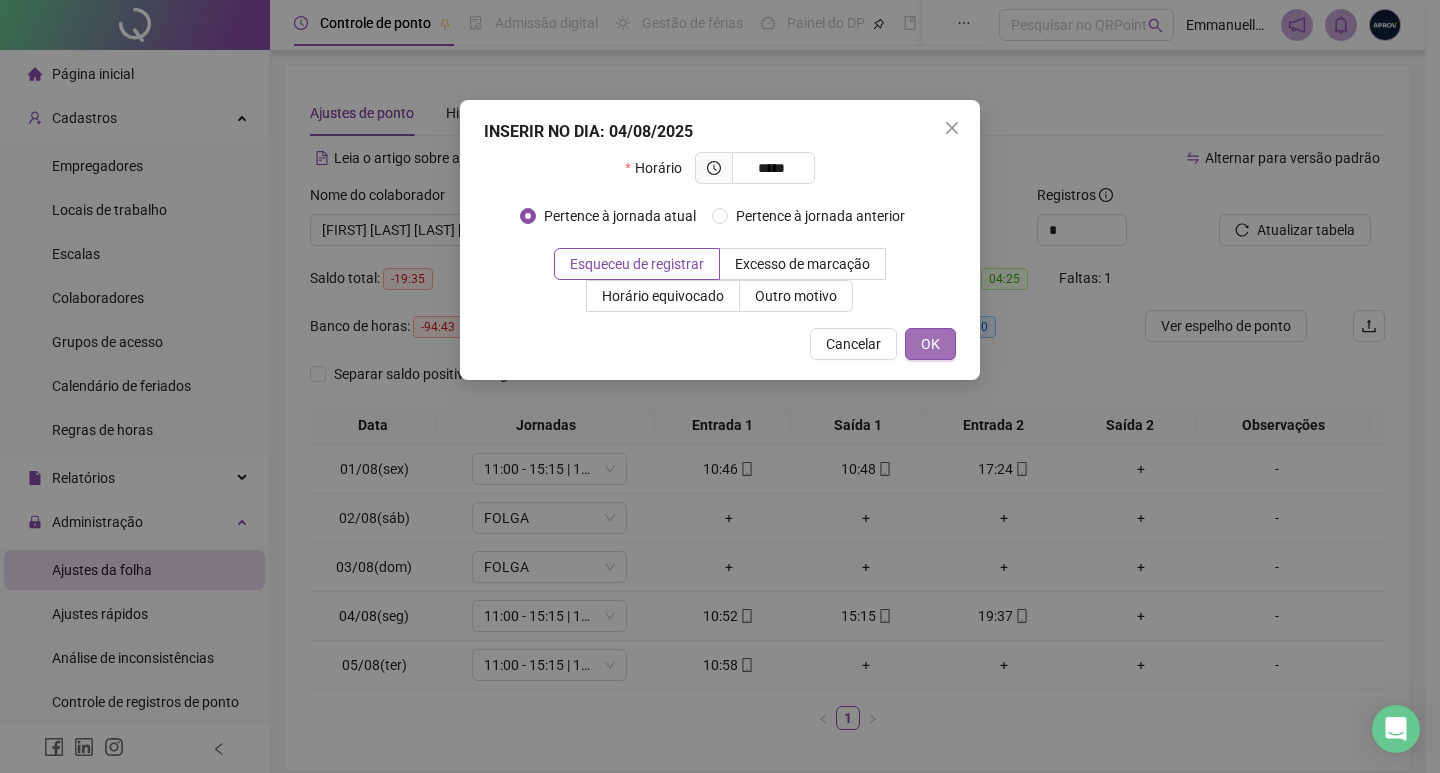 type on "*****" 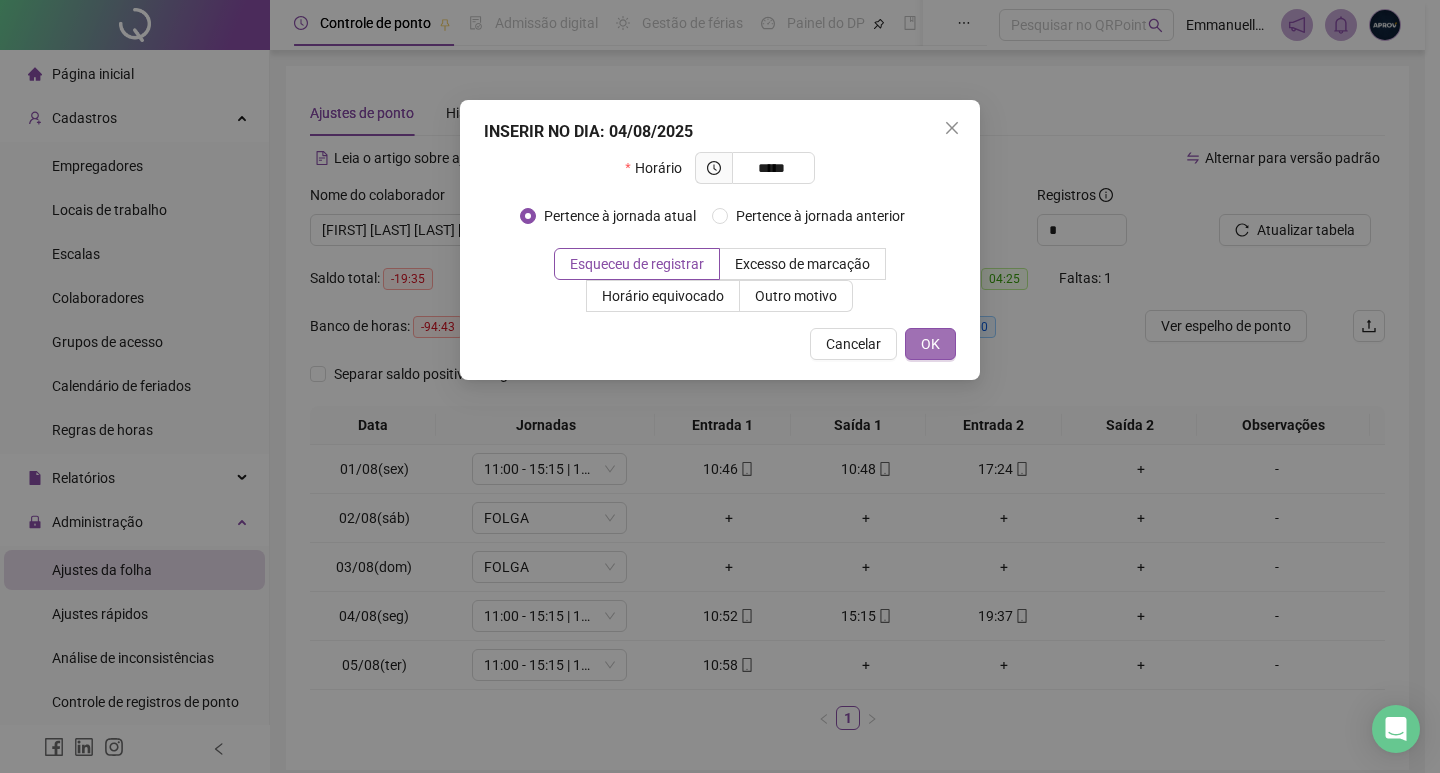 click on "OK" at bounding box center (930, 344) 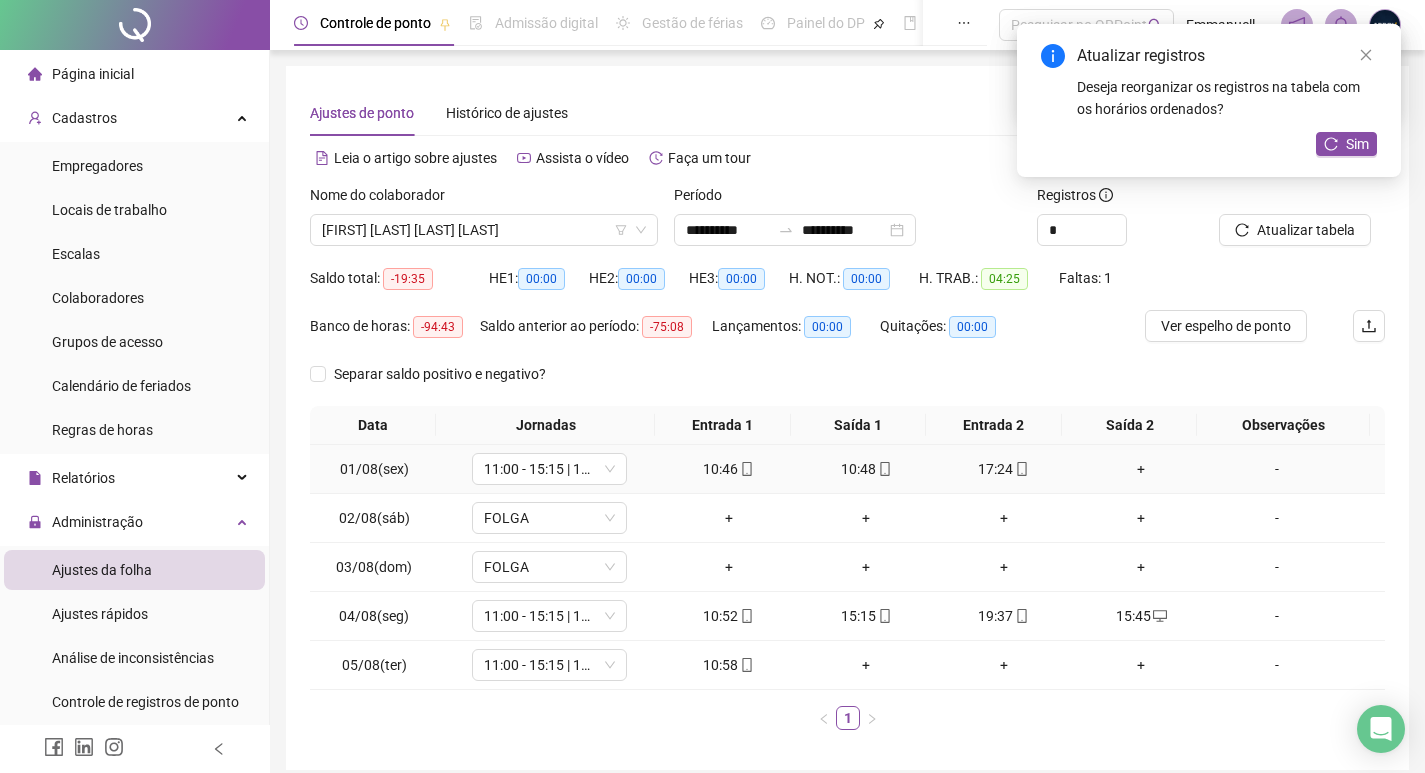 click on "10:46" at bounding box center (729, 469) 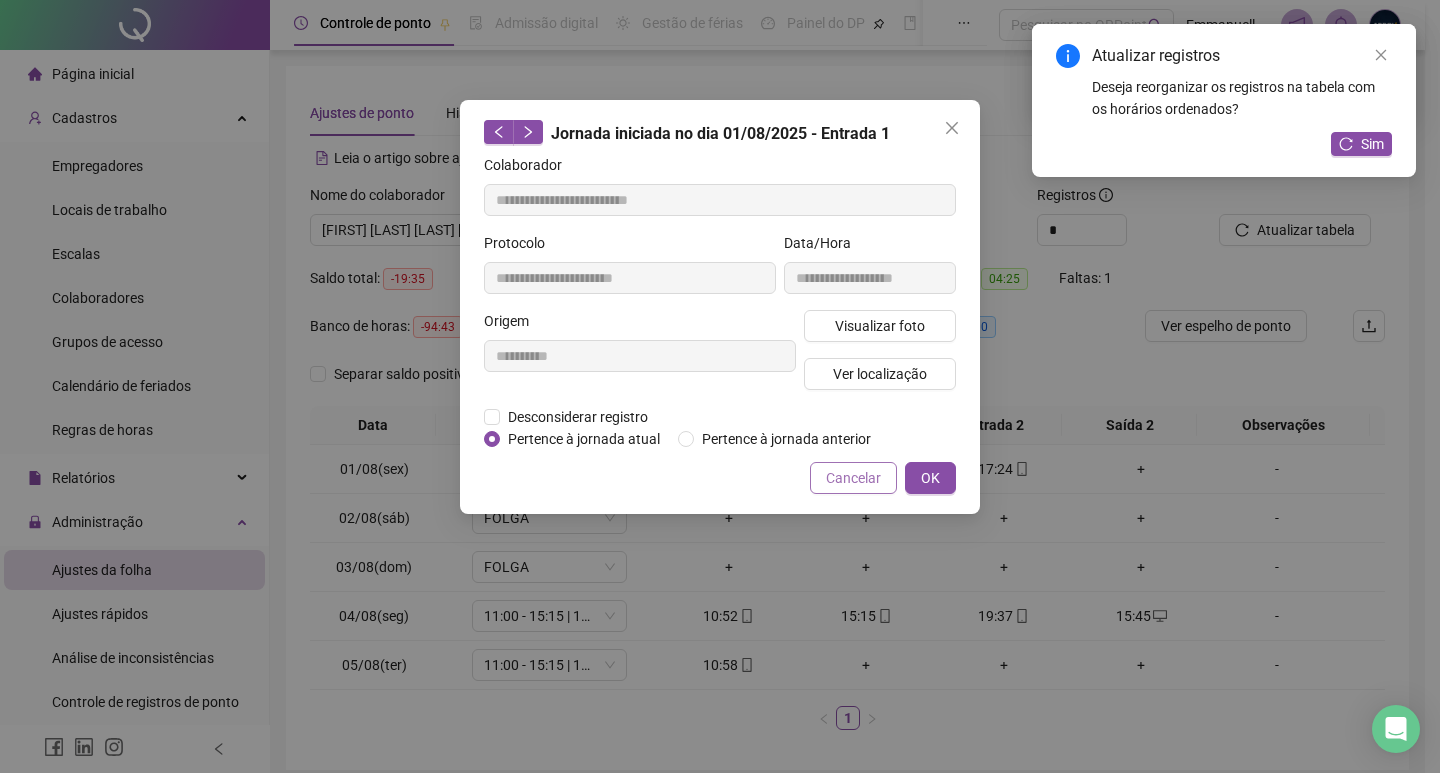 type on "**********" 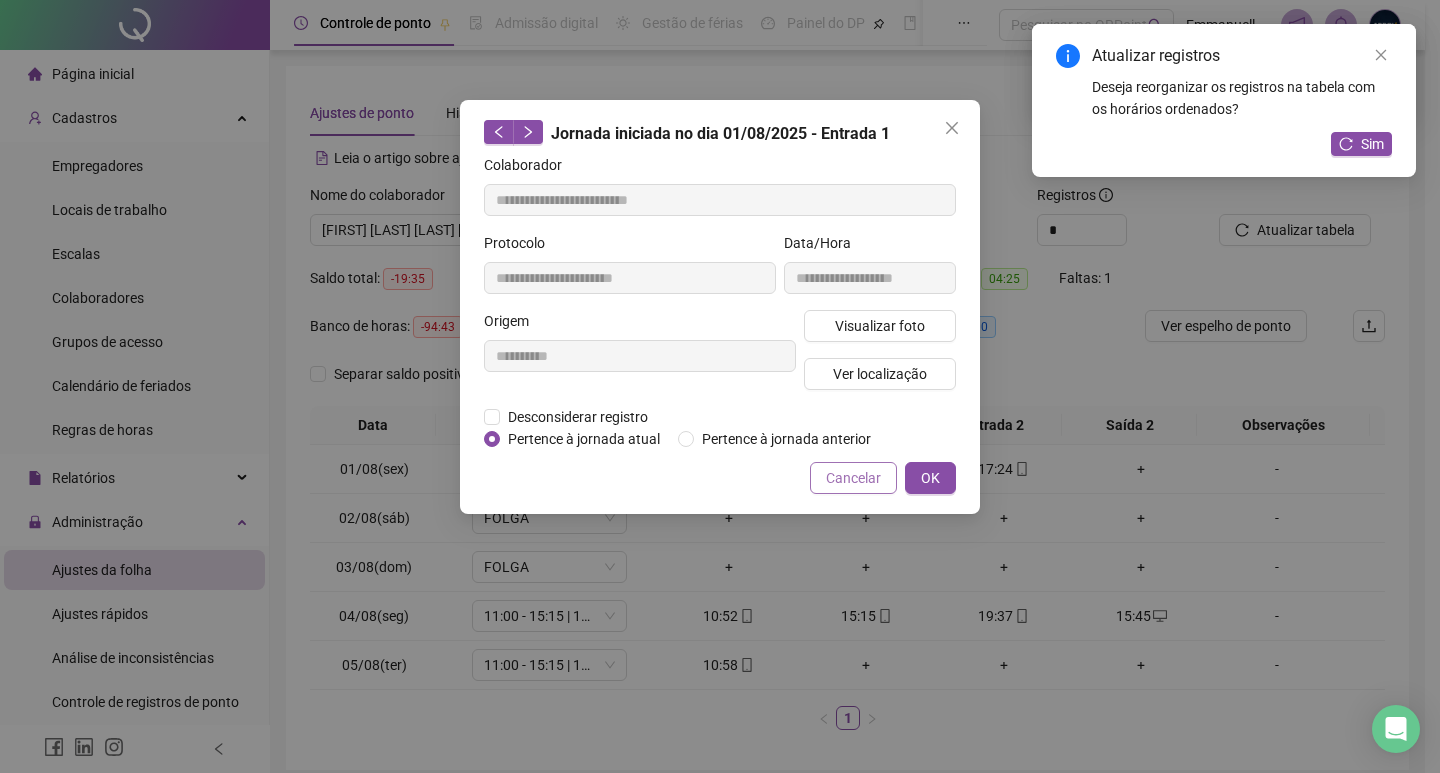 click on "Cancelar" at bounding box center [853, 478] 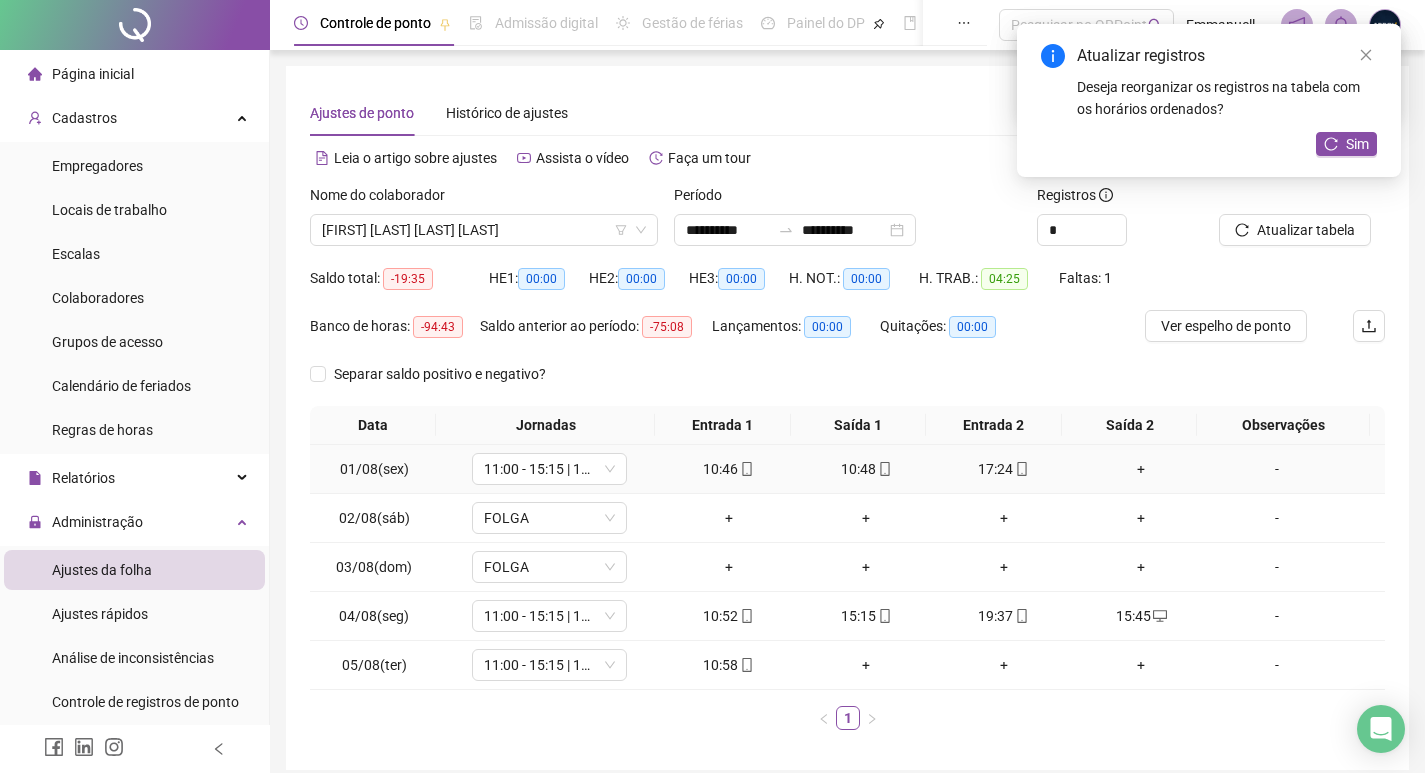 click on "10:48" at bounding box center (866, 469) 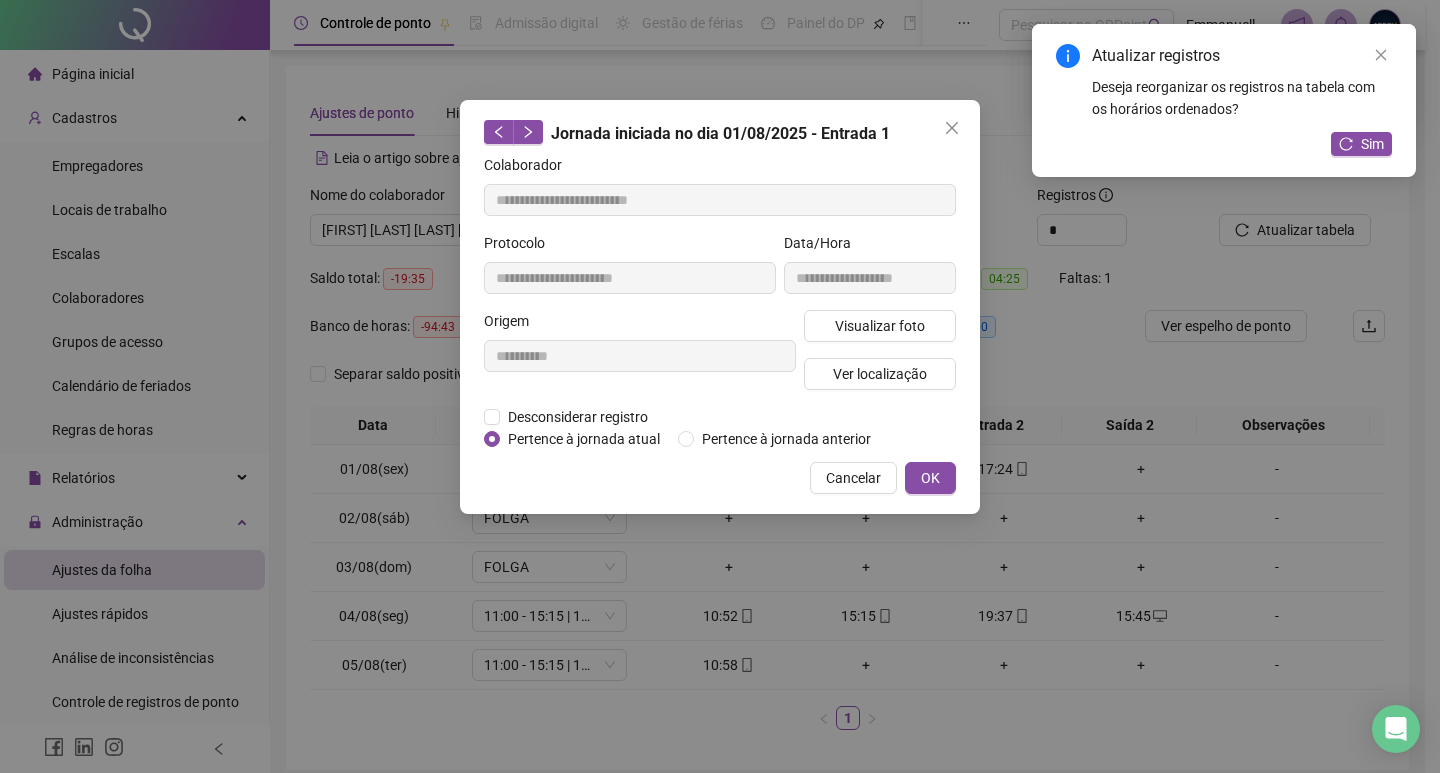 type on "**********" 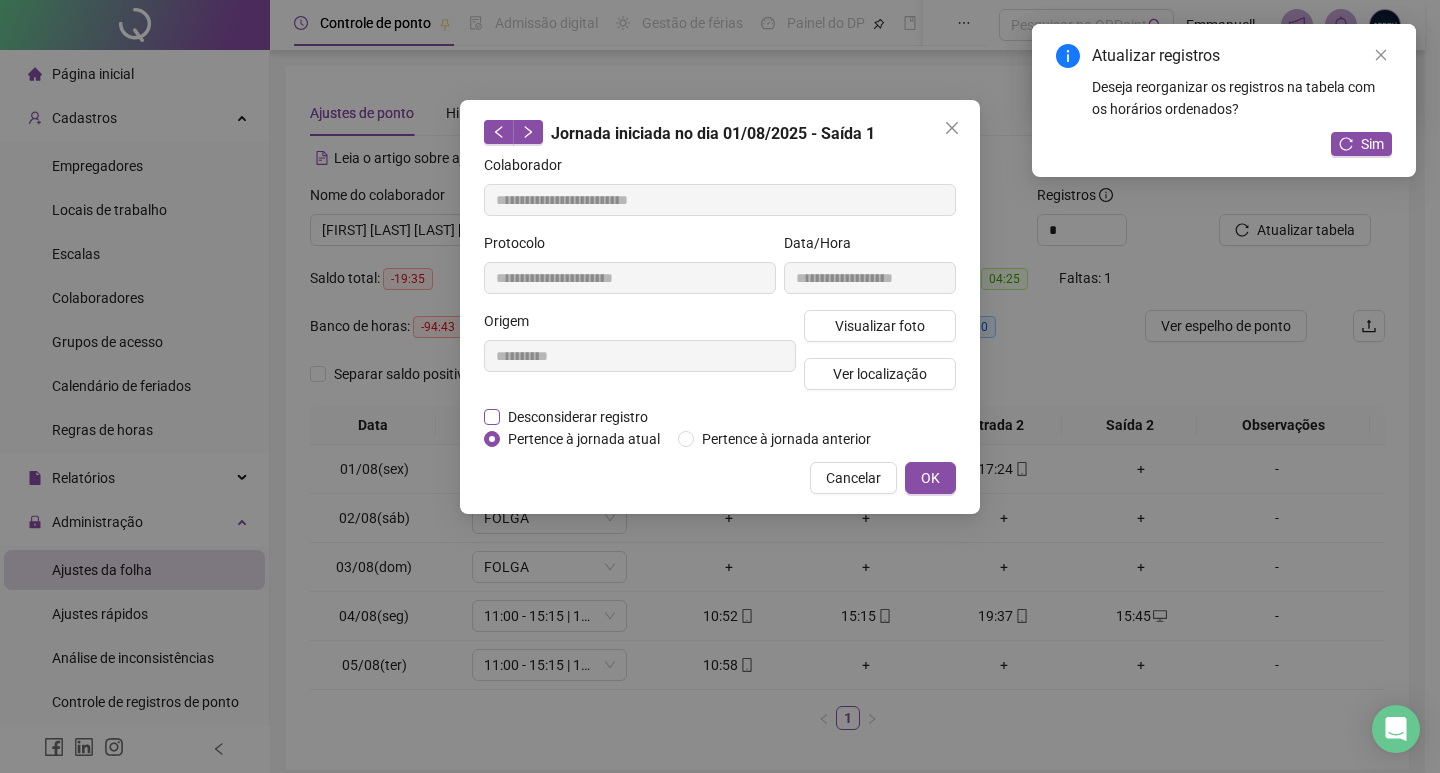 click on "Desconsiderar registro" at bounding box center [578, 417] 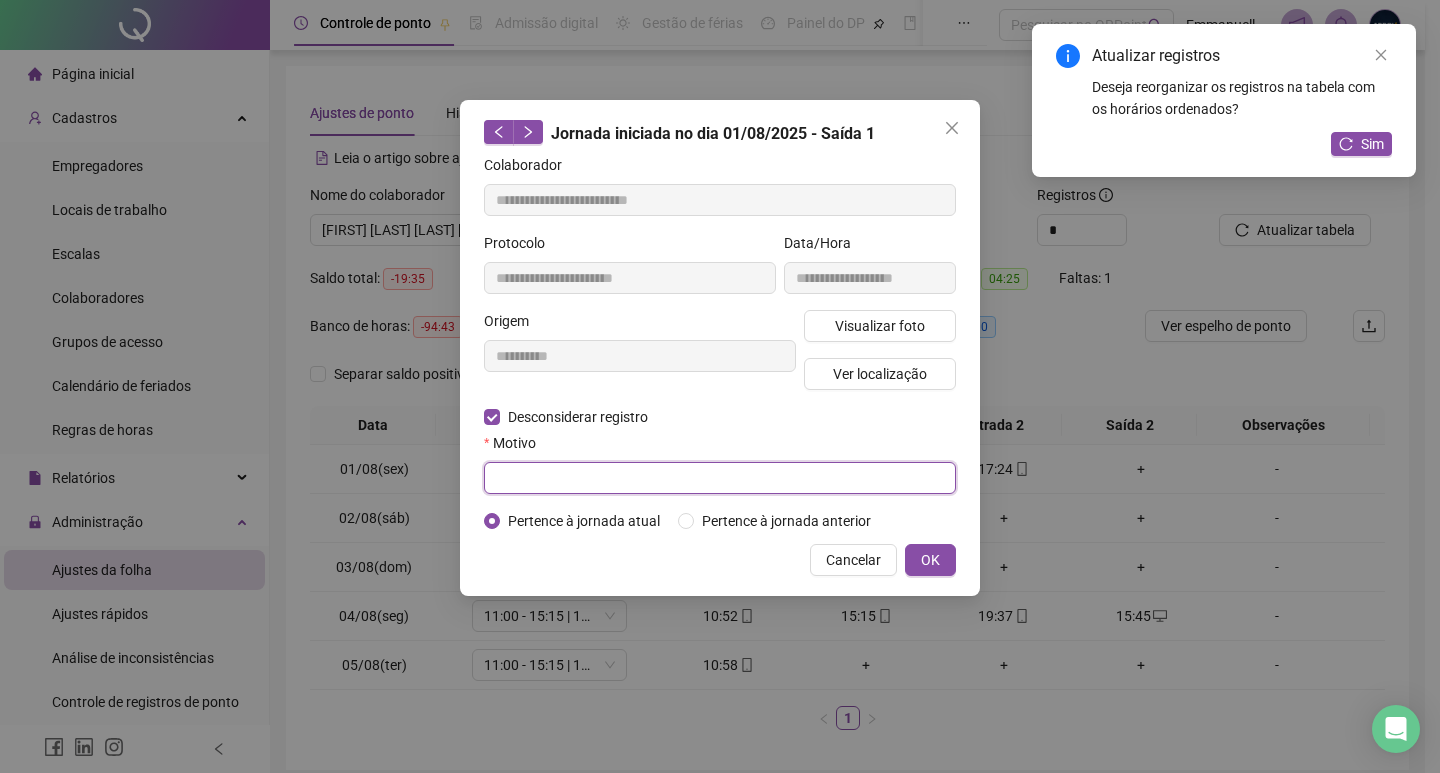 click at bounding box center [720, 478] 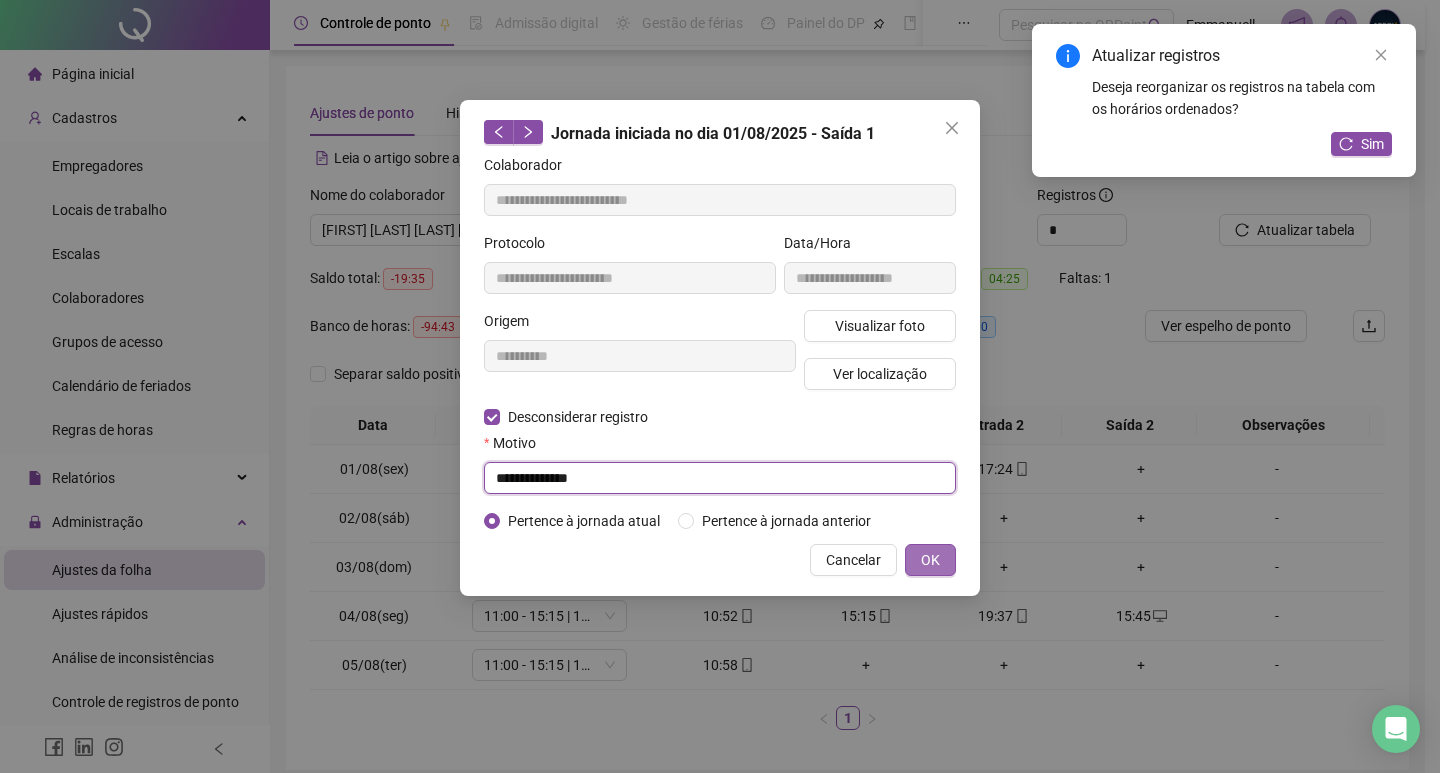 type on "**********" 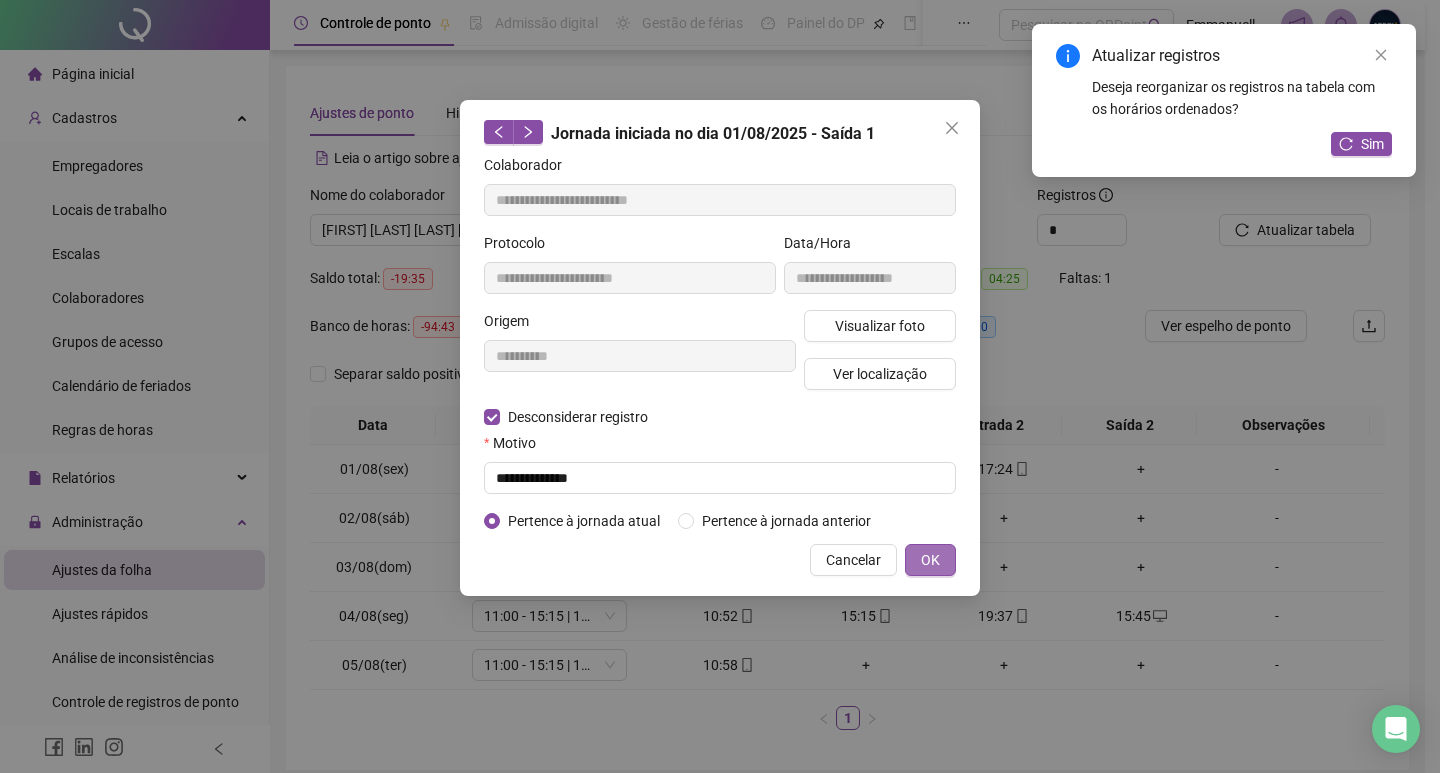 click on "OK" at bounding box center [930, 560] 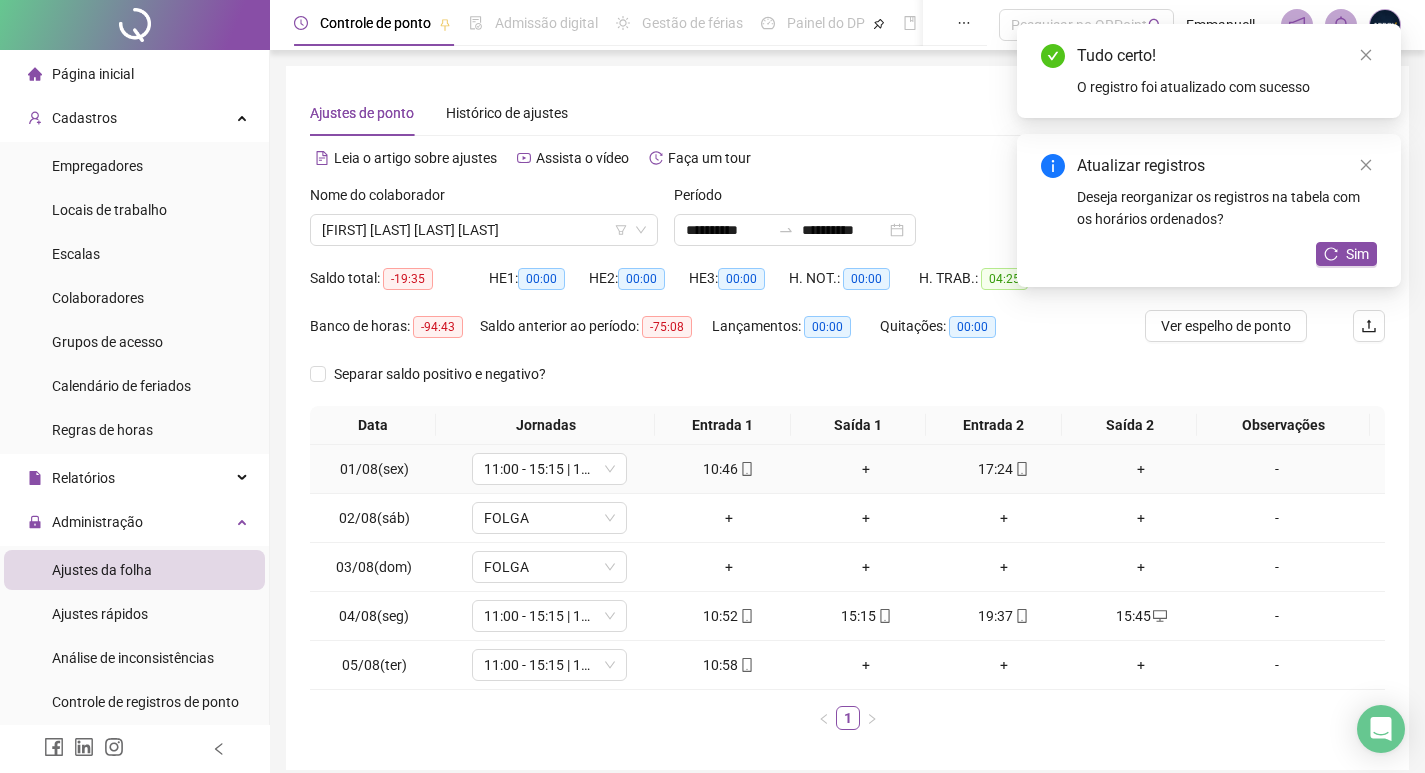 click on "+" at bounding box center (1142, 469) 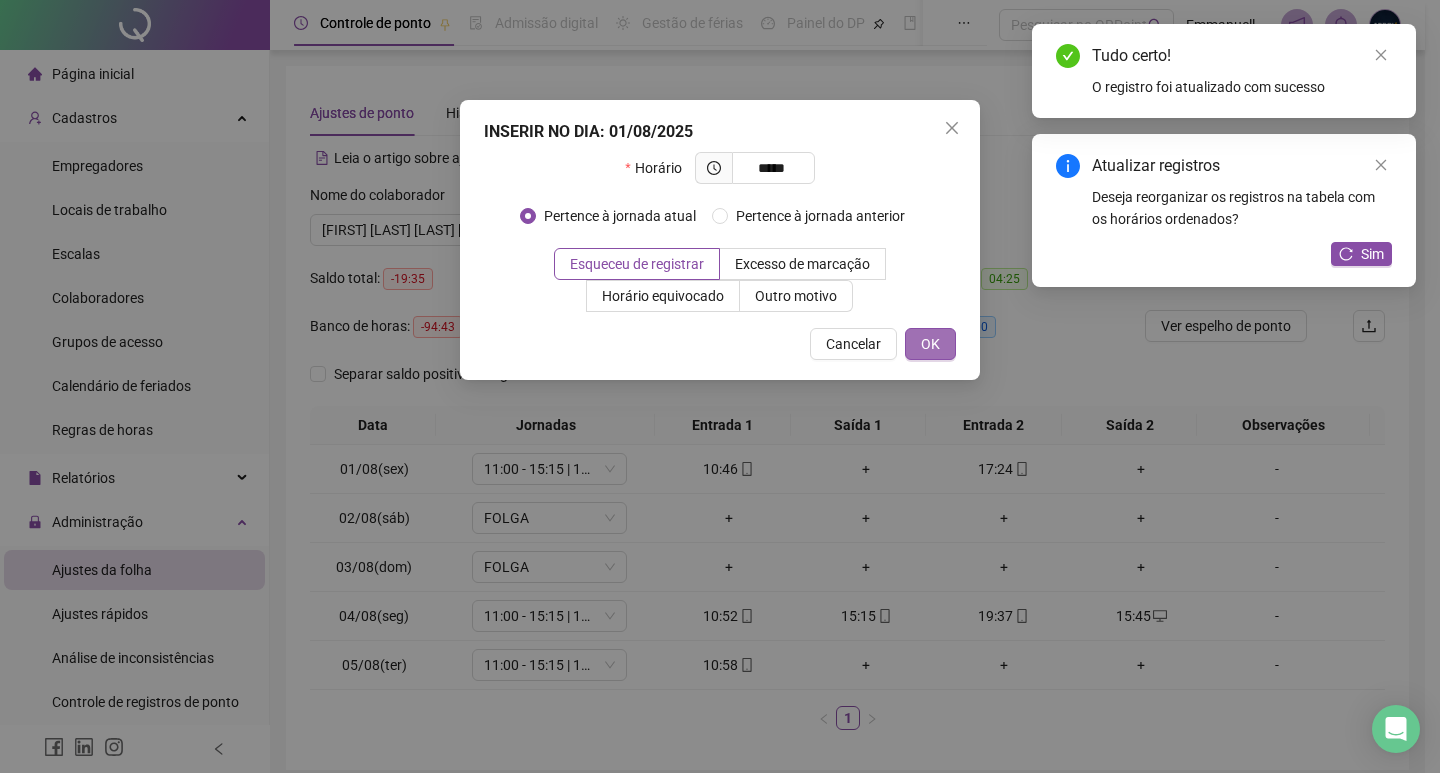 type on "*****" 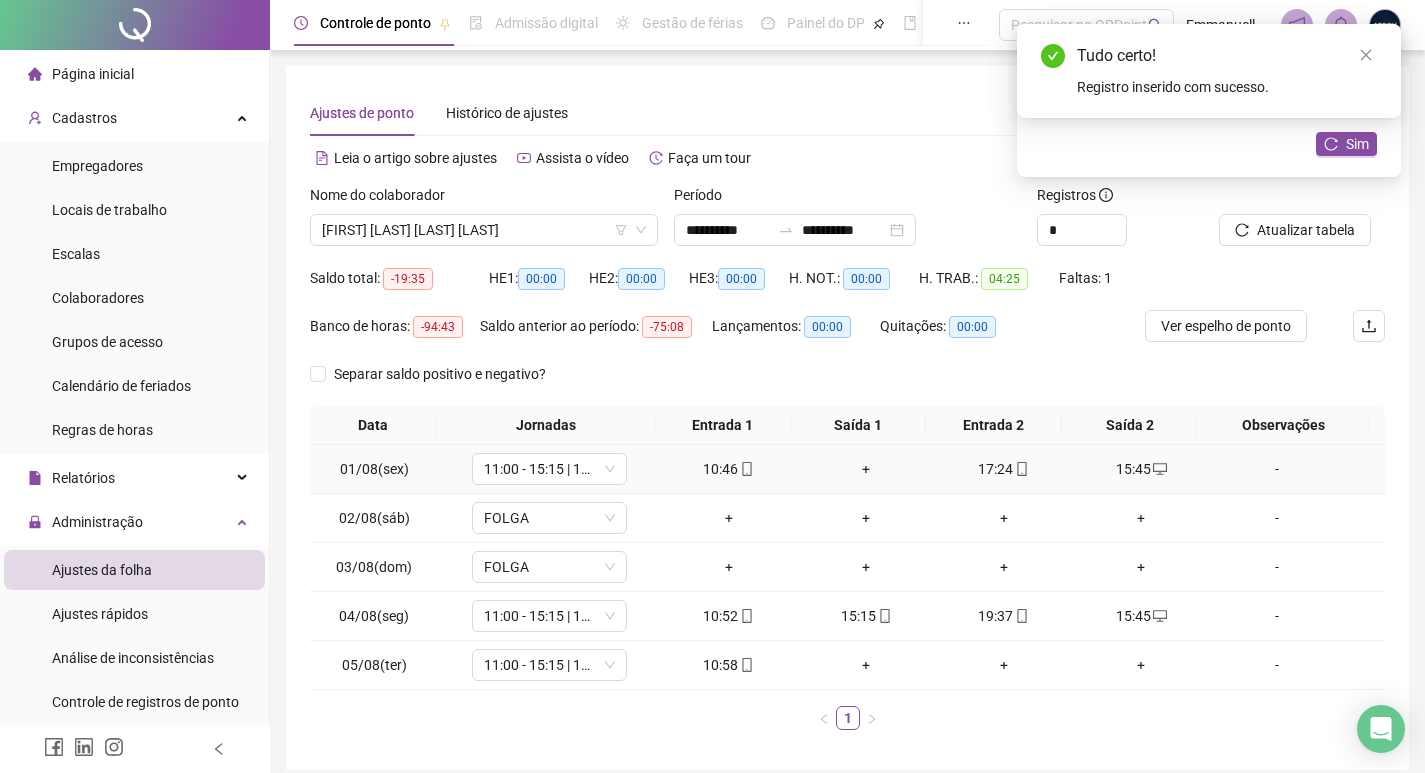 click on "+" at bounding box center [866, 469] 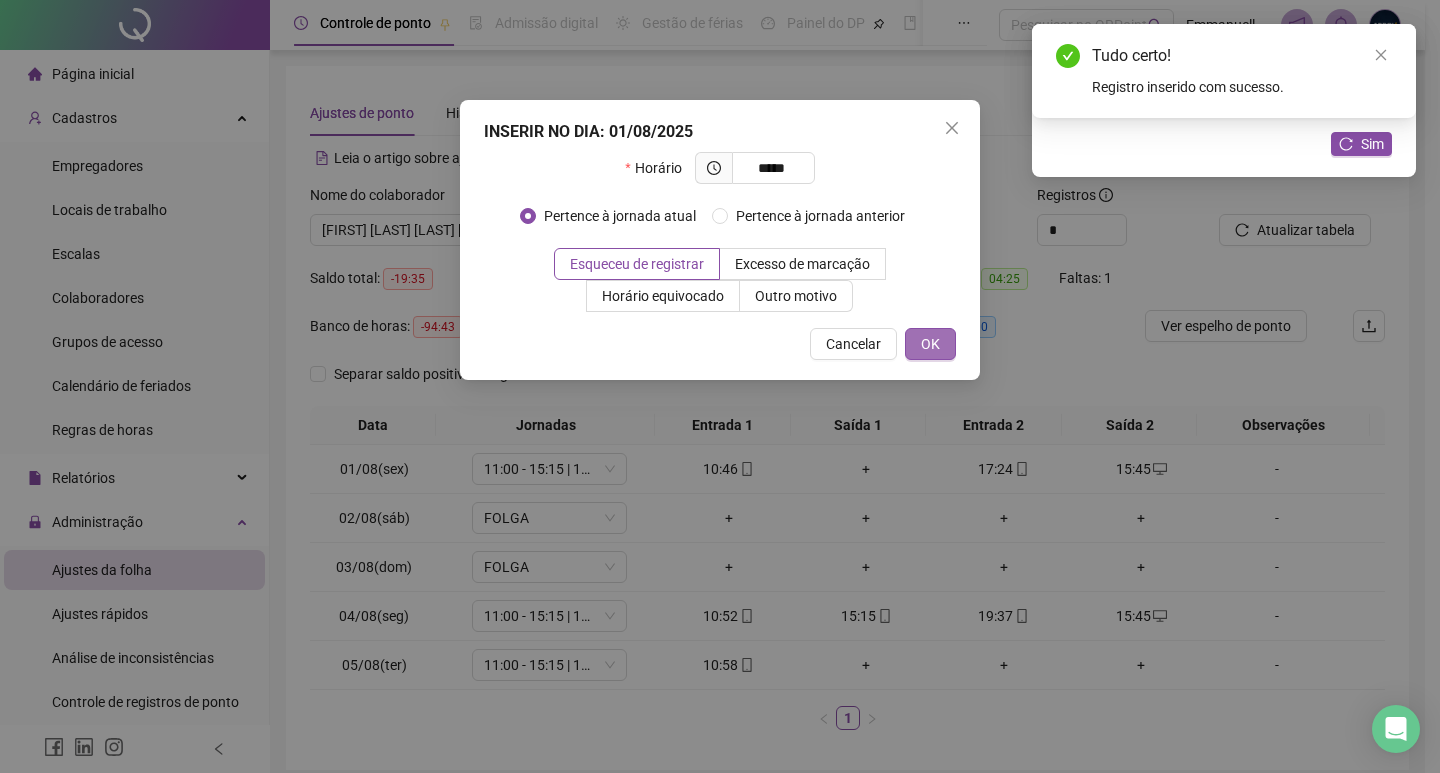 type on "*****" 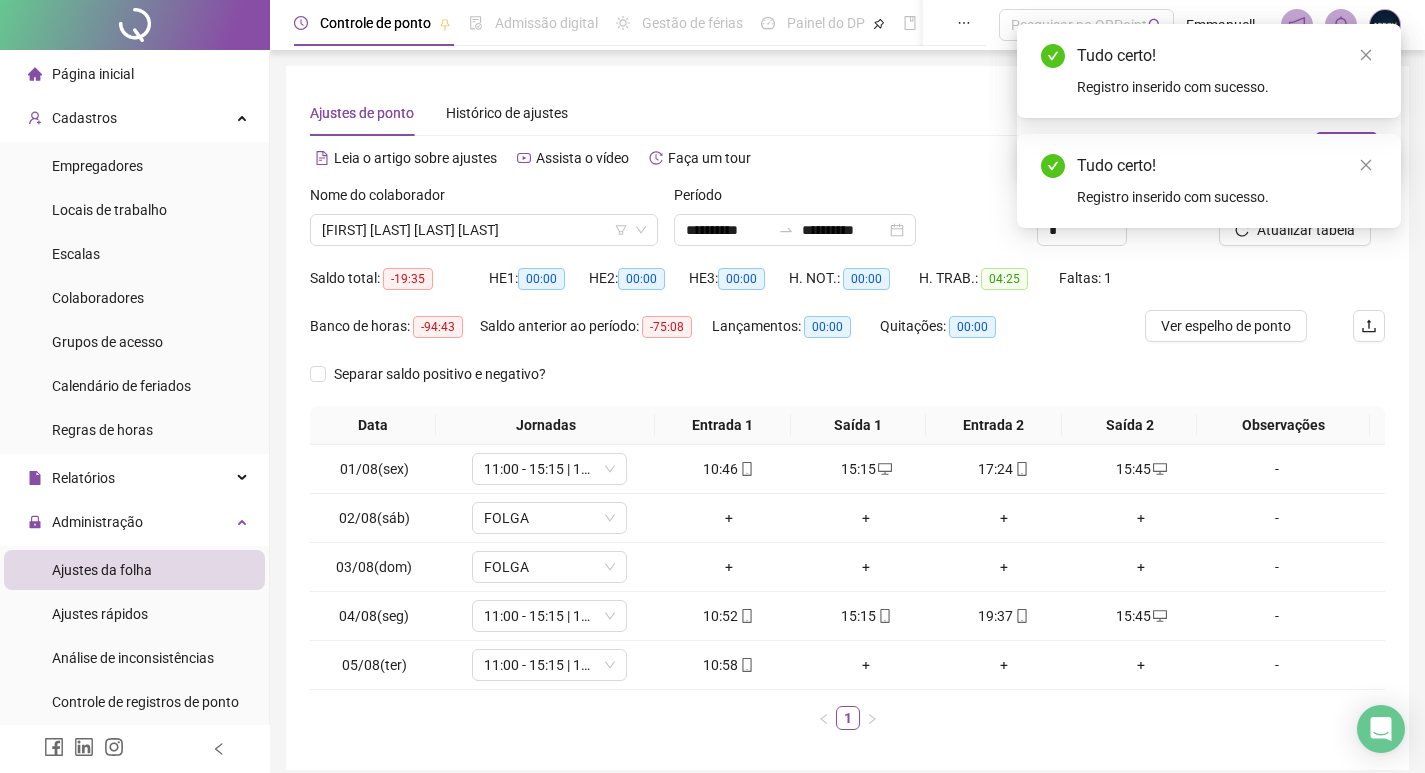drag, startPoint x: 1362, startPoint y: 173, endPoint x: 1356, endPoint y: 153, distance: 20.880613 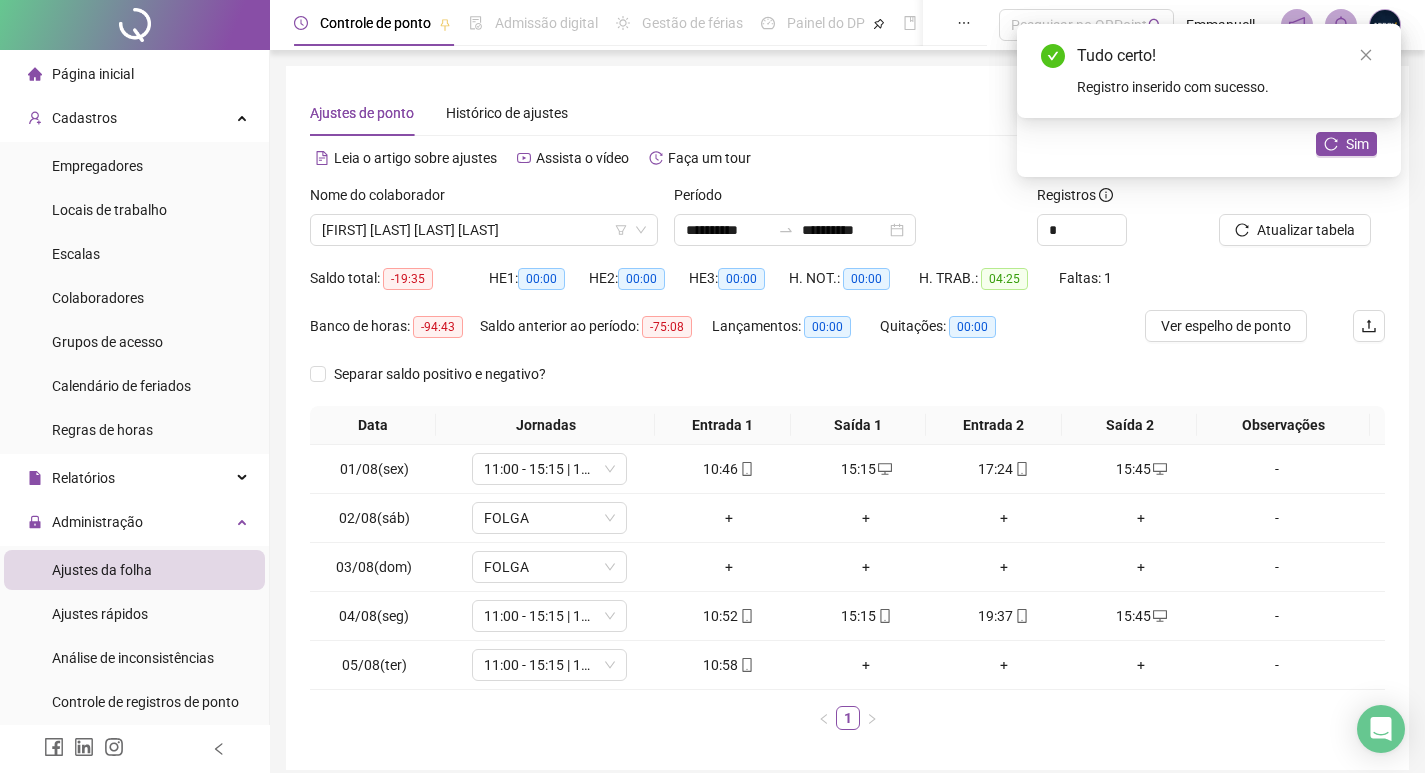 click on "Sim" at bounding box center (1357, 144) 